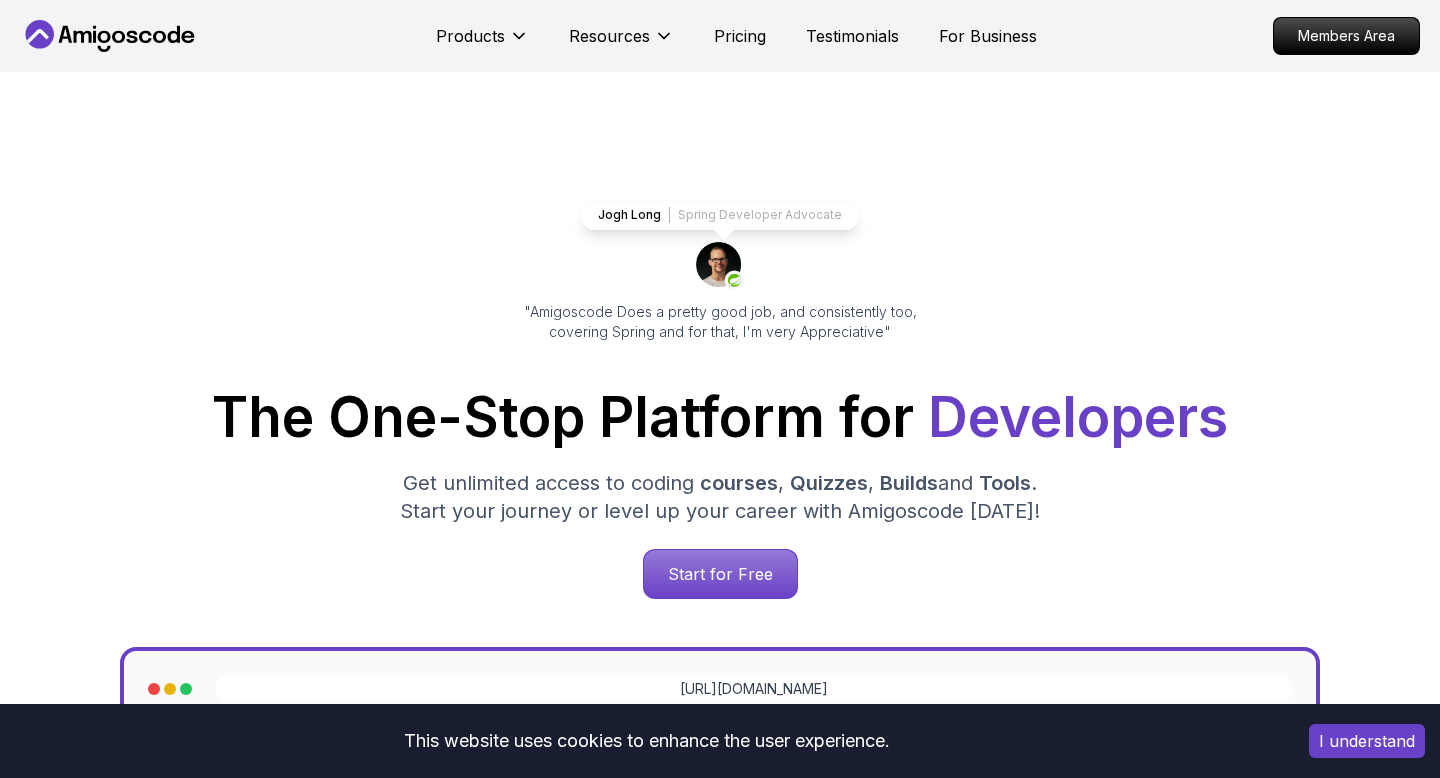 scroll, scrollTop: 13, scrollLeft: 0, axis: vertical 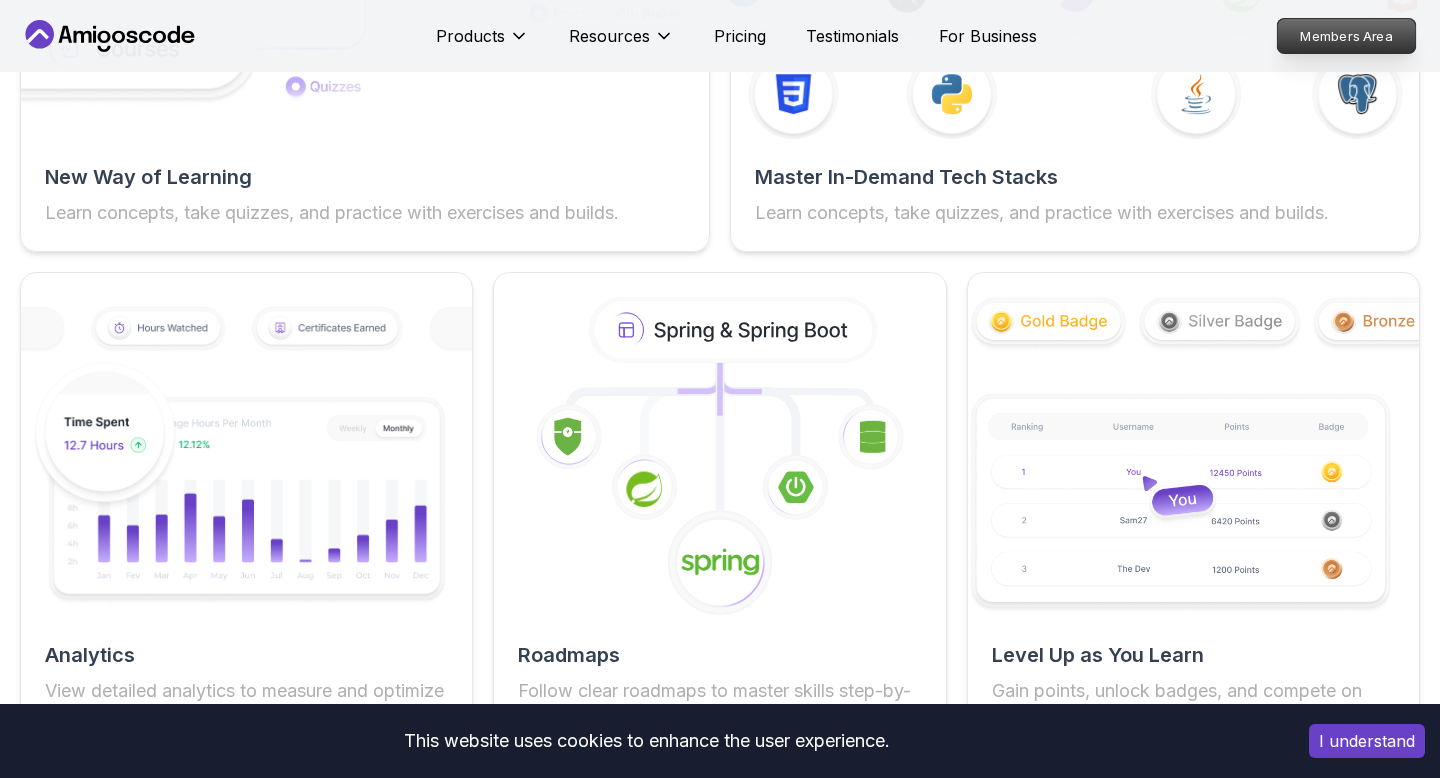 click on "Members Area" at bounding box center (1347, 36) 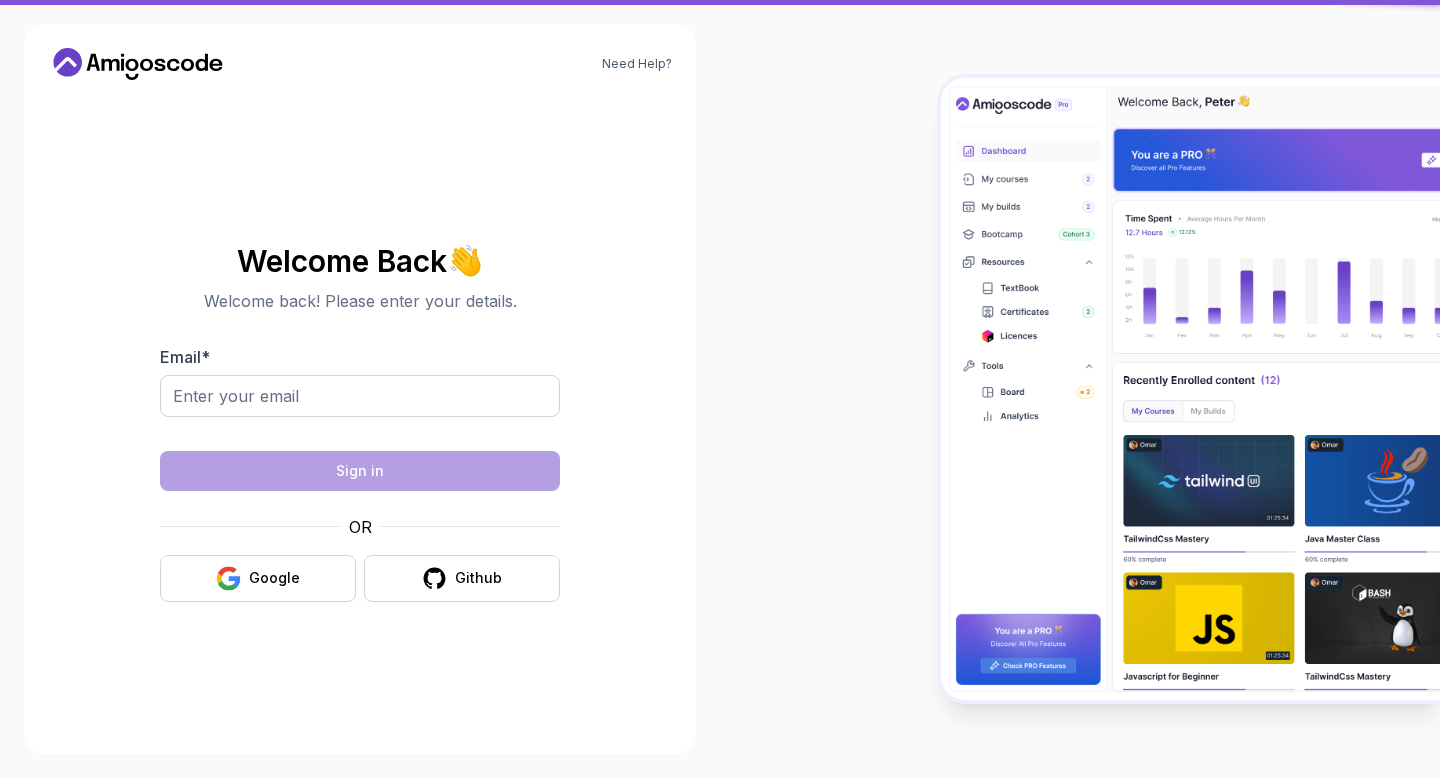 scroll, scrollTop: 0, scrollLeft: 0, axis: both 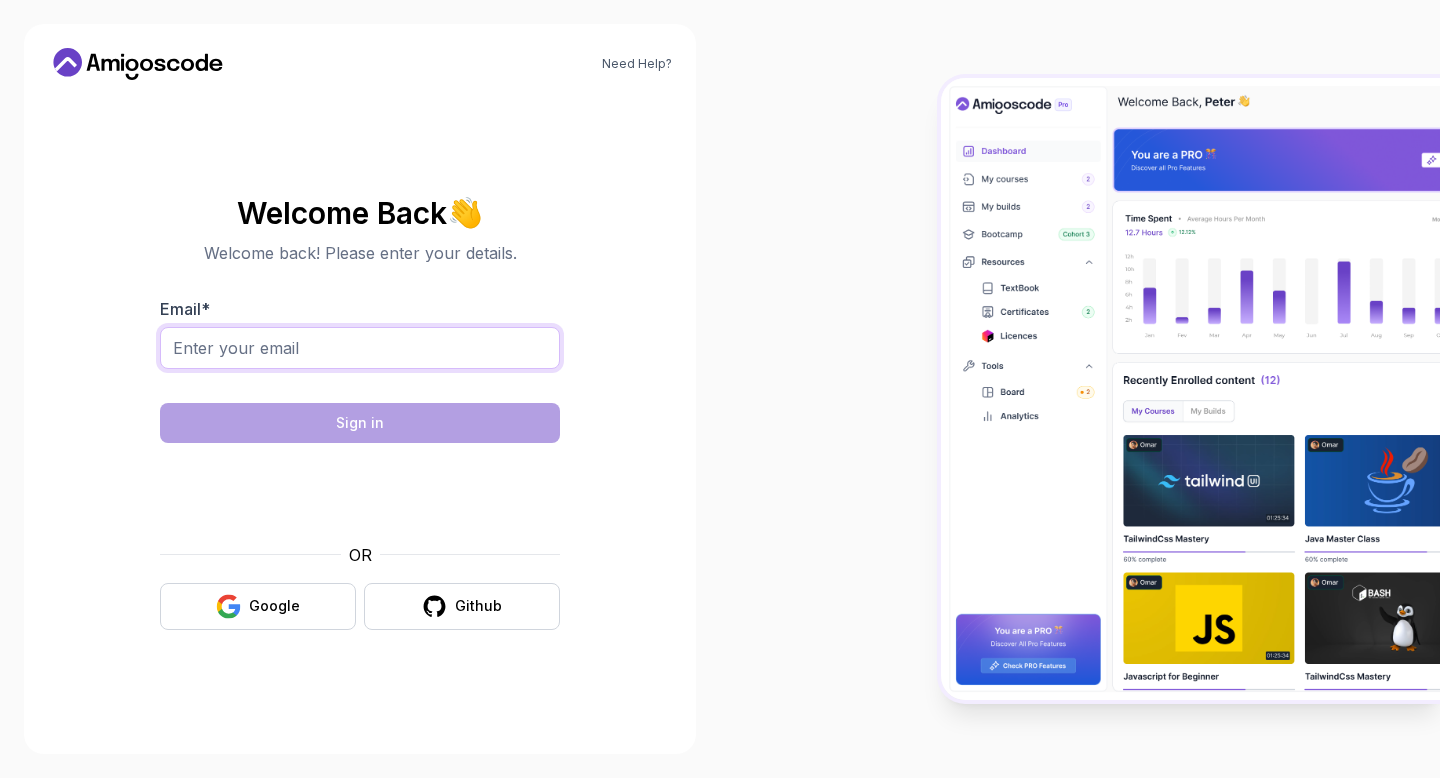 click on "Email *" at bounding box center (360, 348) 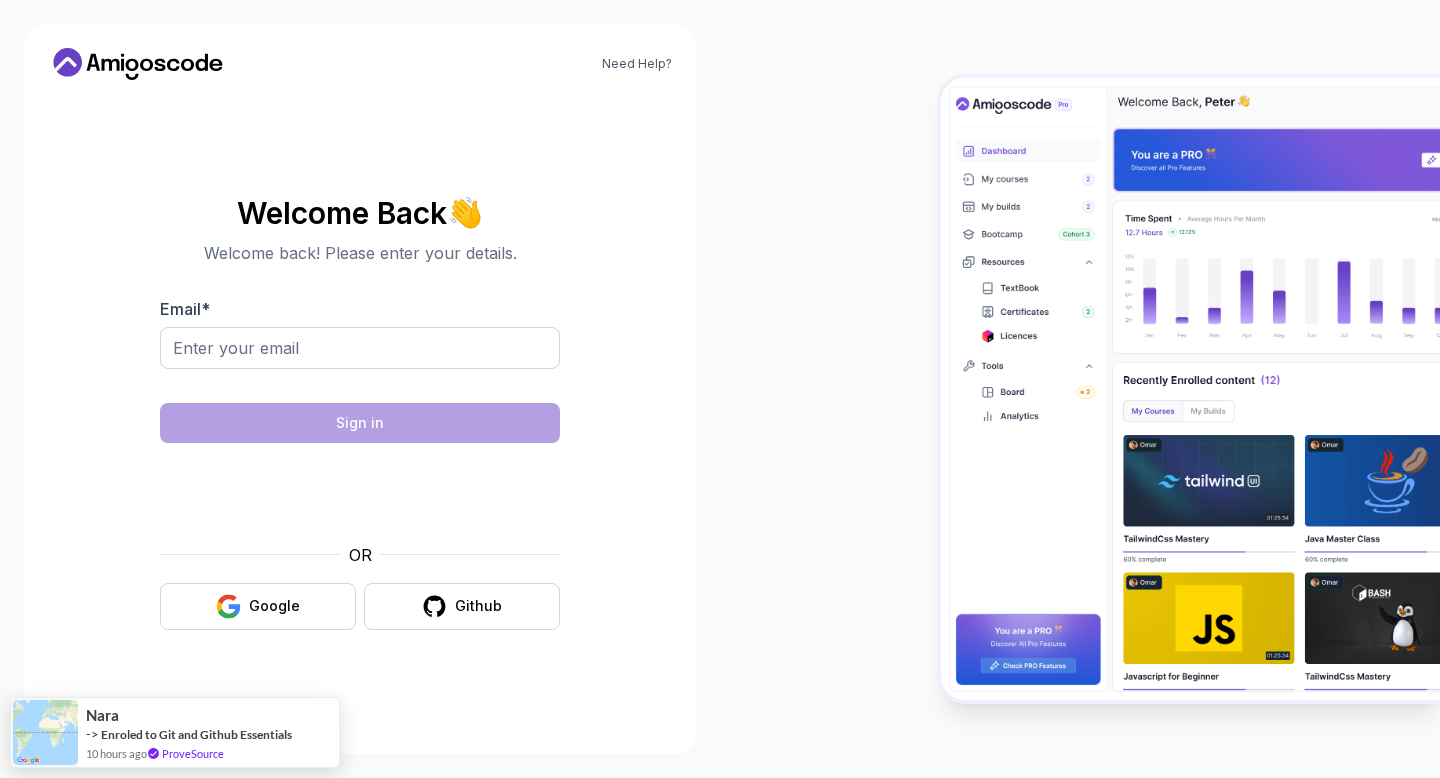 click on "Welcome Back 👋 Welcome back! Please enter your details. Email * Sign in OR Google Github" at bounding box center [360, 413] 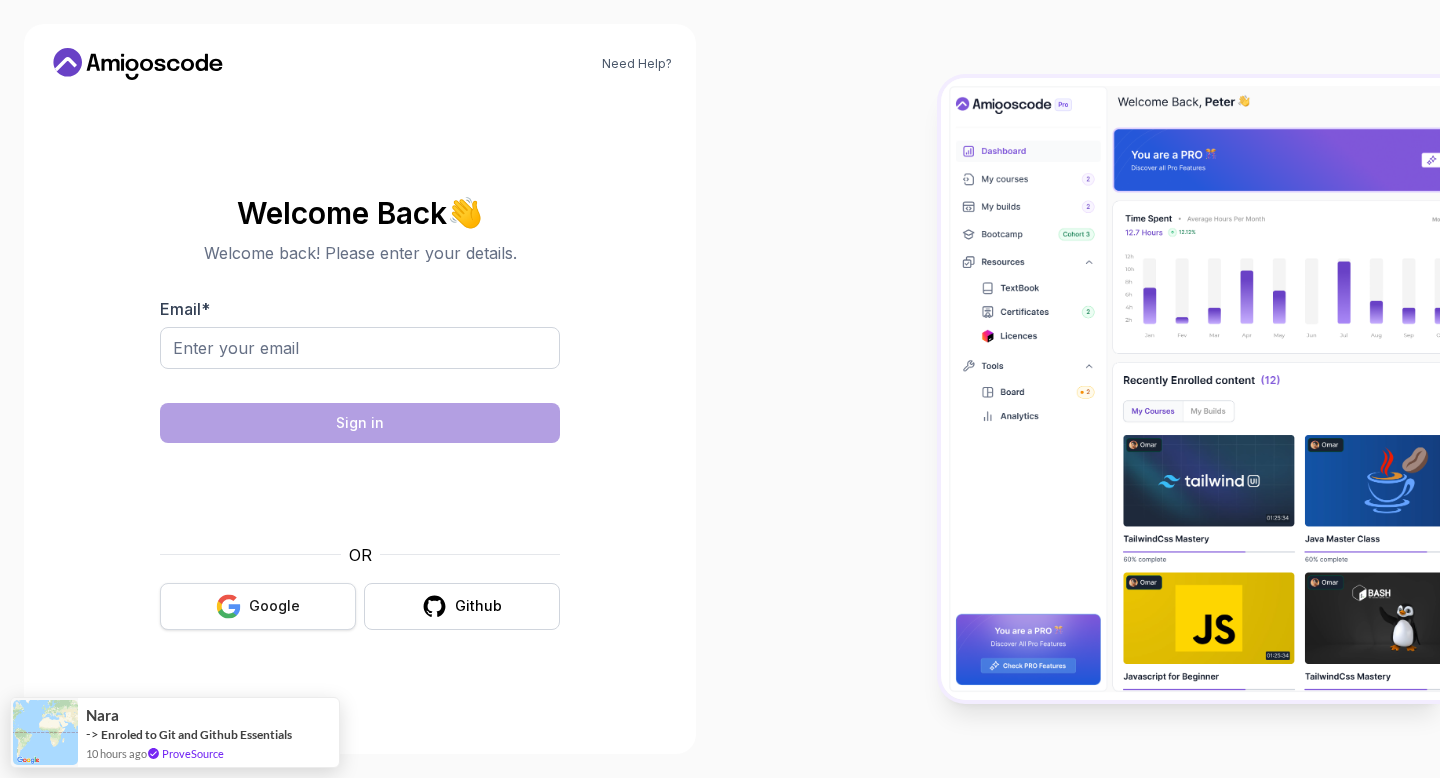 click 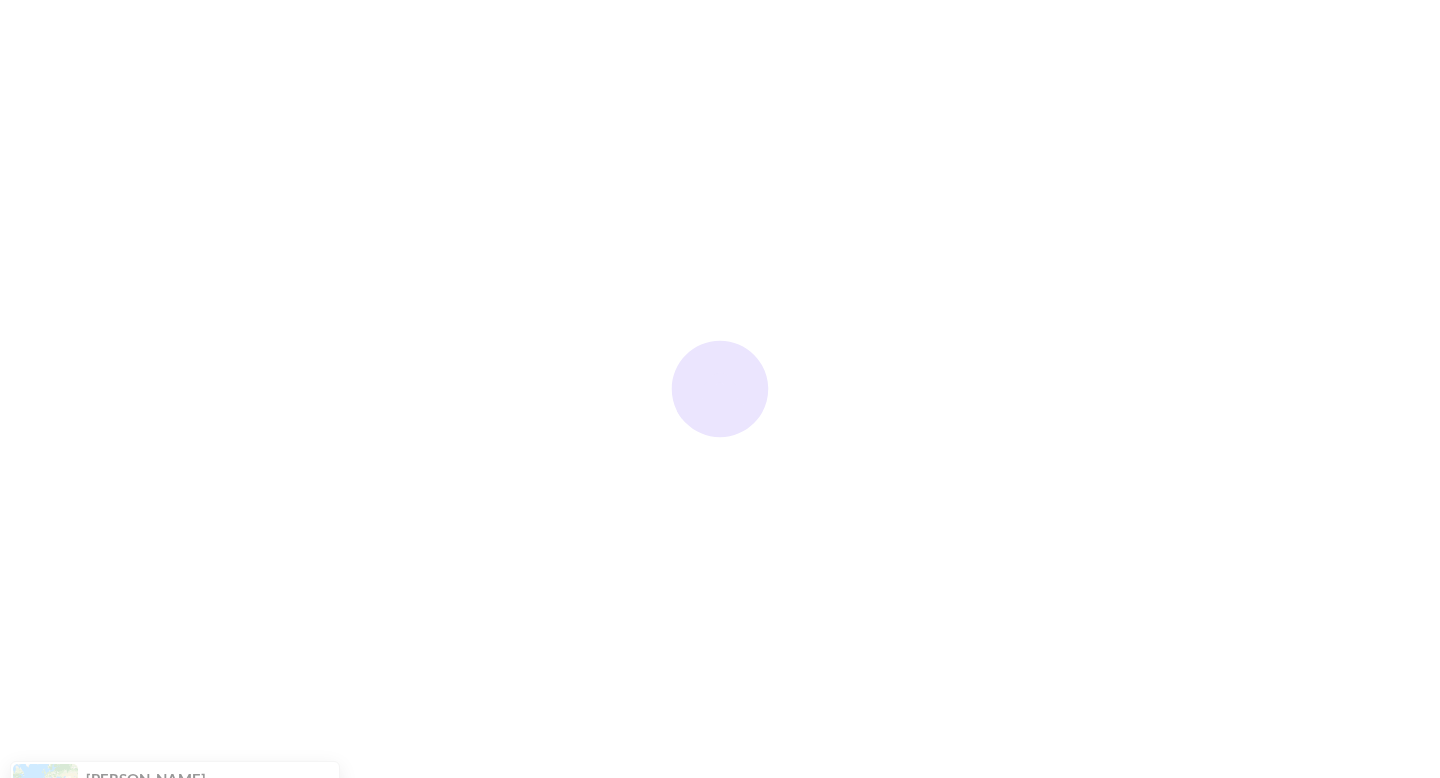 scroll, scrollTop: 0, scrollLeft: 0, axis: both 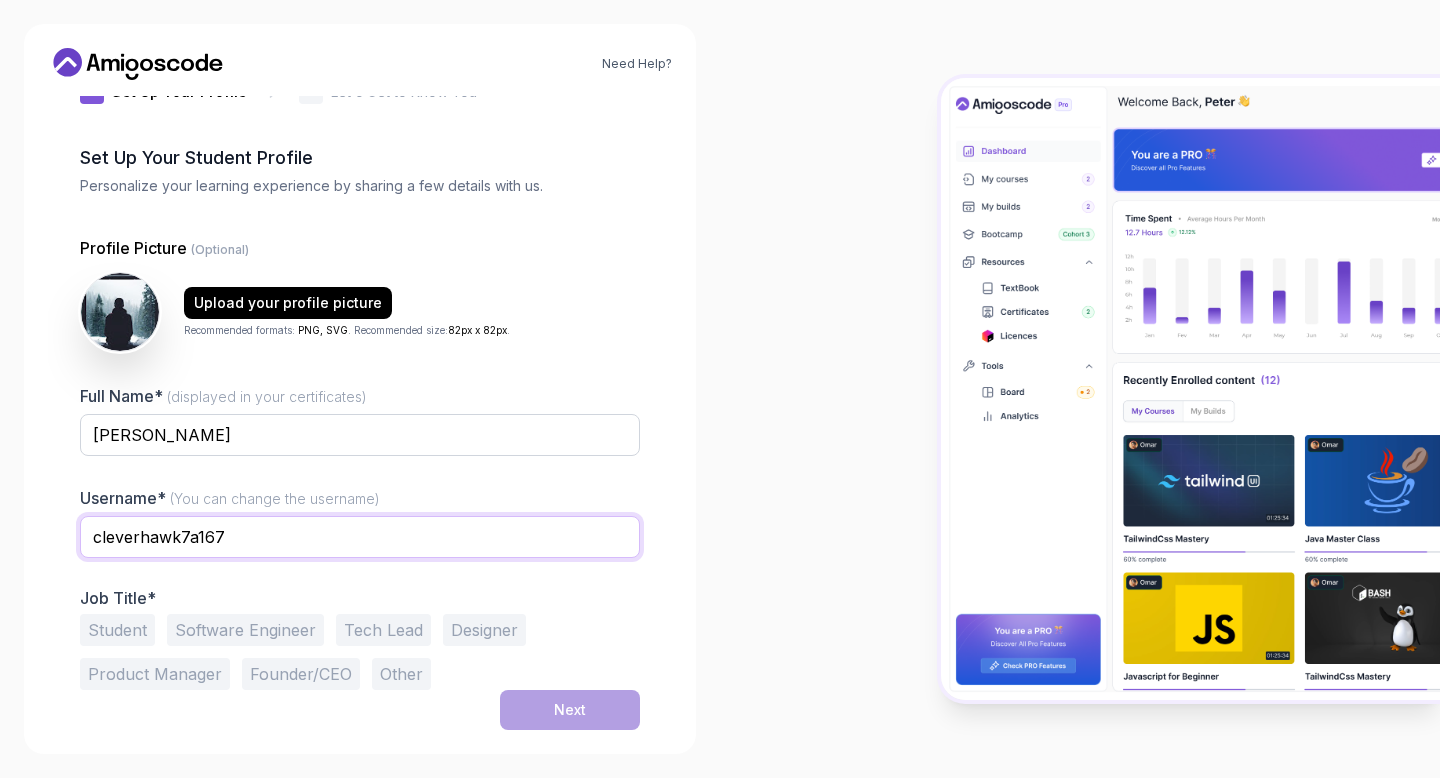 click on "cleverhawk7a167" at bounding box center [360, 537] 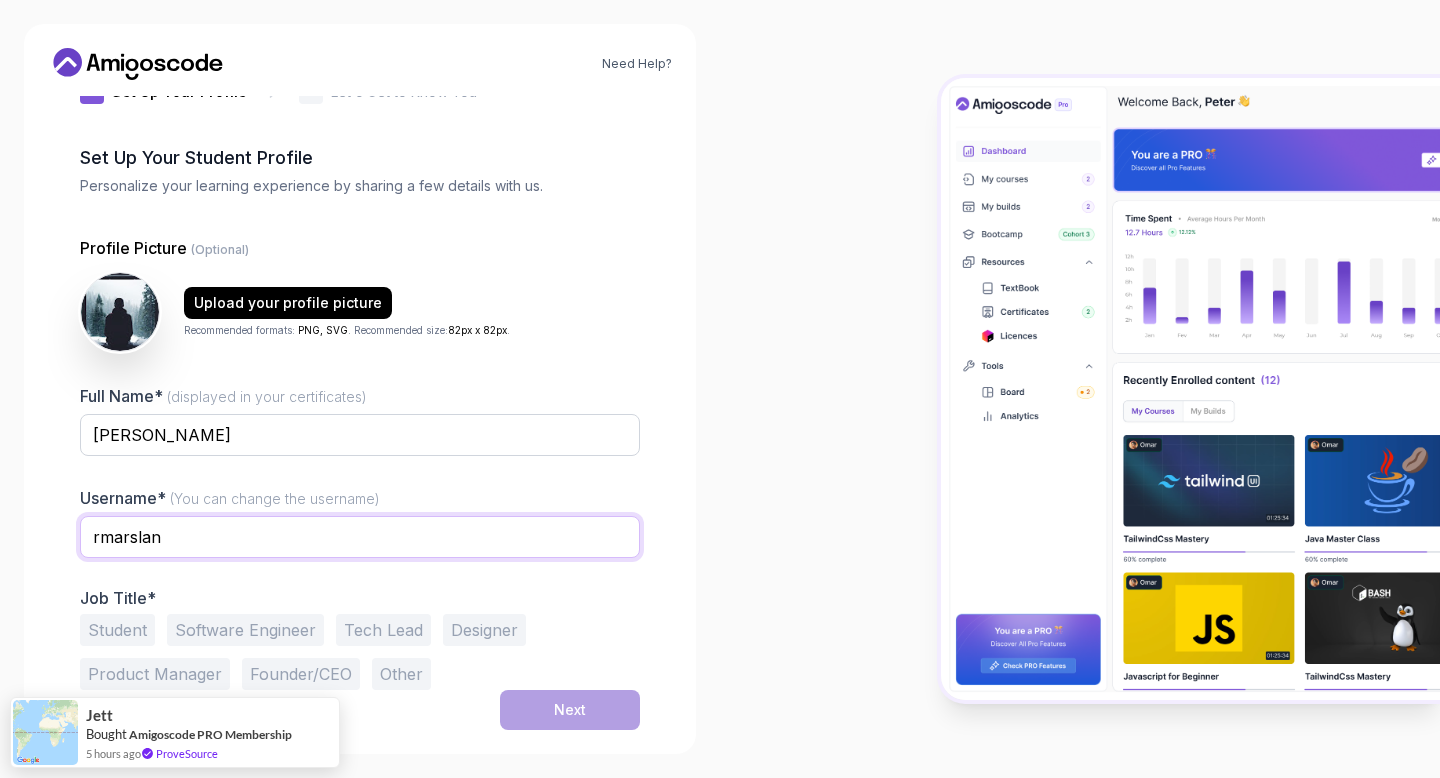type on "rmarslan" 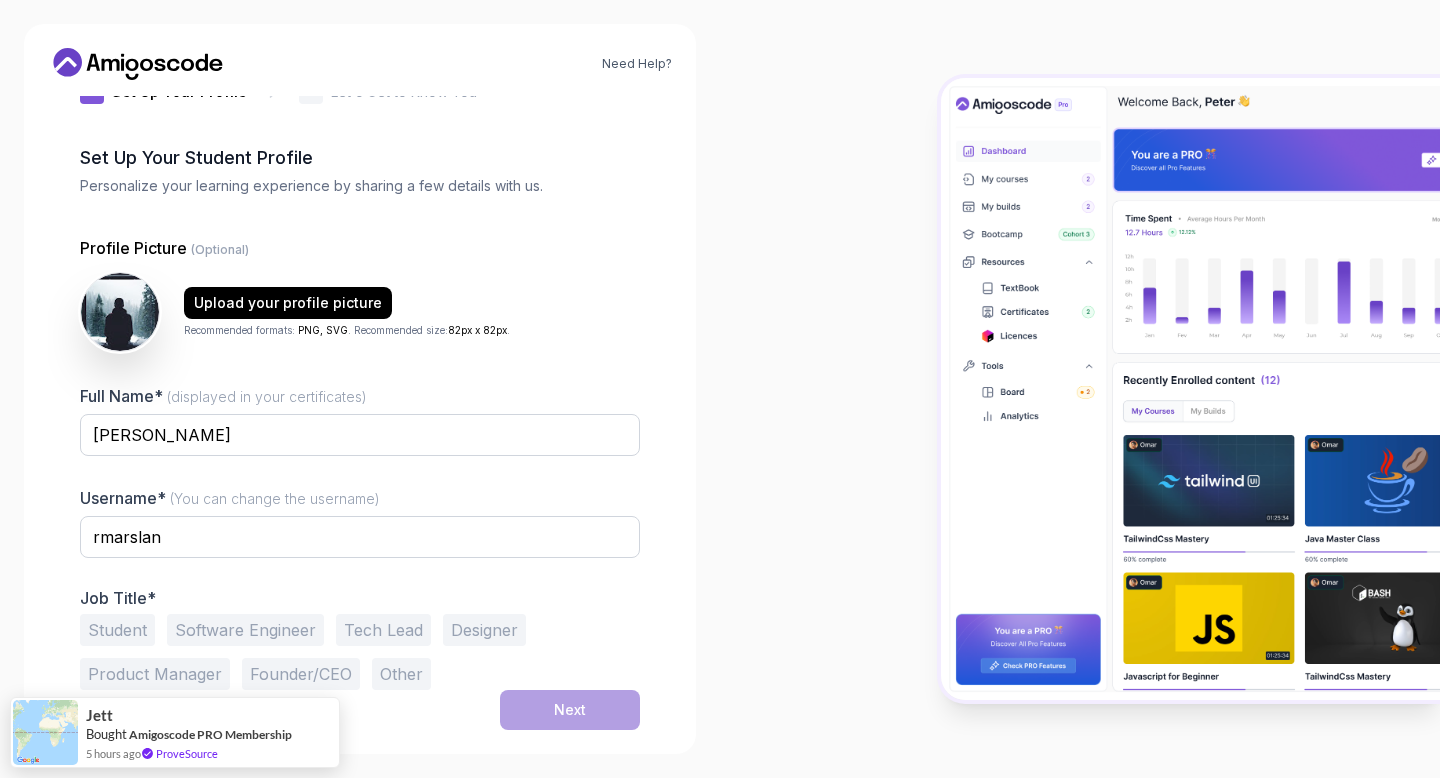 type 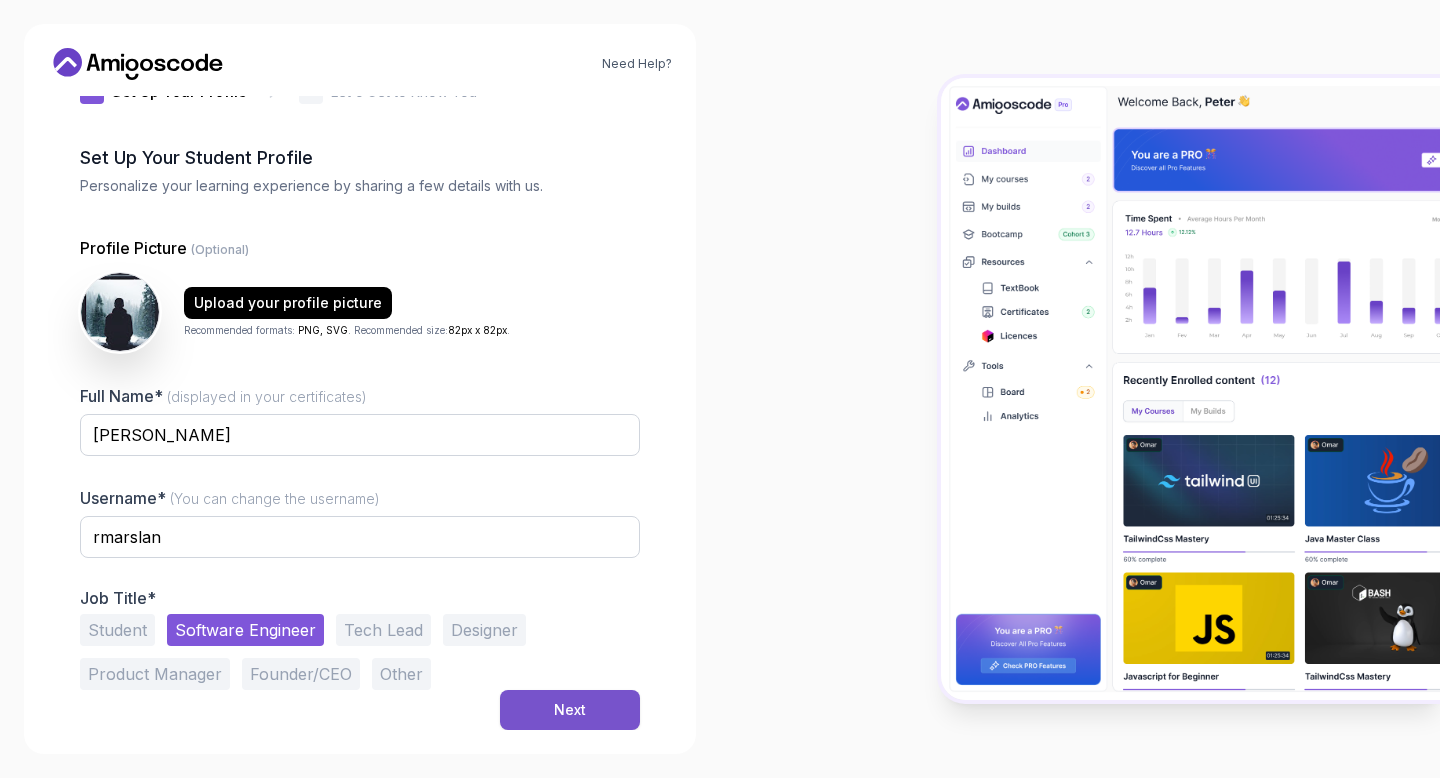 click on "Next" at bounding box center (570, 710) 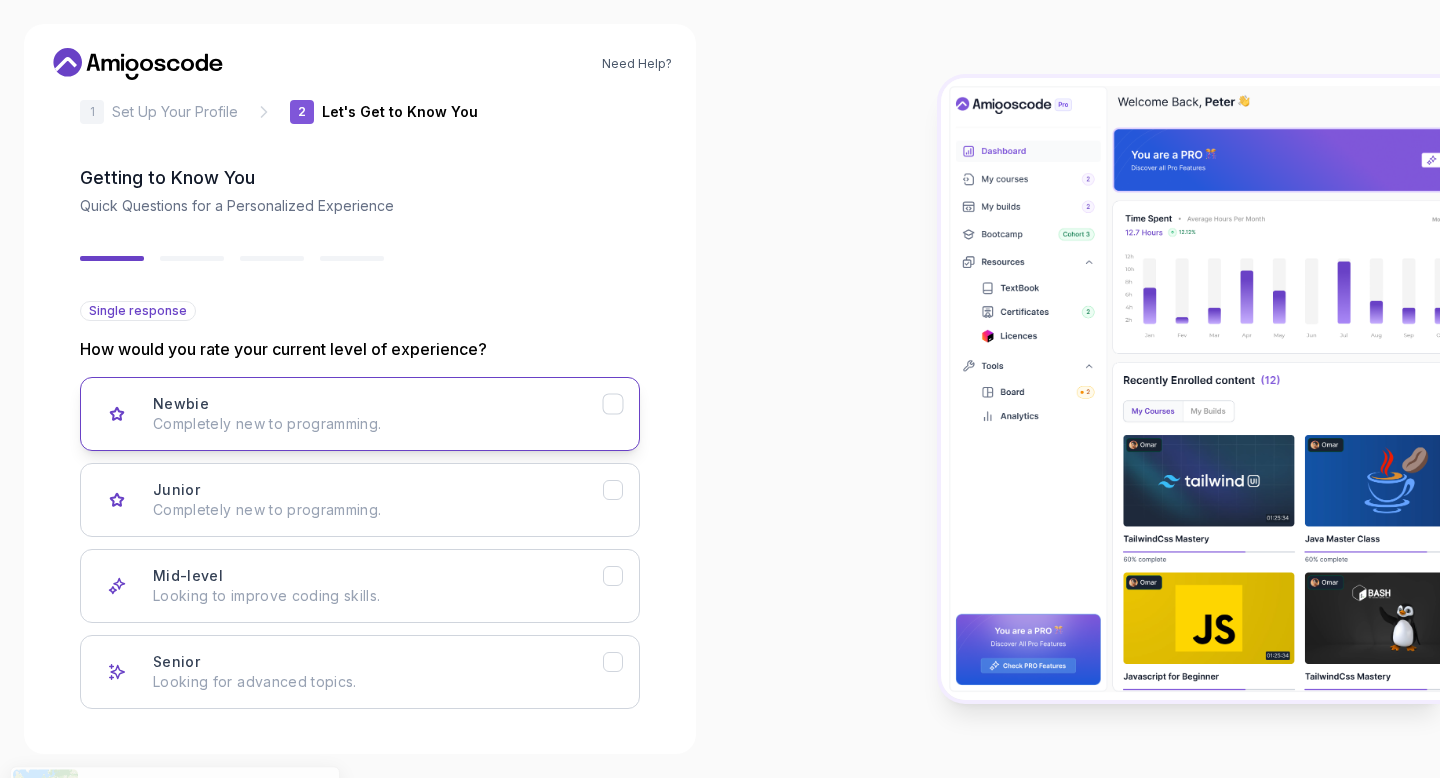 scroll, scrollTop: 119, scrollLeft: 0, axis: vertical 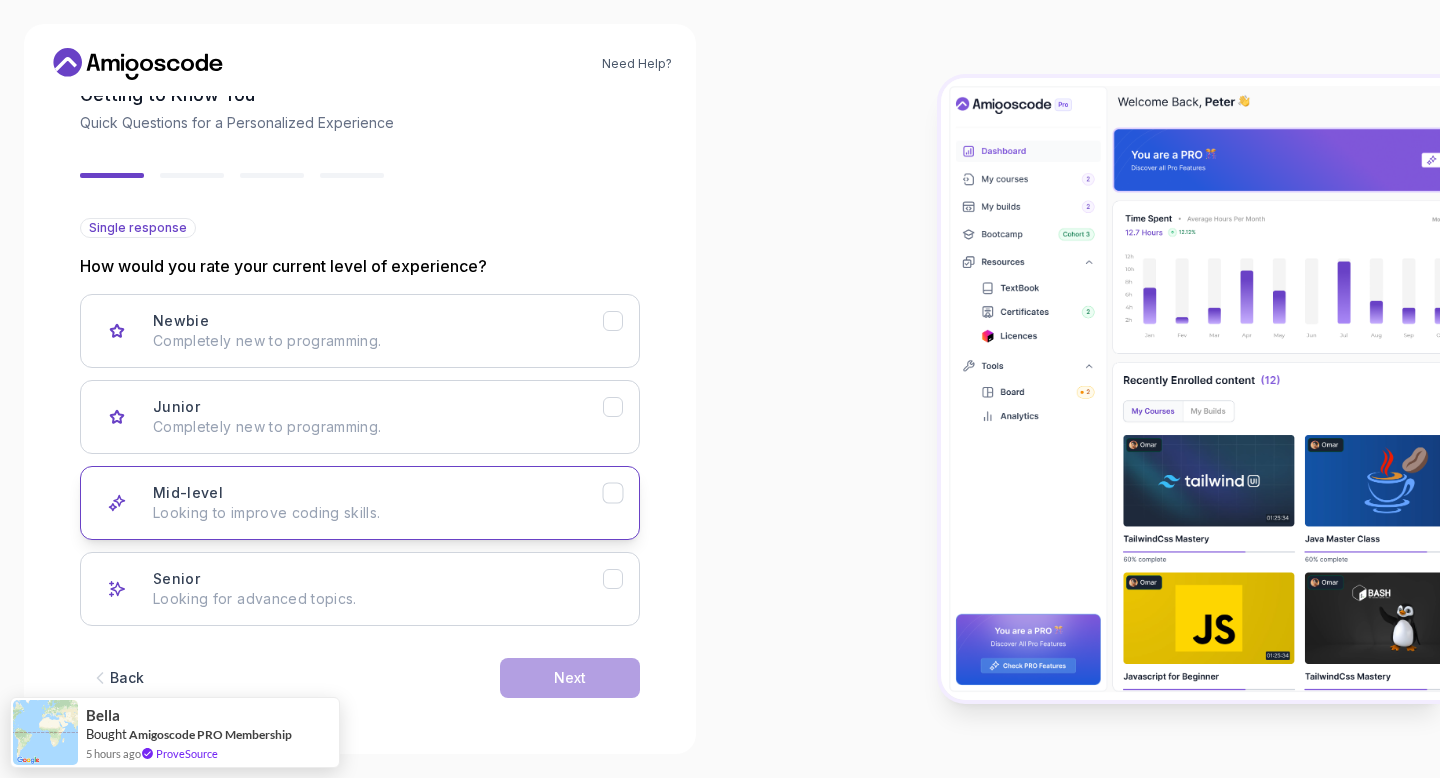 click on "Mid-level Looking to improve coding skills." at bounding box center [378, 503] 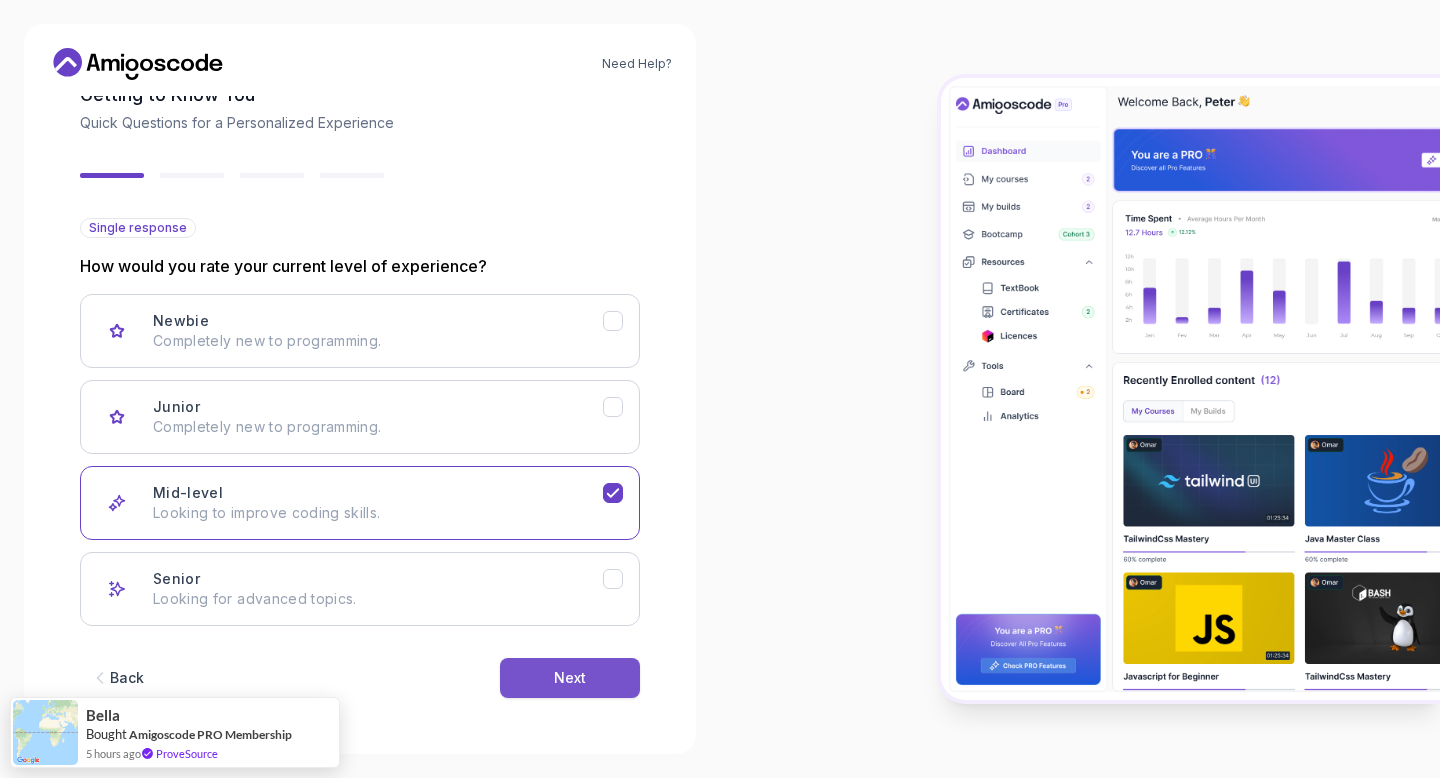 click on "Next" at bounding box center [570, 678] 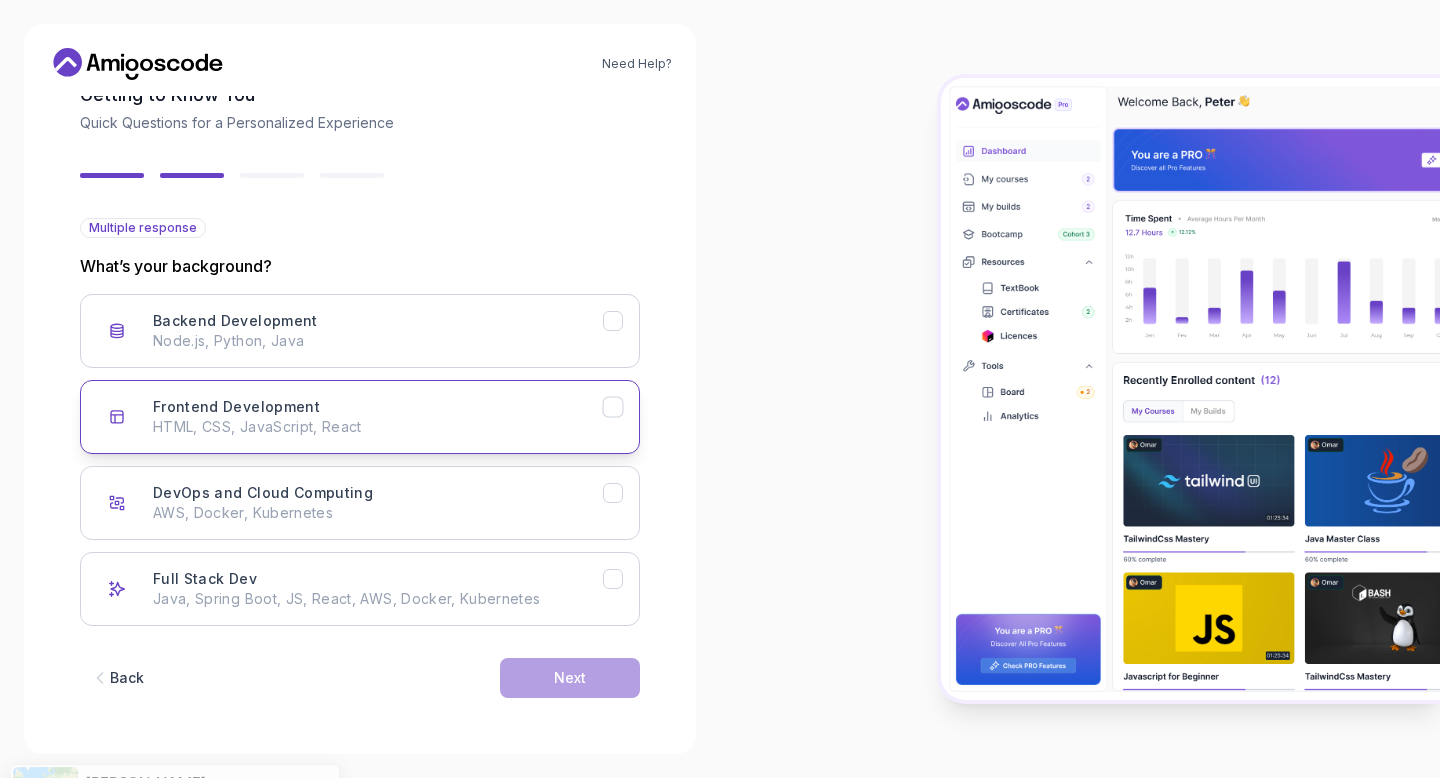 click on "Frontend Development HTML, CSS, JavaScript, React" at bounding box center (378, 417) 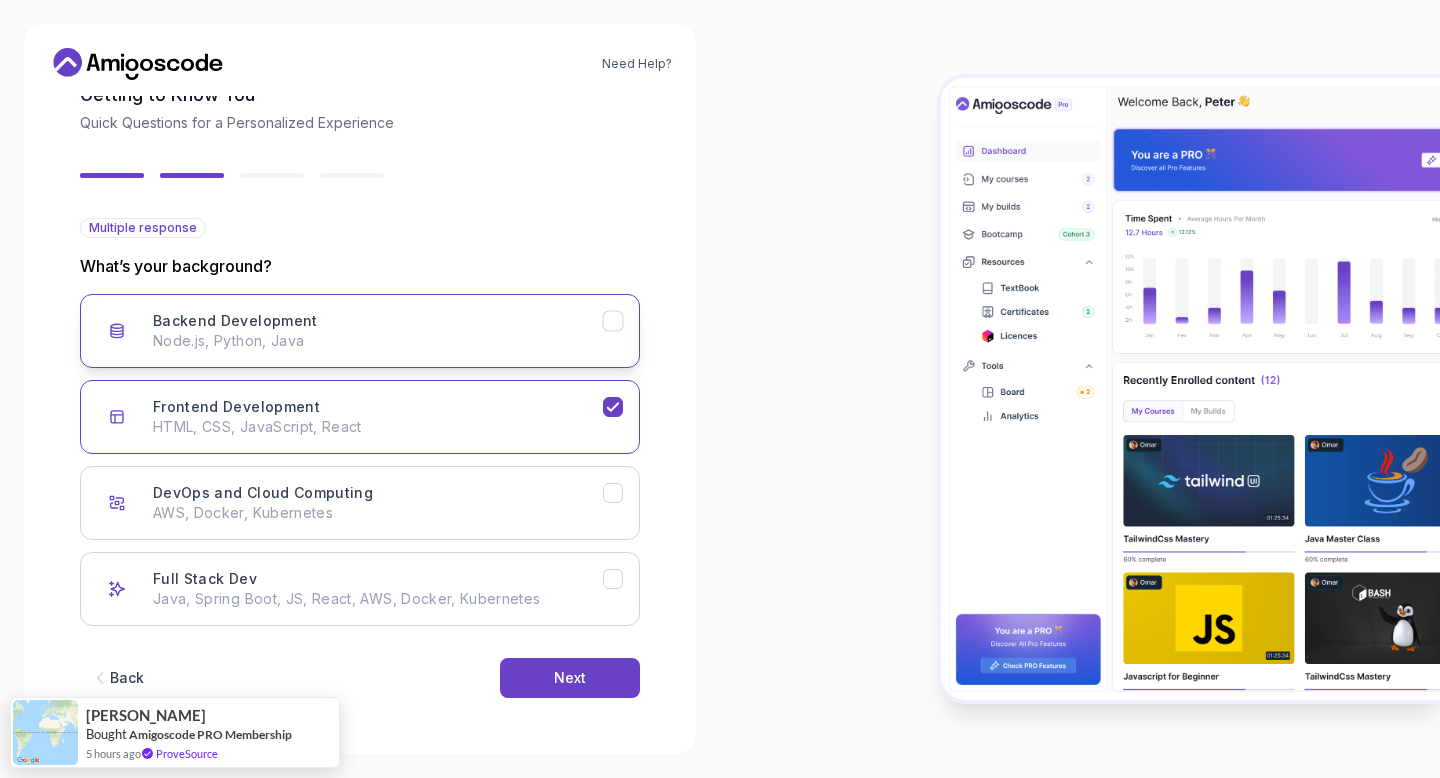 click on "Backend Development Node.js, Python, Java" at bounding box center [360, 331] 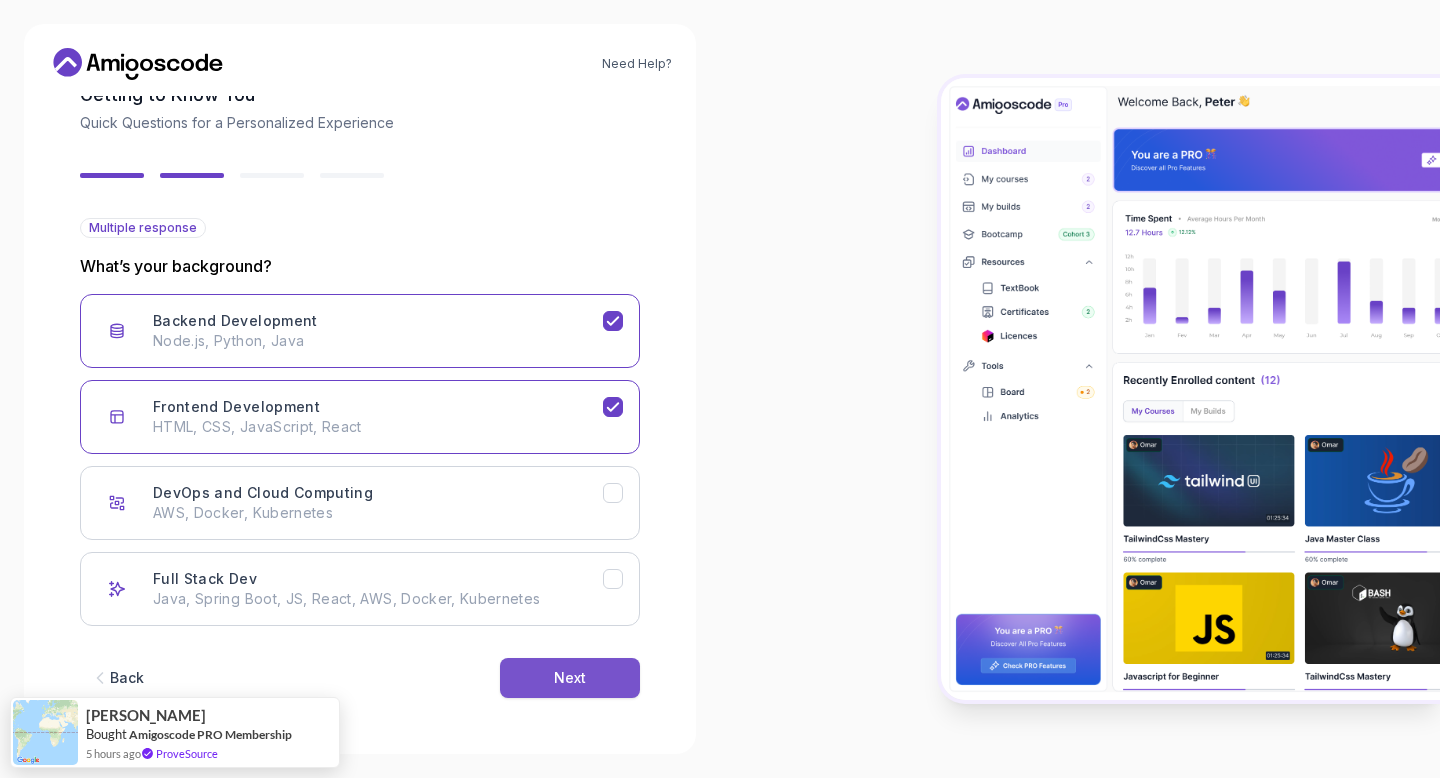 click on "Next" at bounding box center (570, 678) 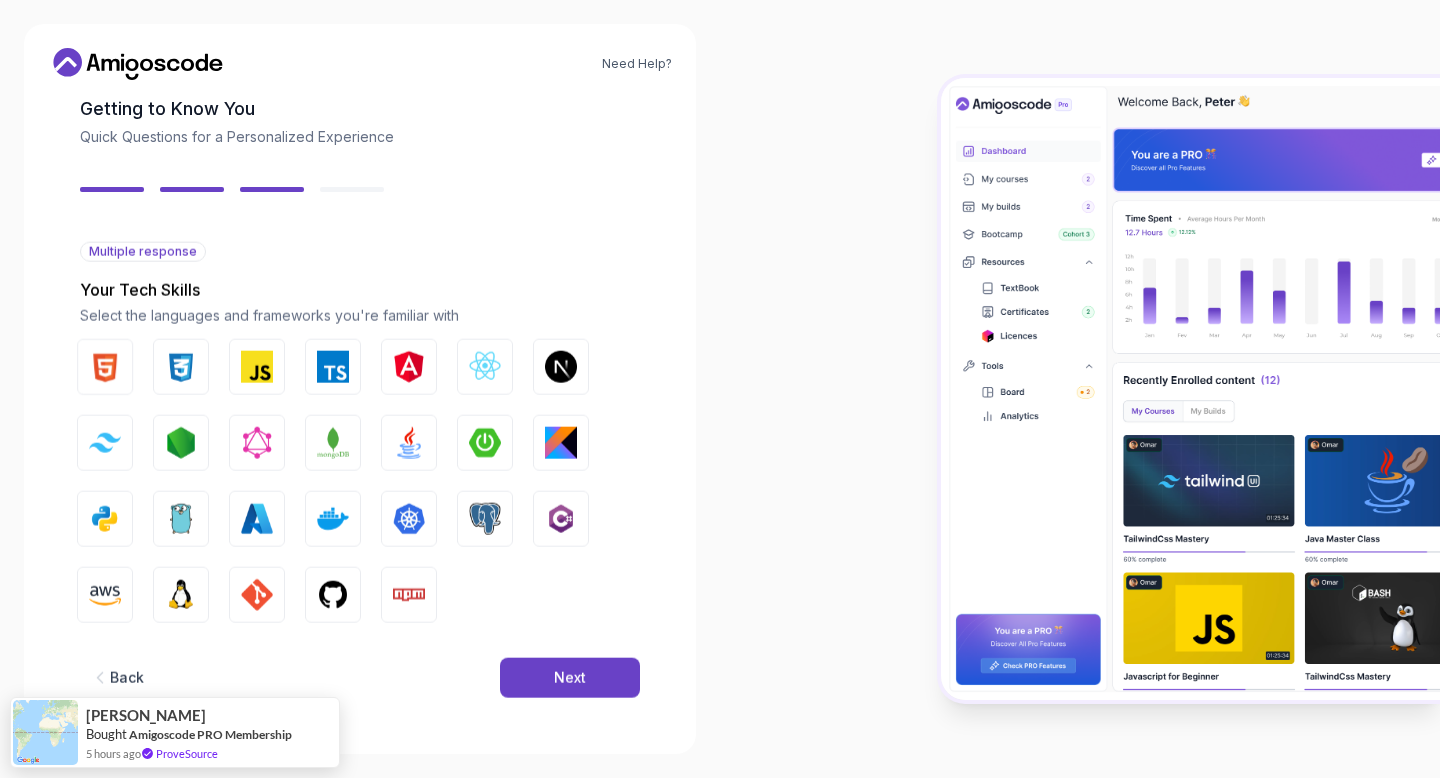 scroll, scrollTop: 95, scrollLeft: 0, axis: vertical 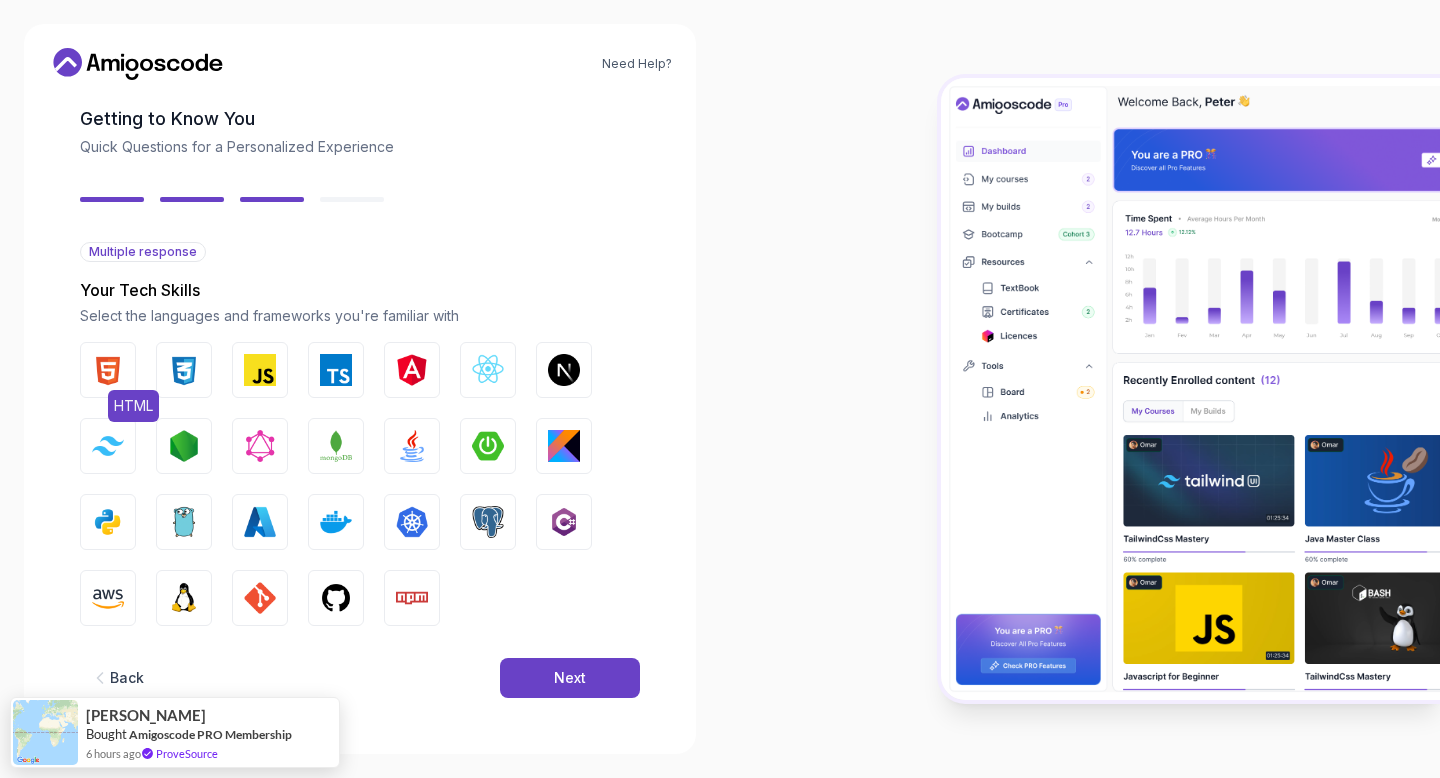 click at bounding box center [108, 370] 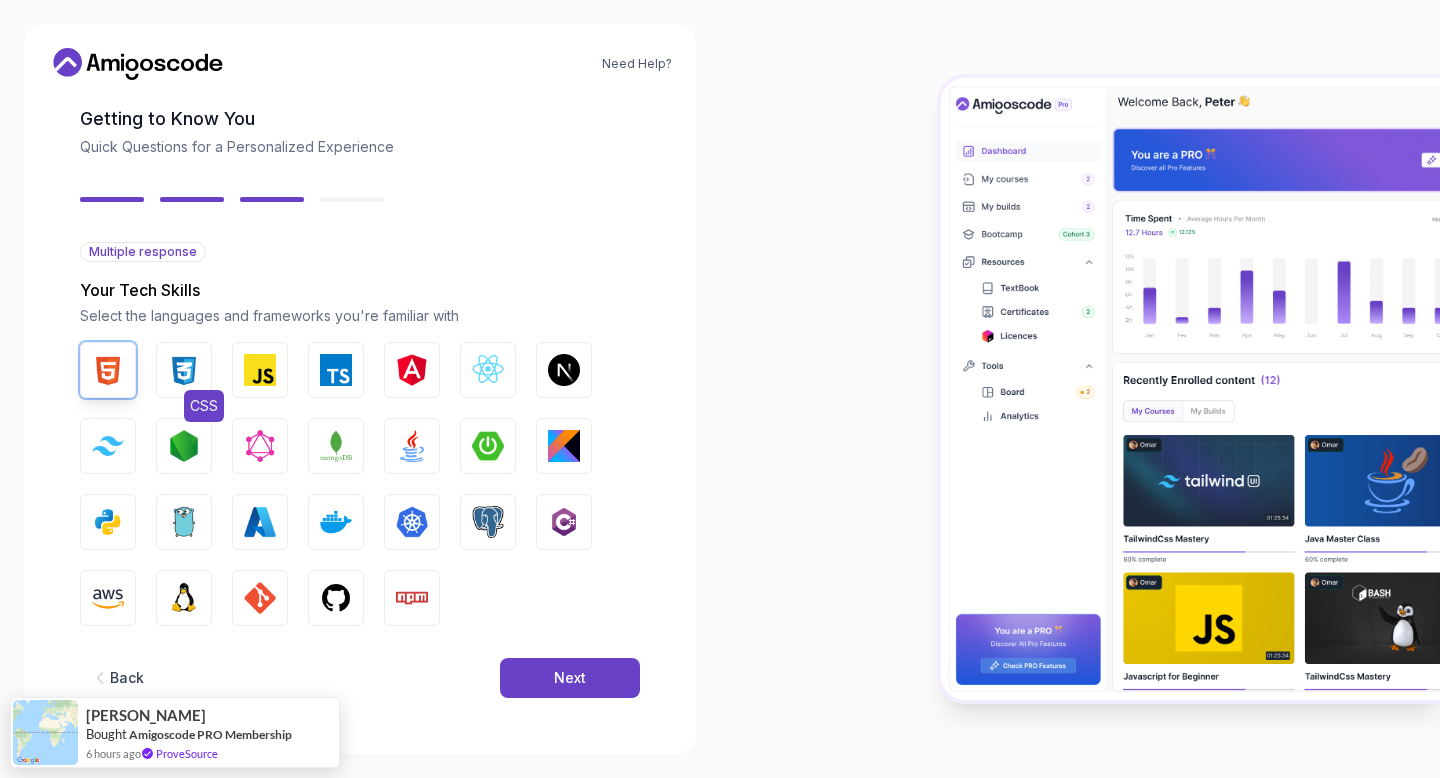 click at bounding box center (184, 370) 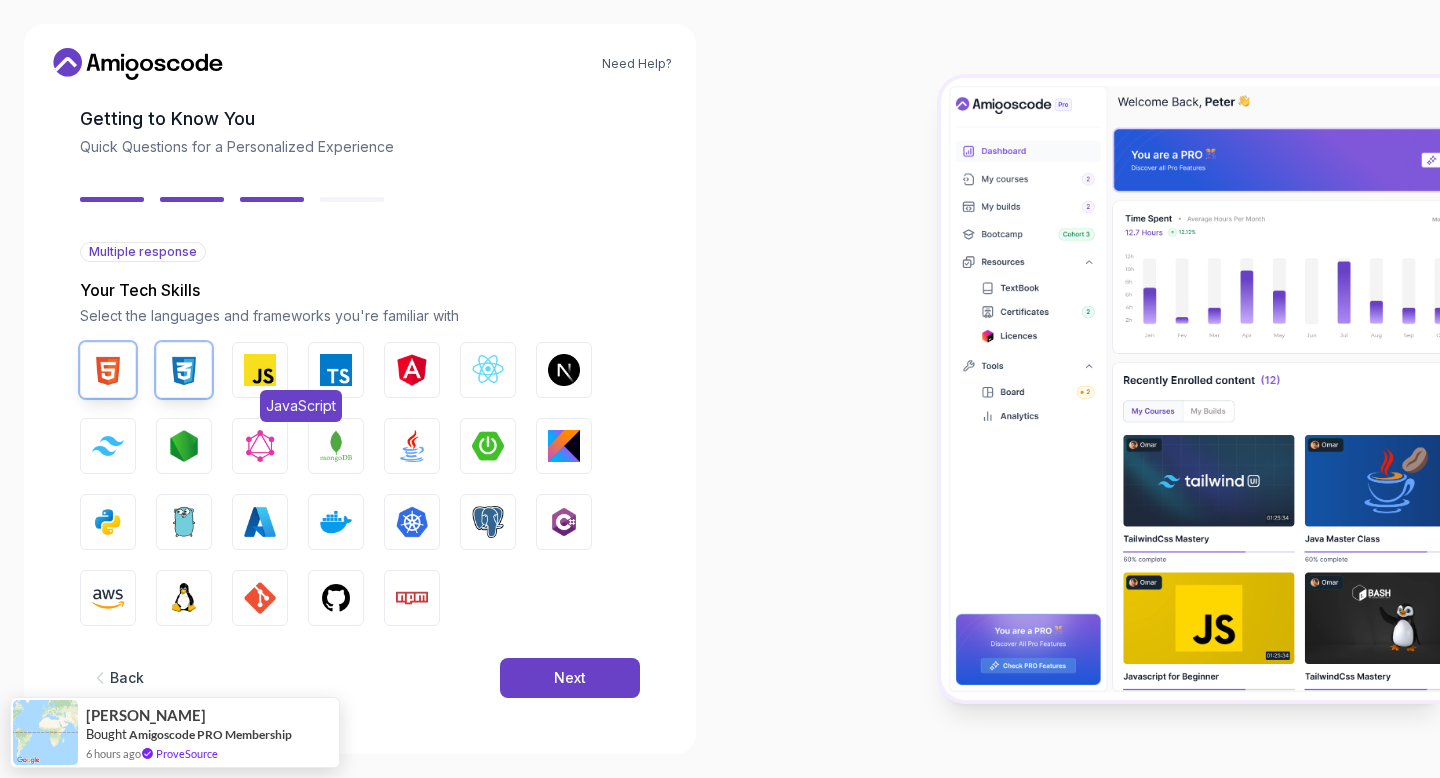 click on "JavaScript" at bounding box center (260, 370) 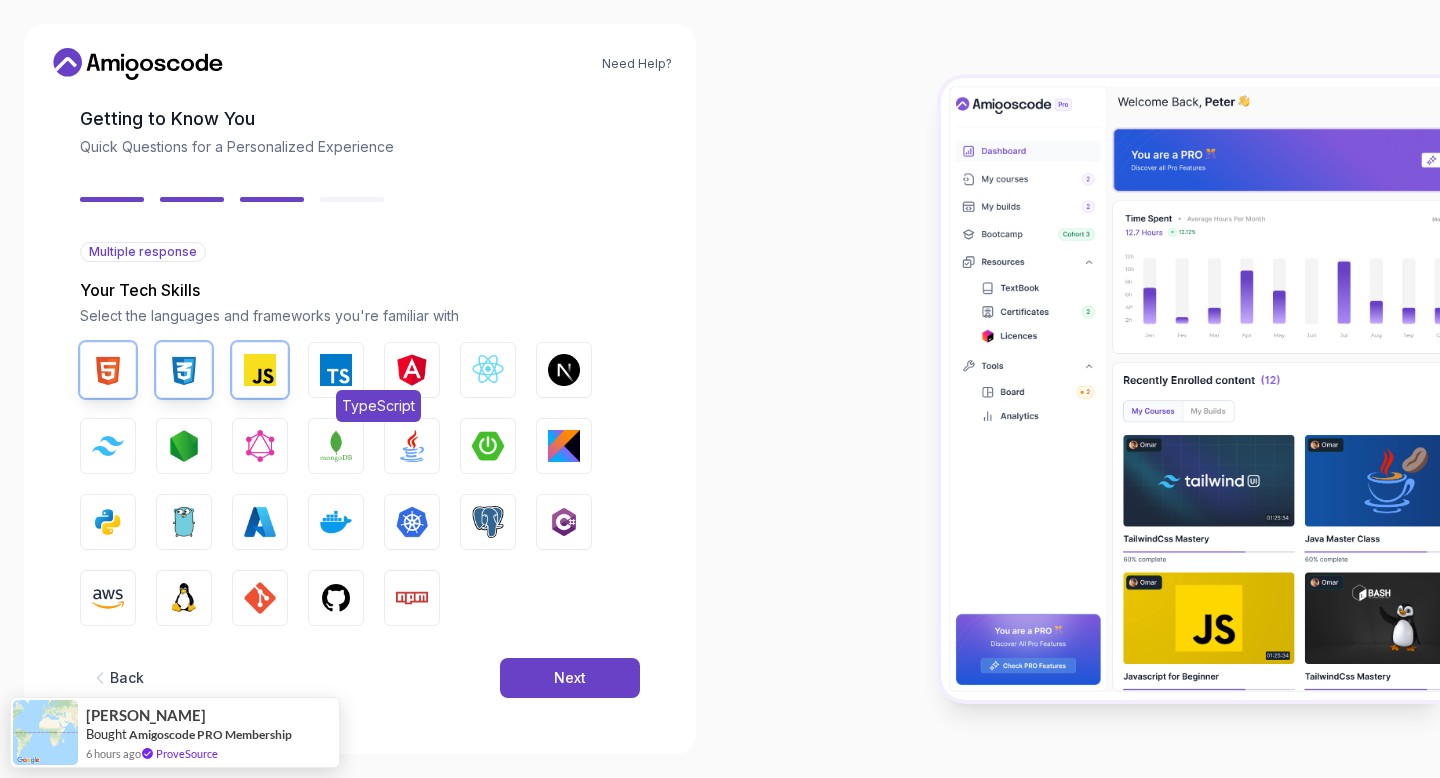 click at bounding box center [336, 370] 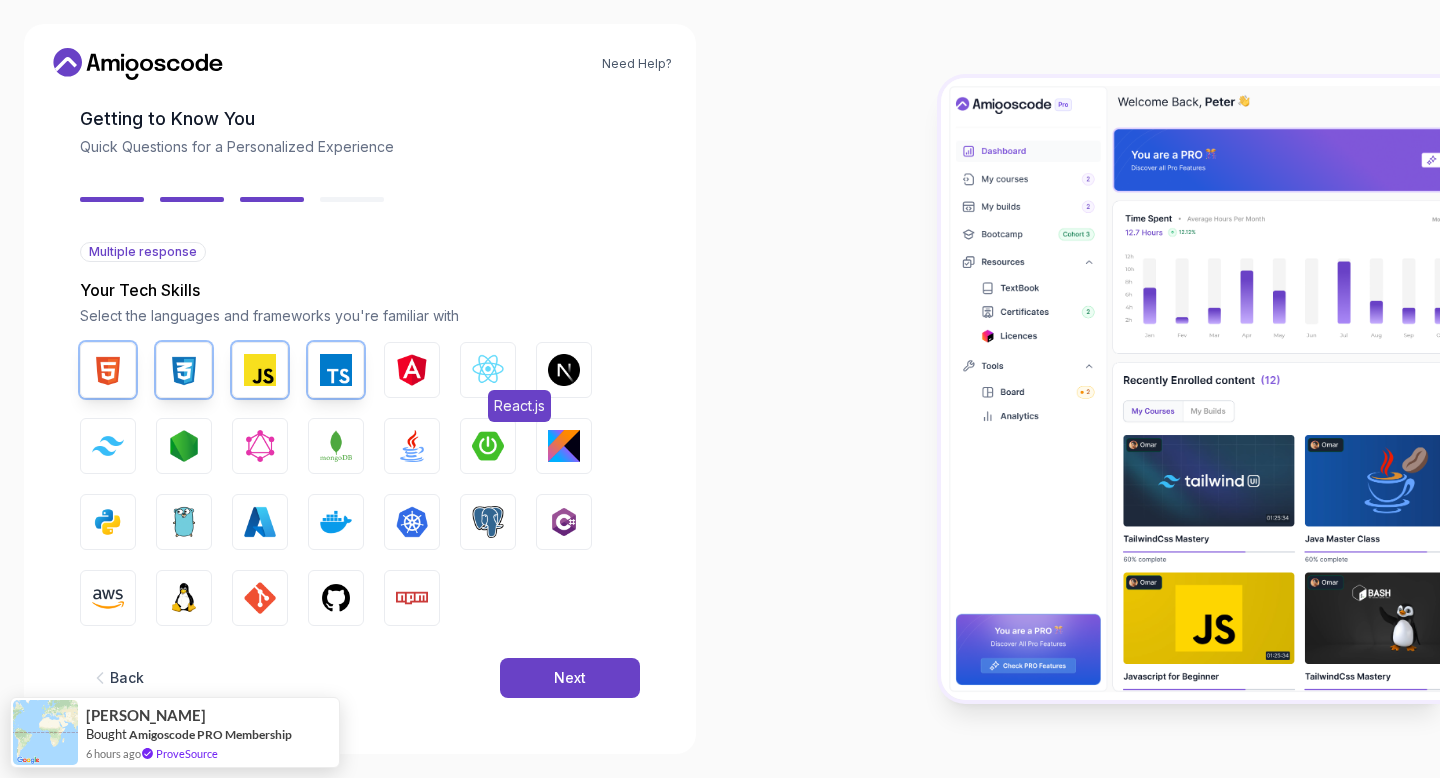 click at bounding box center [488, 370] 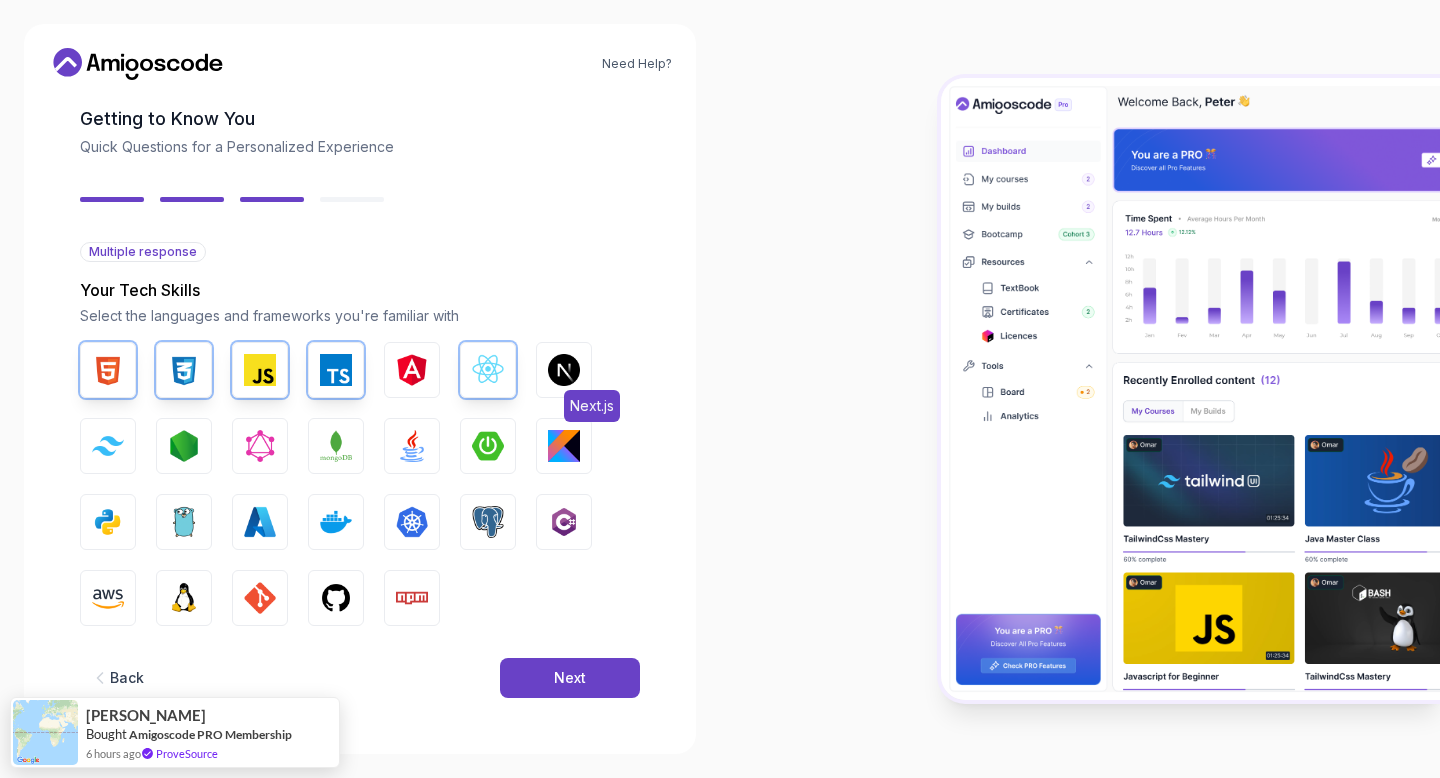 click on "Next.js" at bounding box center [564, 370] 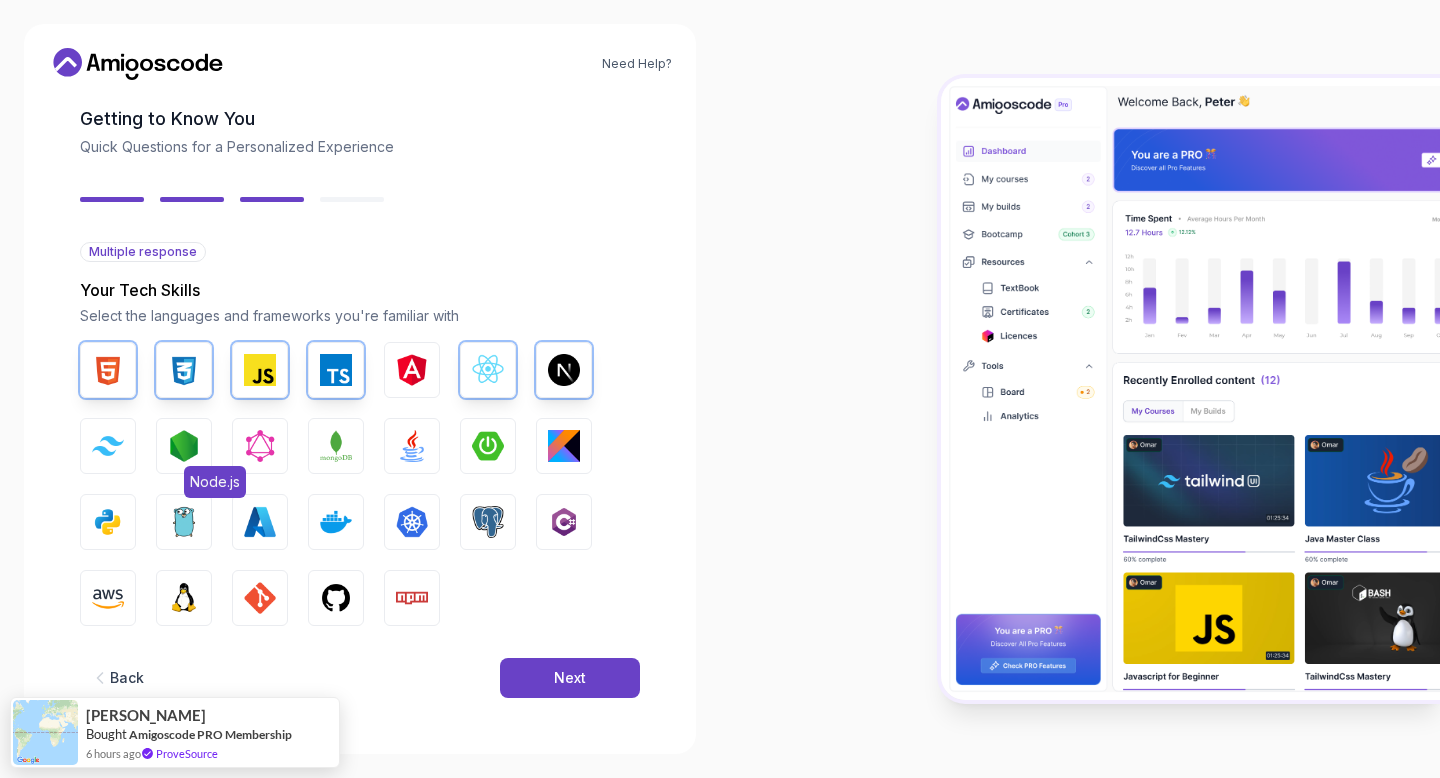 click at bounding box center [184, 446] 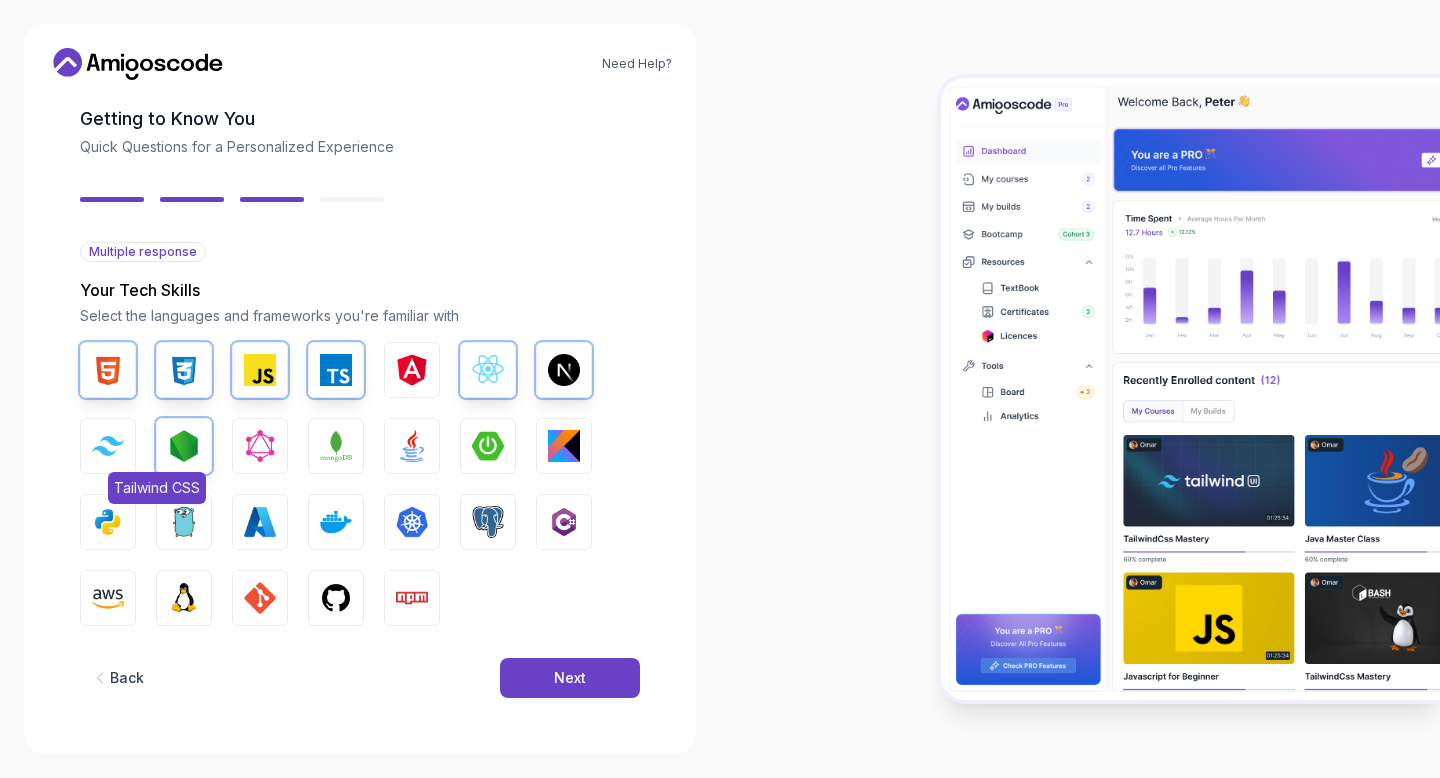 click on "Tailwind CSS" at bounding box center (108, 446) 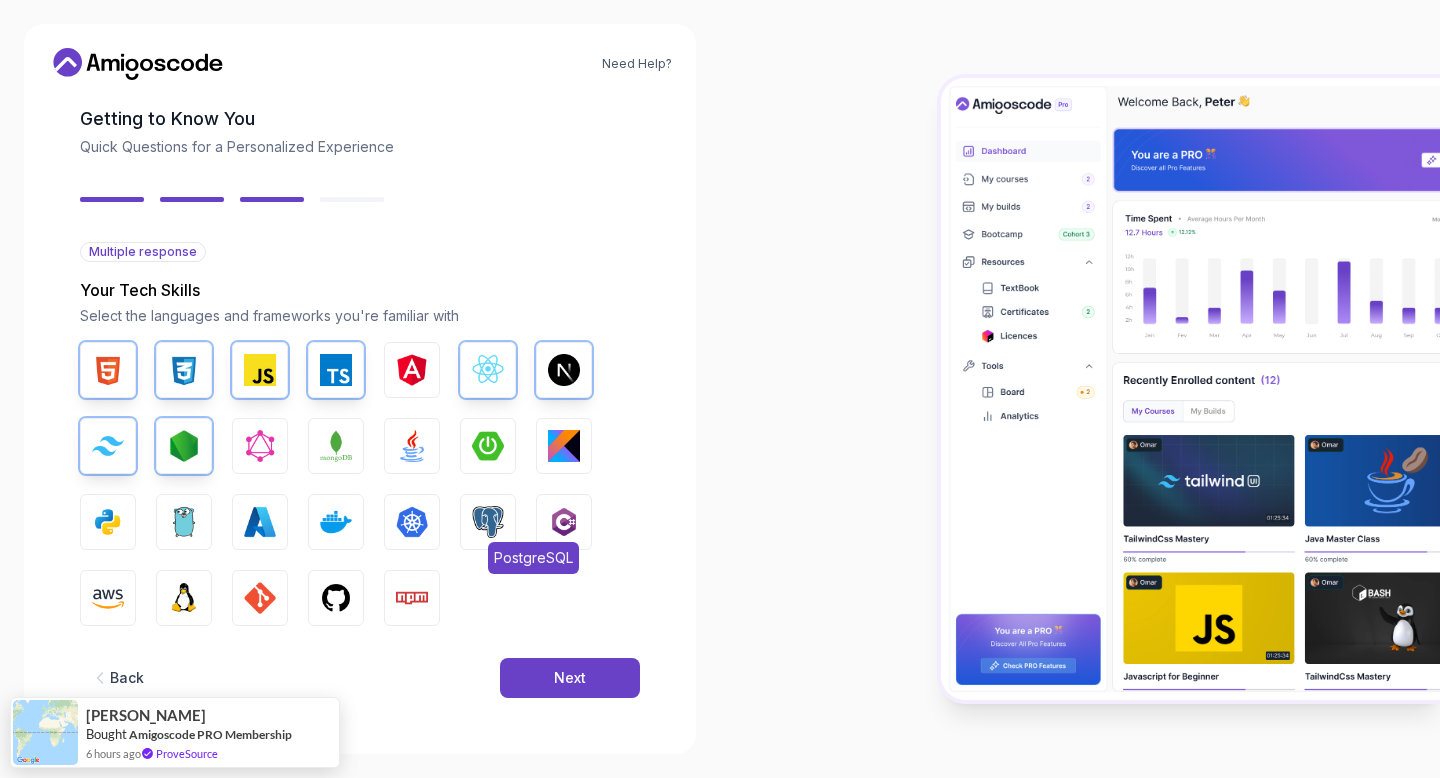 click at bounding box center (488, 522) 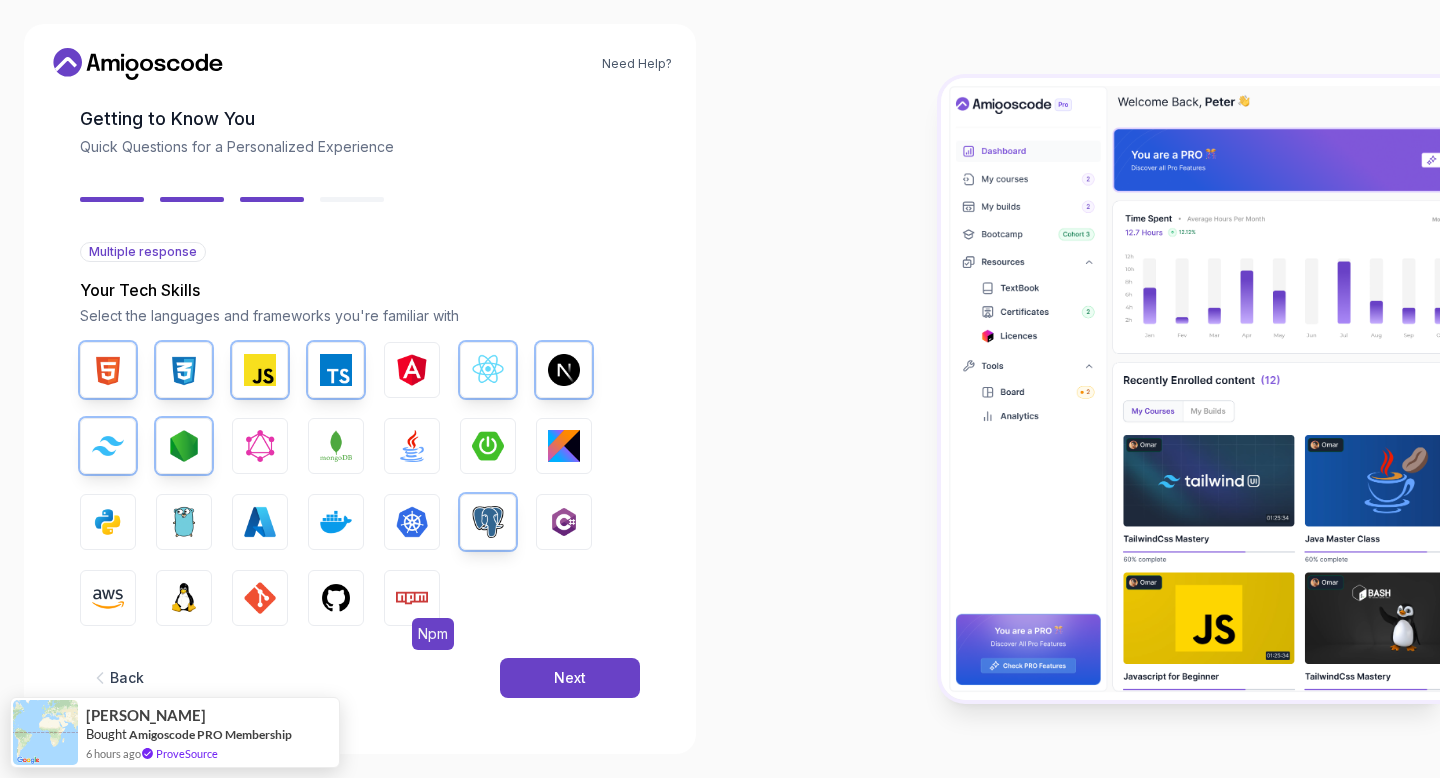 click on "Npm" at bounding box center (412, 598) 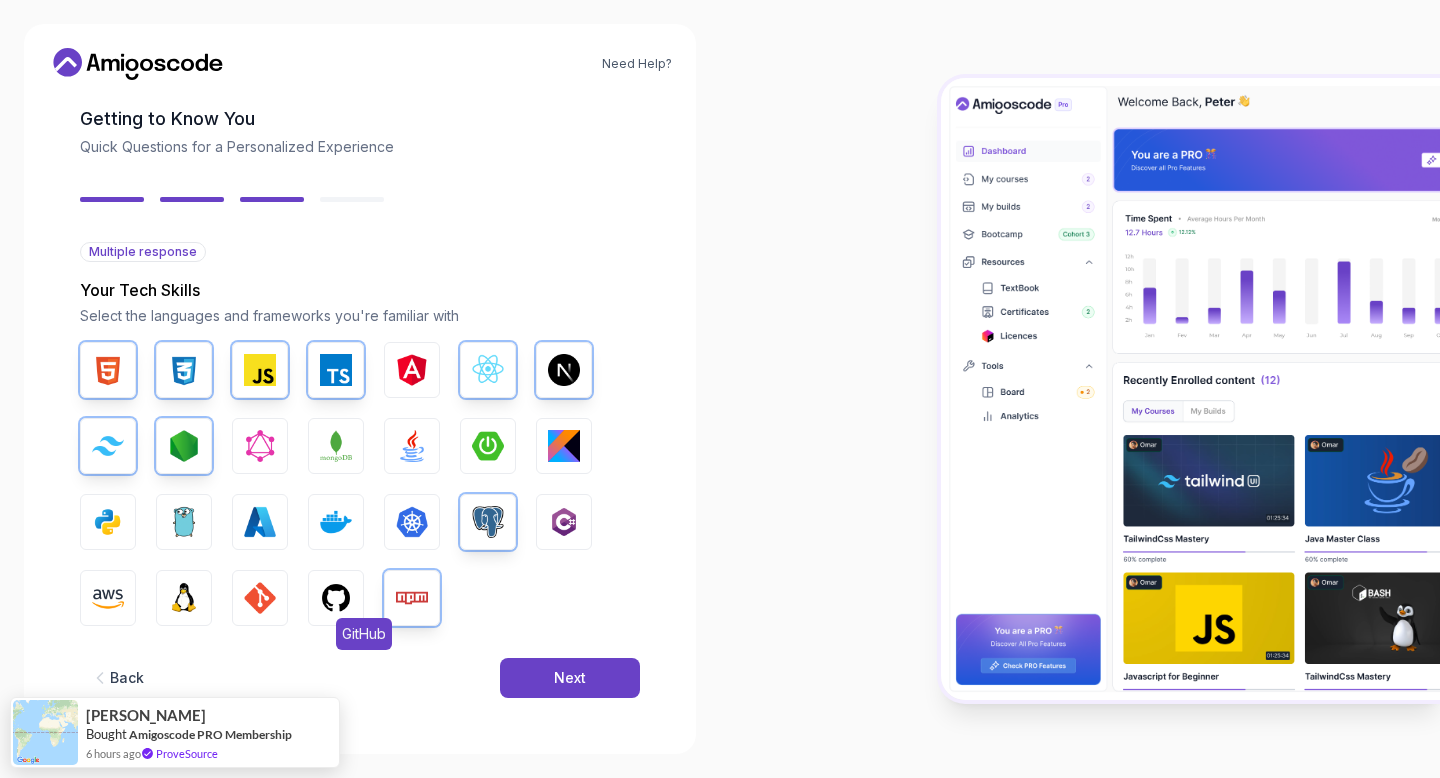click at bounding box center [336, 598] 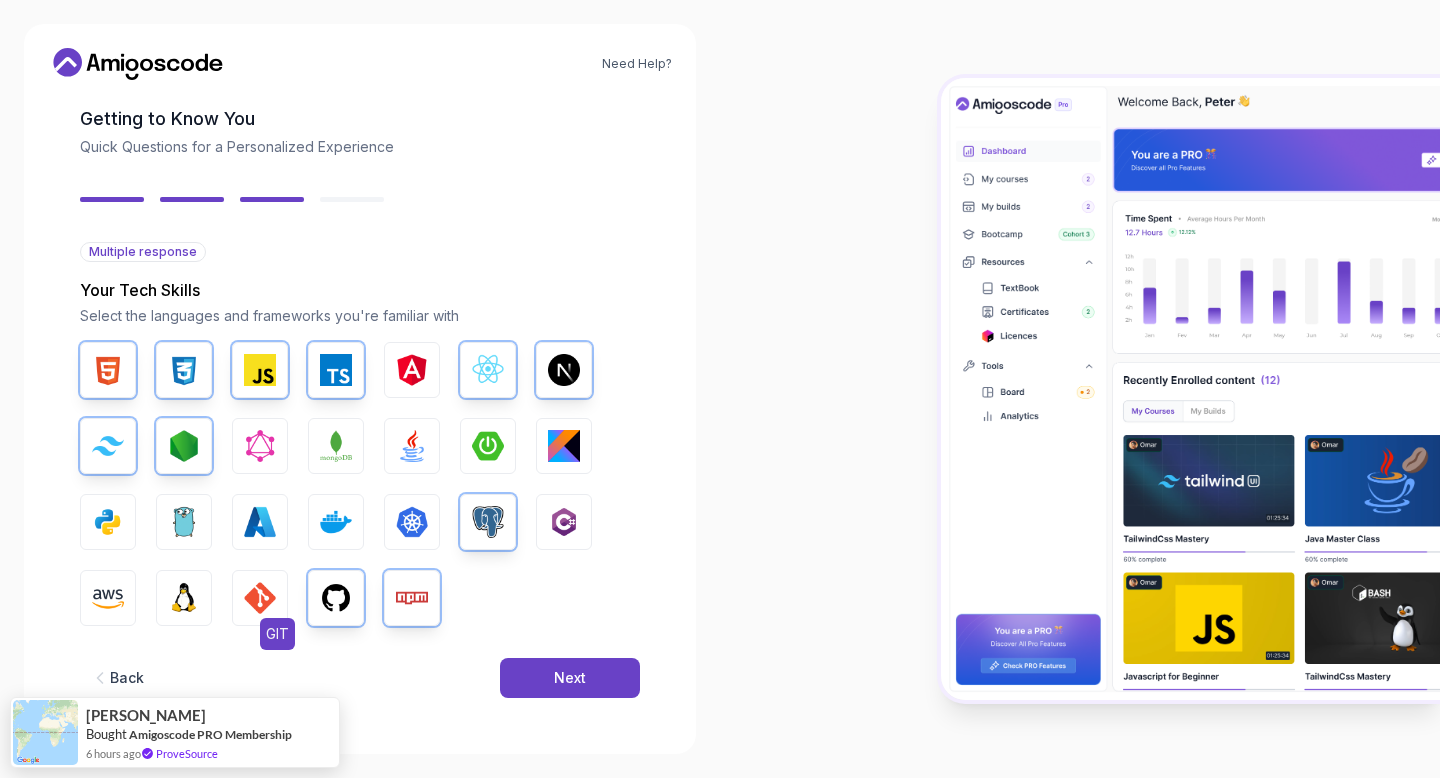 click at bounding box center (260, 598) 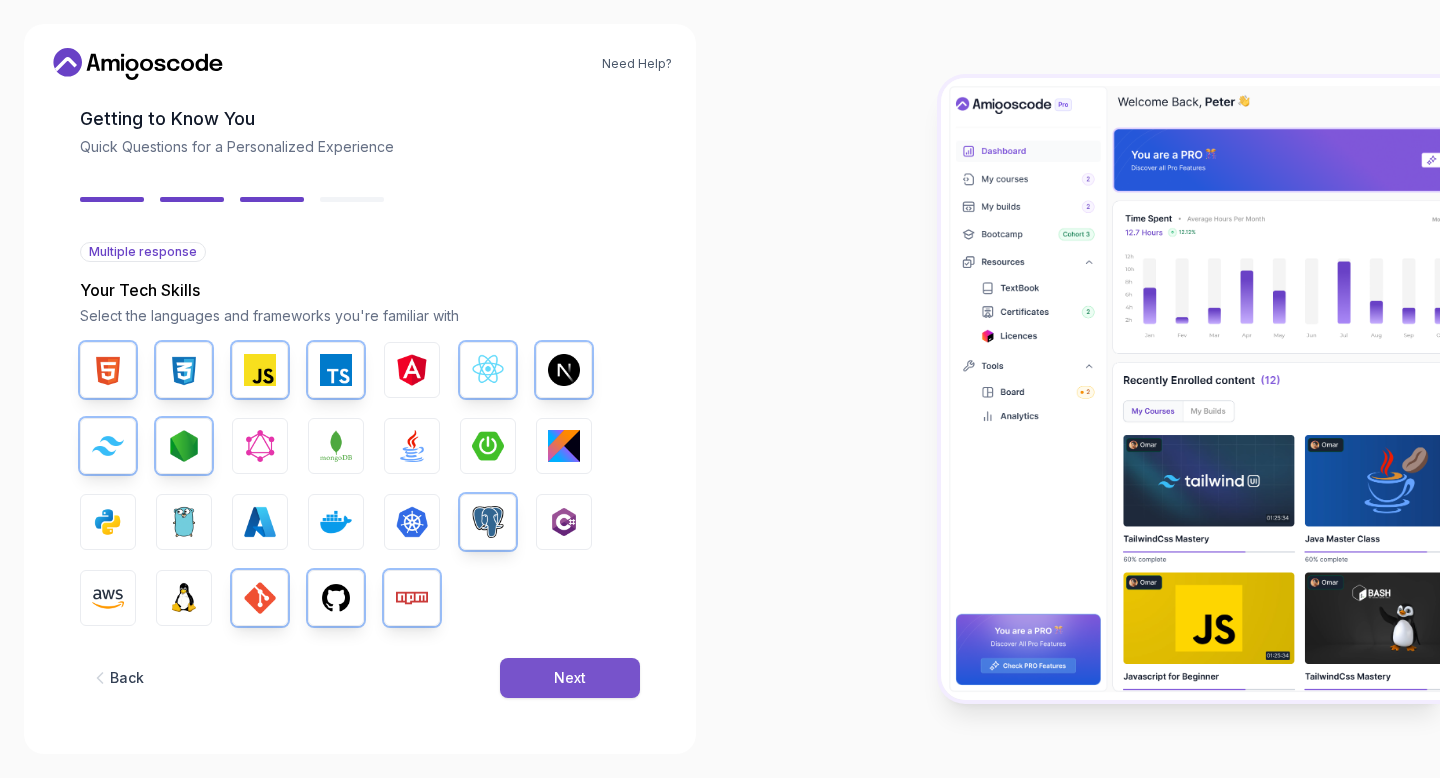 click on "Next" at bounding box center [570, 678] 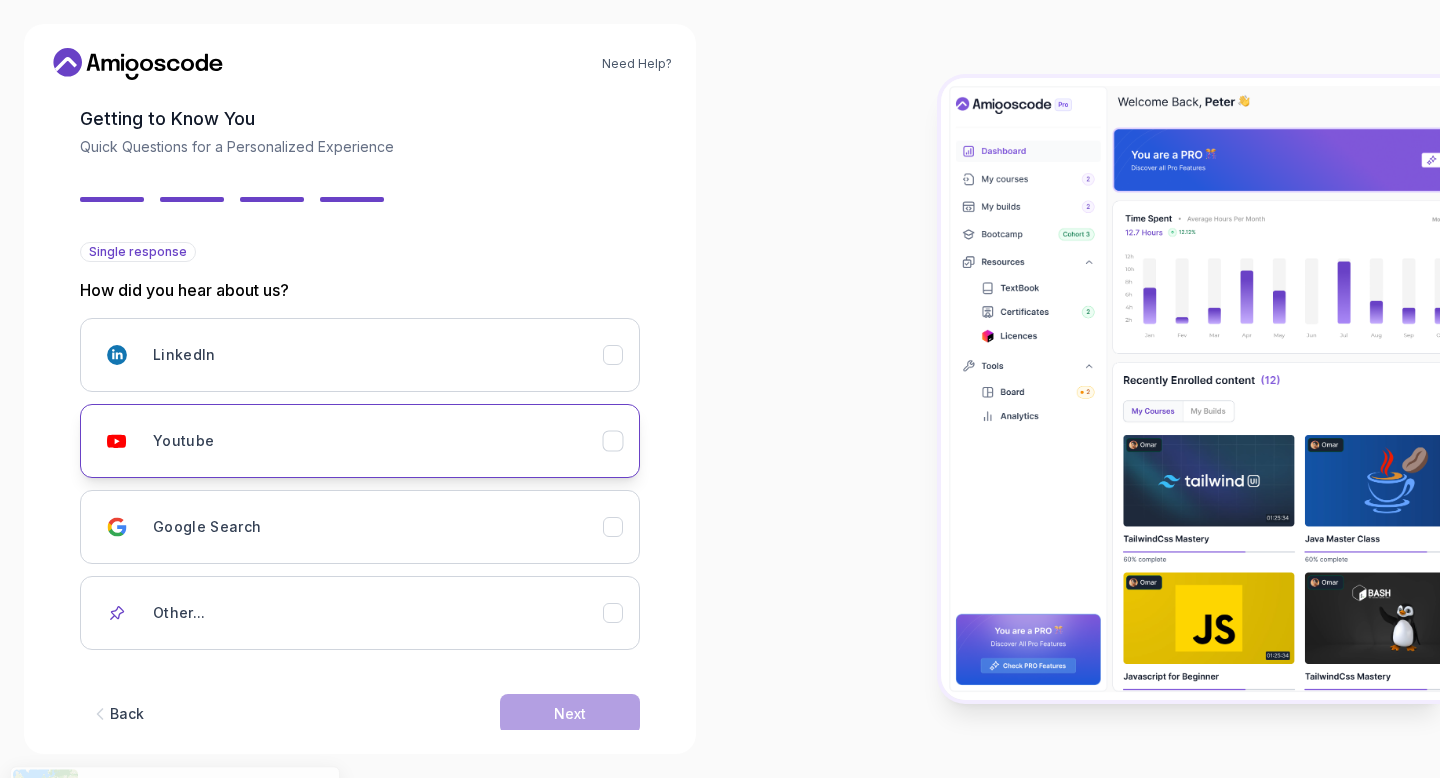 scroll, scrollTop: 131, scrollLeft: 0, axis: vertical 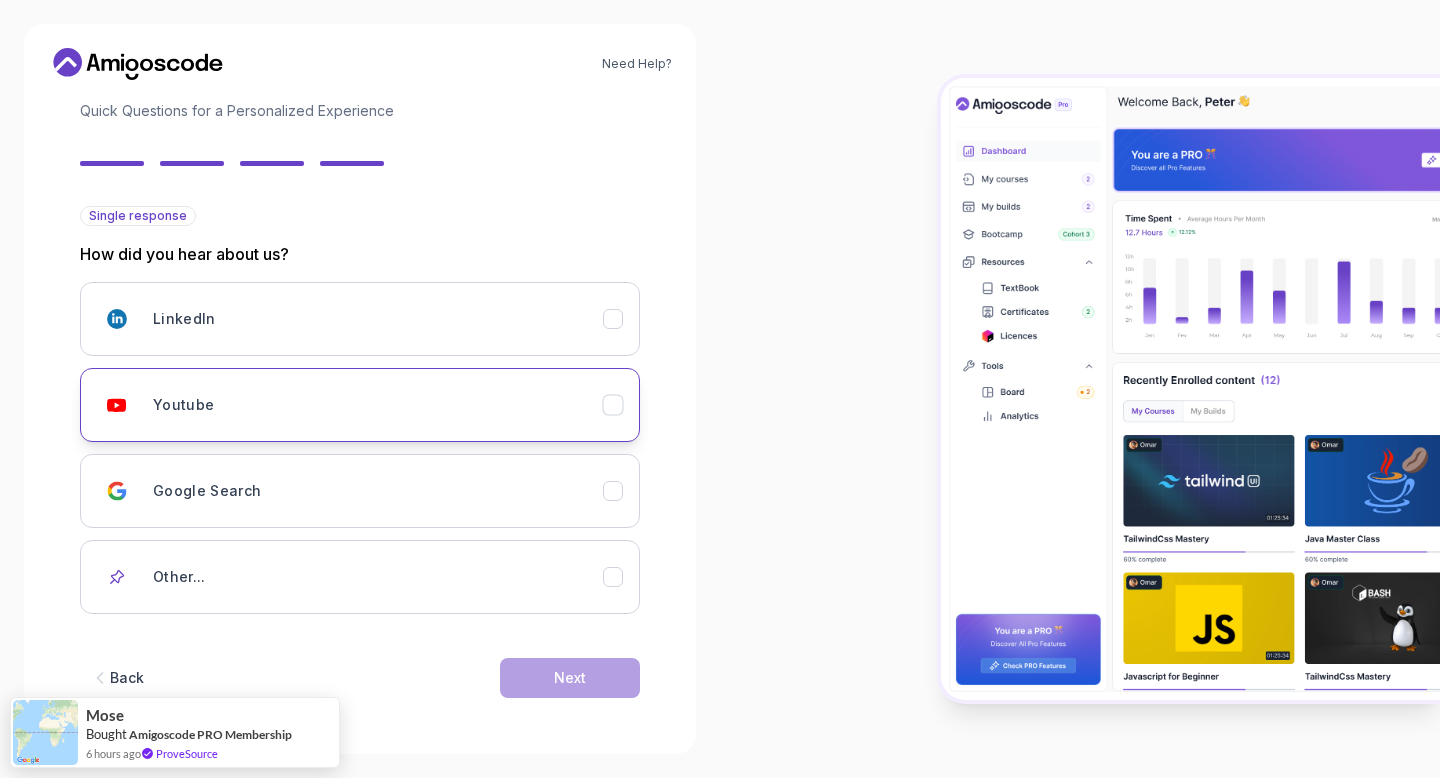 click on "Youtube" at bounding box center [378, 405] 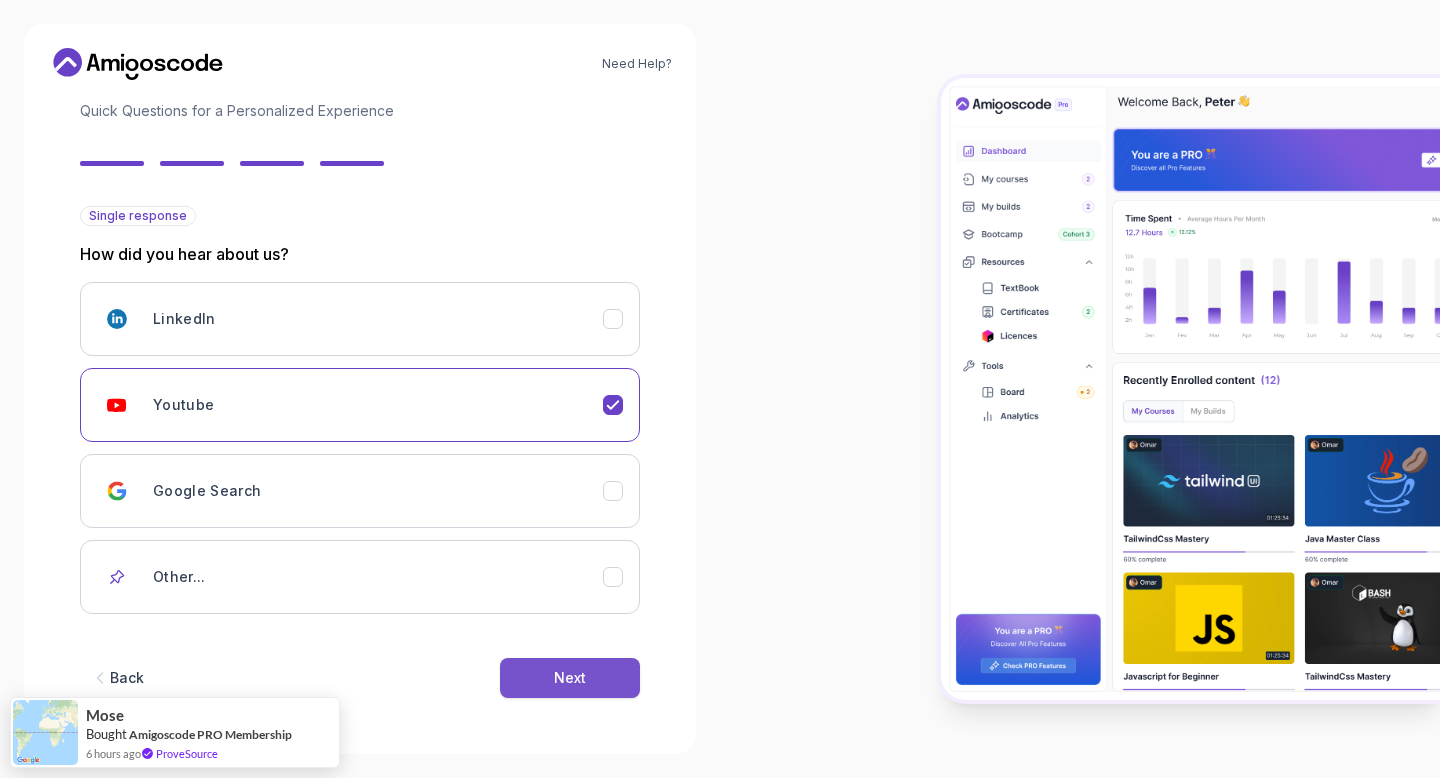 click on "Next" at bounding box center [570, 678] 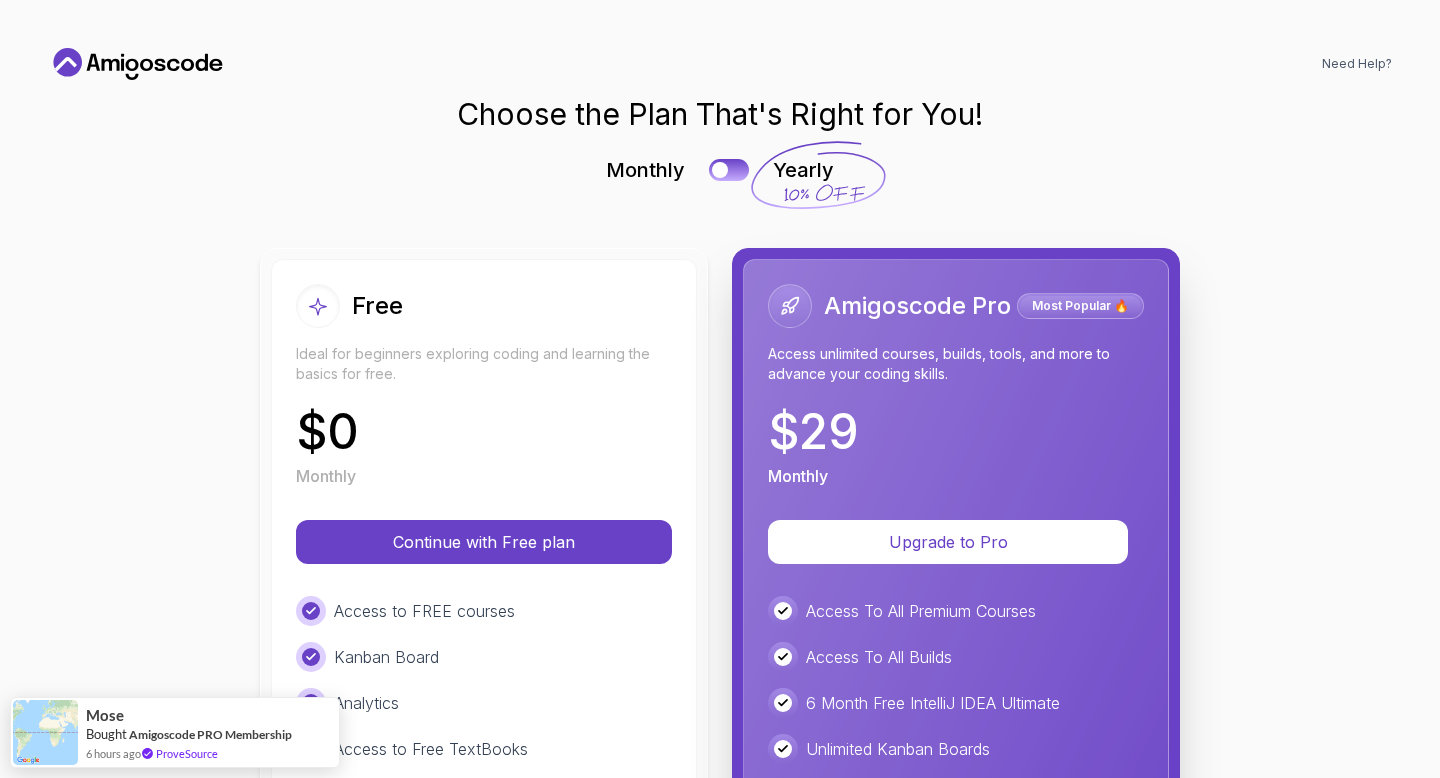 scroll, scrollTop: 0, scrollLeft: 0, axis: both 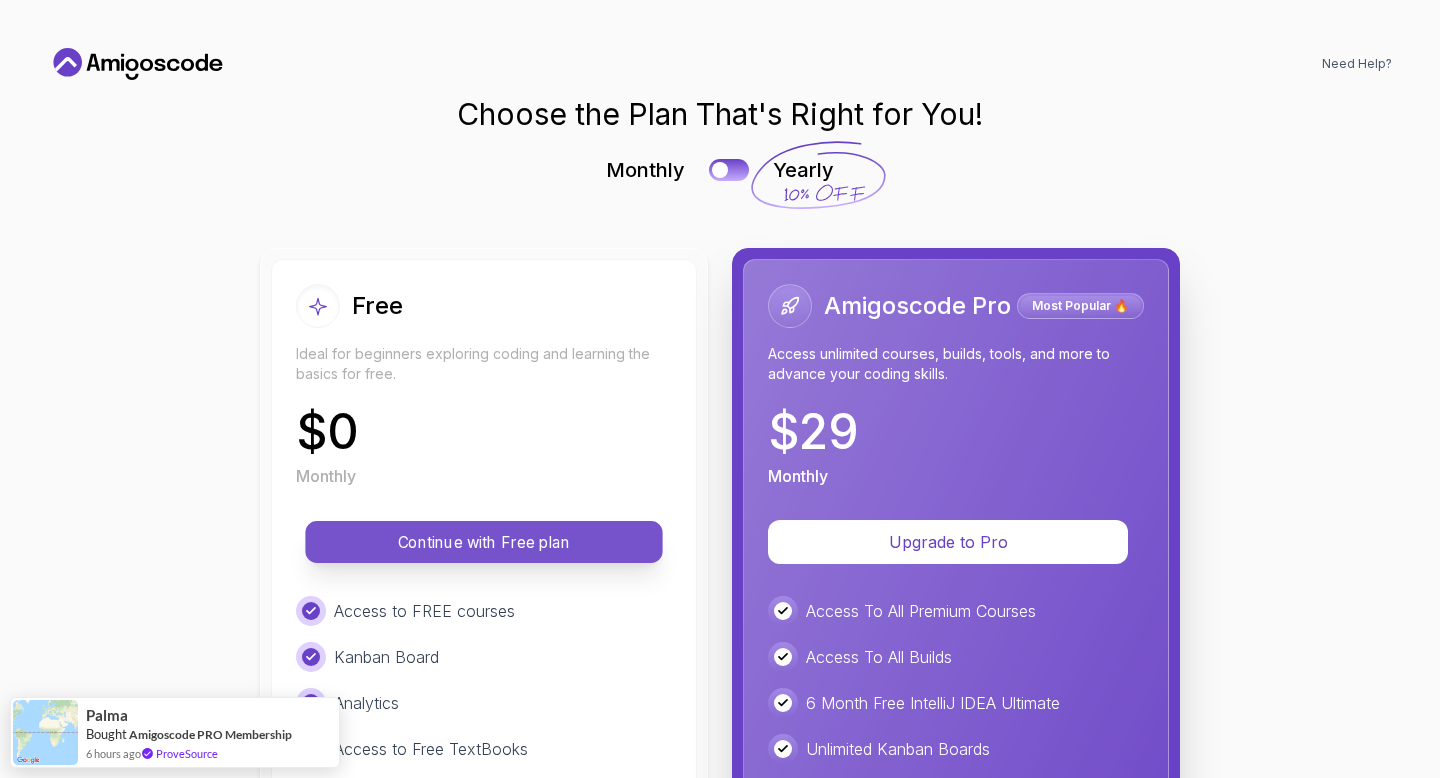 click on "Continue with Free plan" at bounding box center [484, 542] 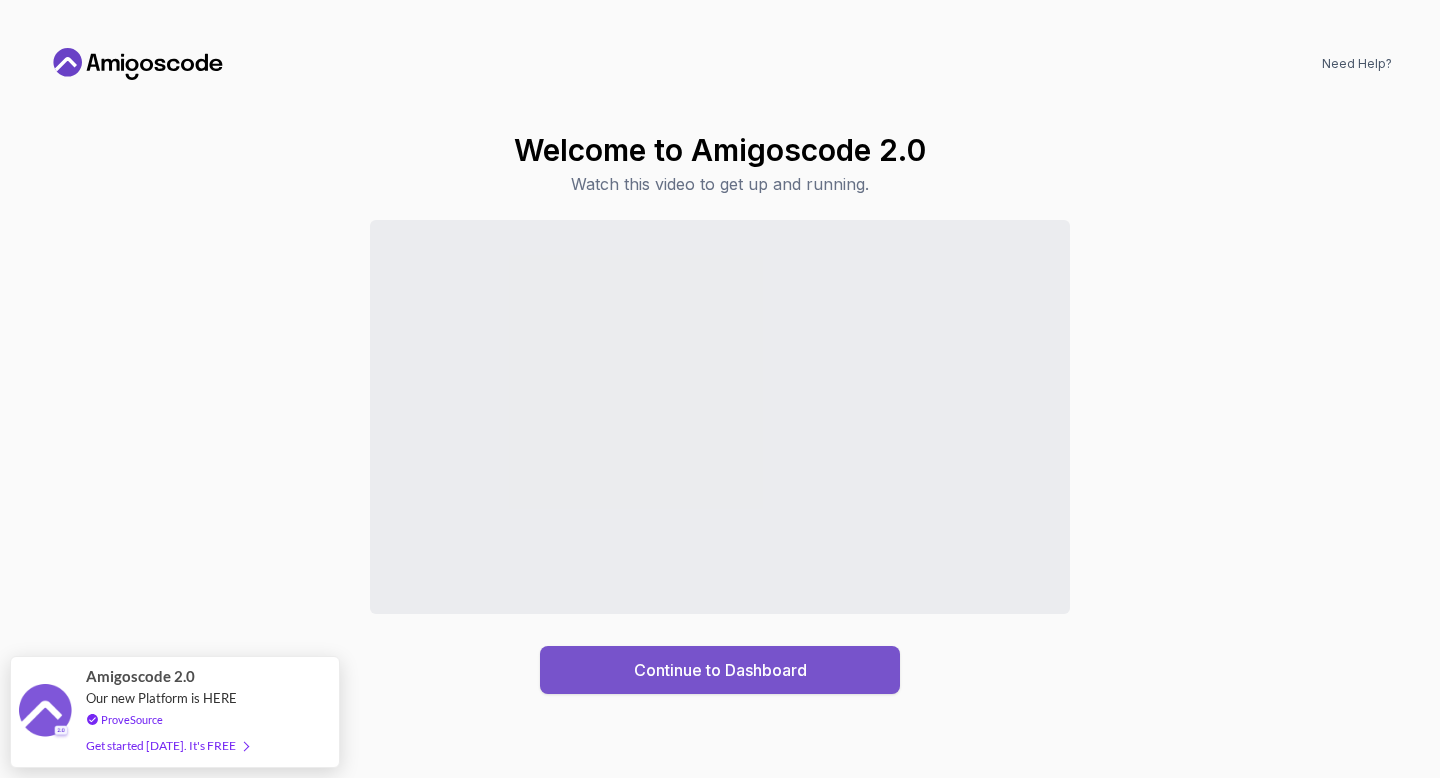 click on "Continue to Dashboard" at bounding box center (720, 670) 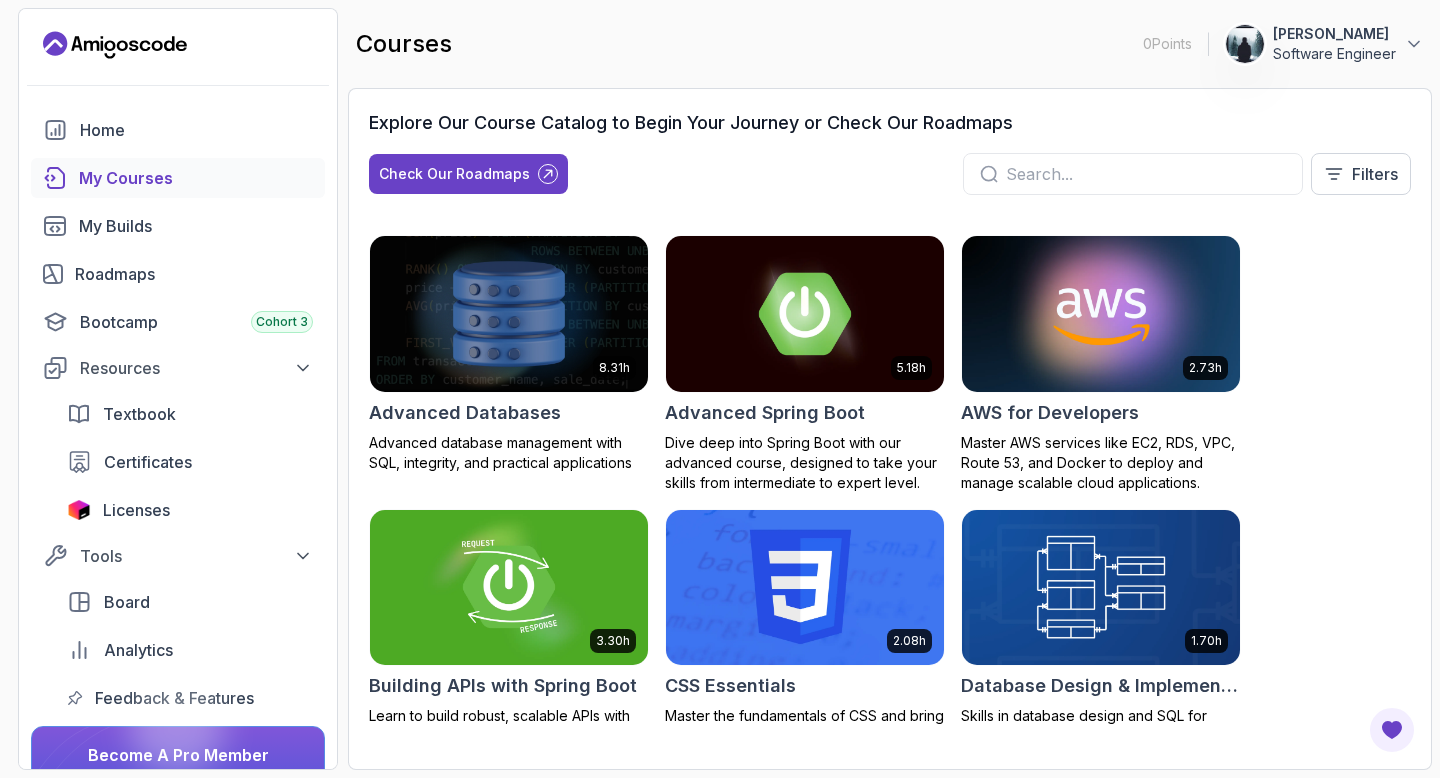 click on "[PERSON_NAME]" at bounding box center (1334, 34) 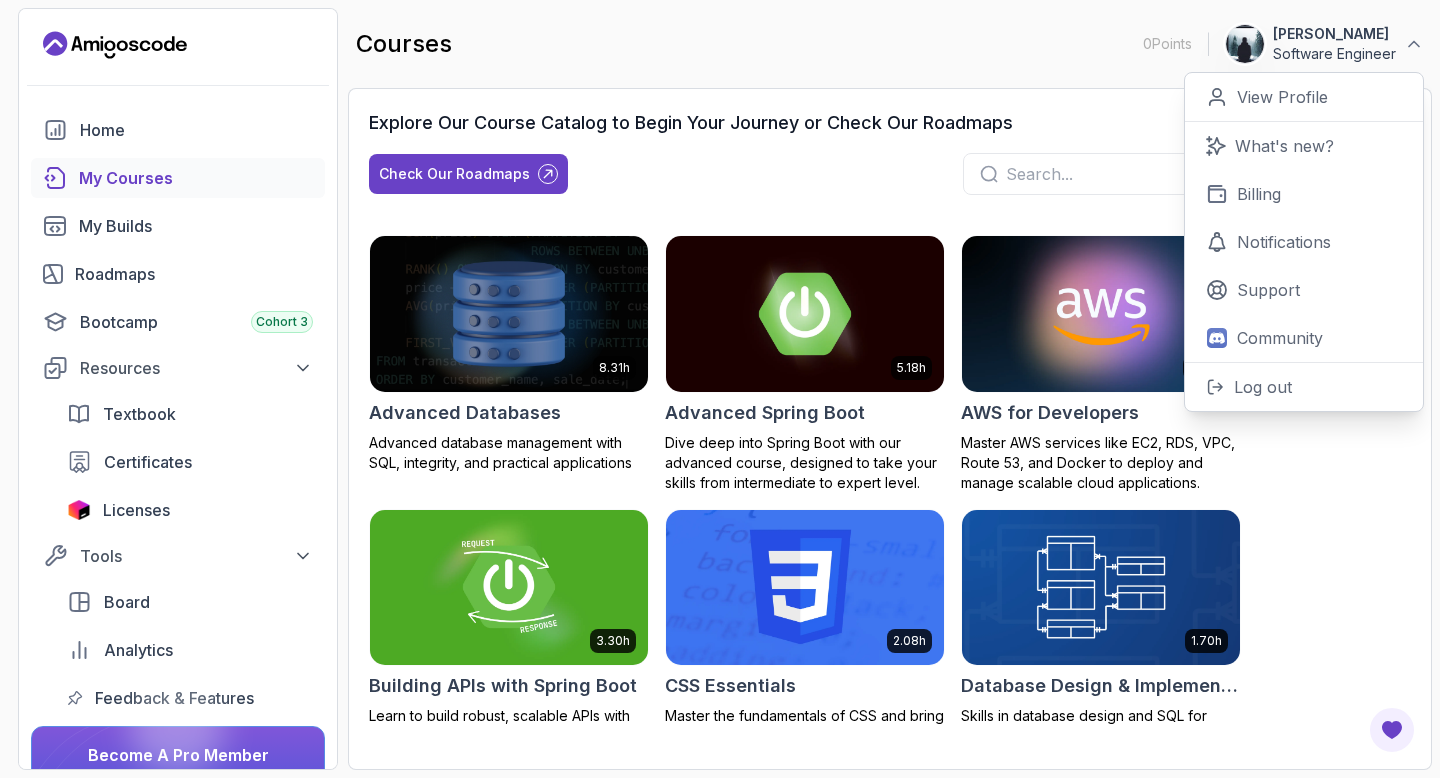 click on "courses   0  Points 1 [PERSON_NAME] Software Engineer 0  Points View Profile What's new? Billing Notifications Support Community Log out Explore Our Course Catalog to Begin Your Journey or Check Our Roadmaps Check Our Roadmaps Filters 8.31h Advanced Databases Advanced database management with SQL, integrity, and practical applications 5.18h Advanced Spring Boot Dive deep into Spring Boot with our advanced course, designed to take your skills from intermediate to expert level. 2.73h AWS for Developers Master AWS services like EC2, RDS, VPC, Route 53, and Docker to deploy and manage scalable cloud applications. 3.30h Building APIs with Spring Boot Learn to build robust, scalable APIs with Spring Boot, mastering REST principles, JSON handling, and embedded server configuration. 2.08h CSS Essentials Master the fundamentals of CSS and bring your websites to life with style and structure. 1.70h Database Design & Implementation Skills in database design and SQL for efficient, robust backend development 1.45h" at bounding box center (890, 389) 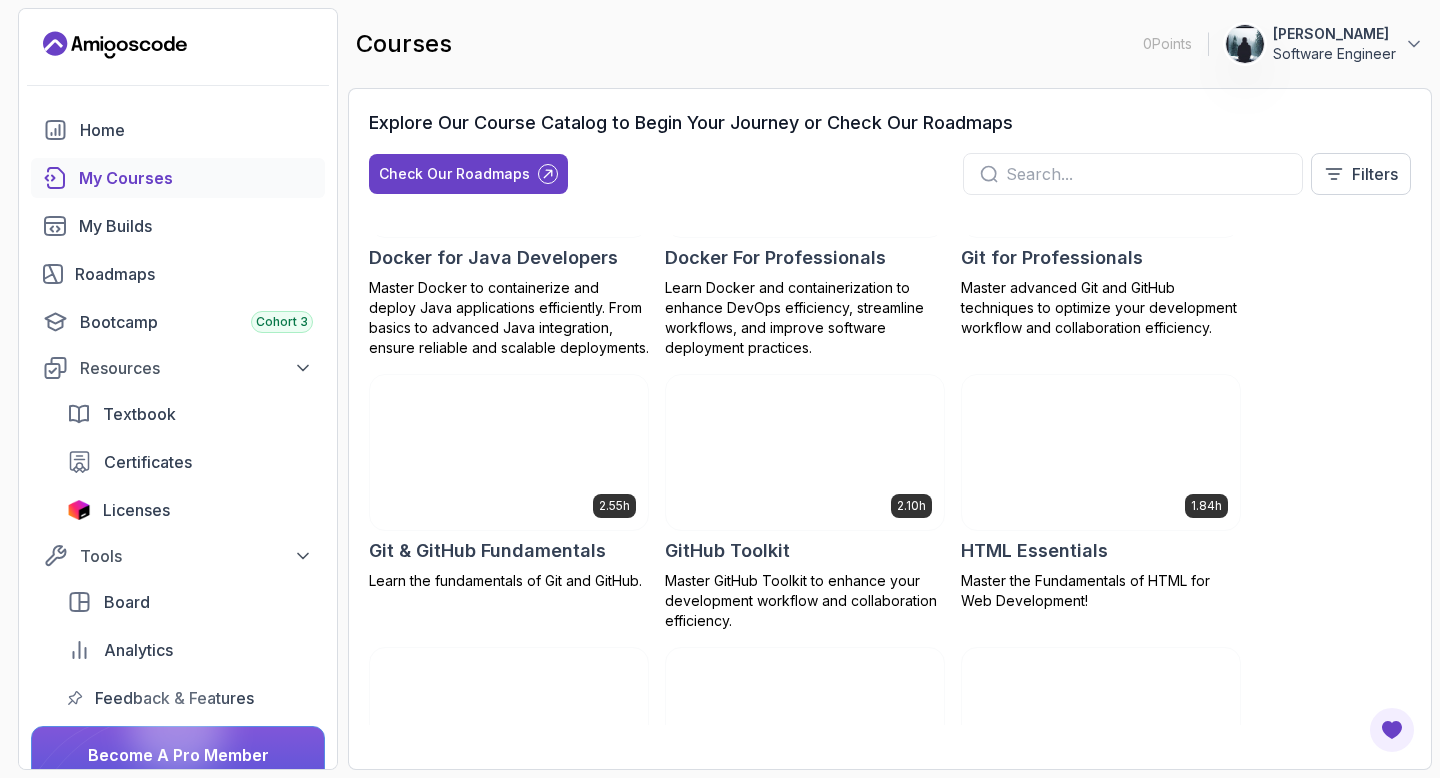 scroll, scrollTop: 0, scrollLeft: 0, axis: both 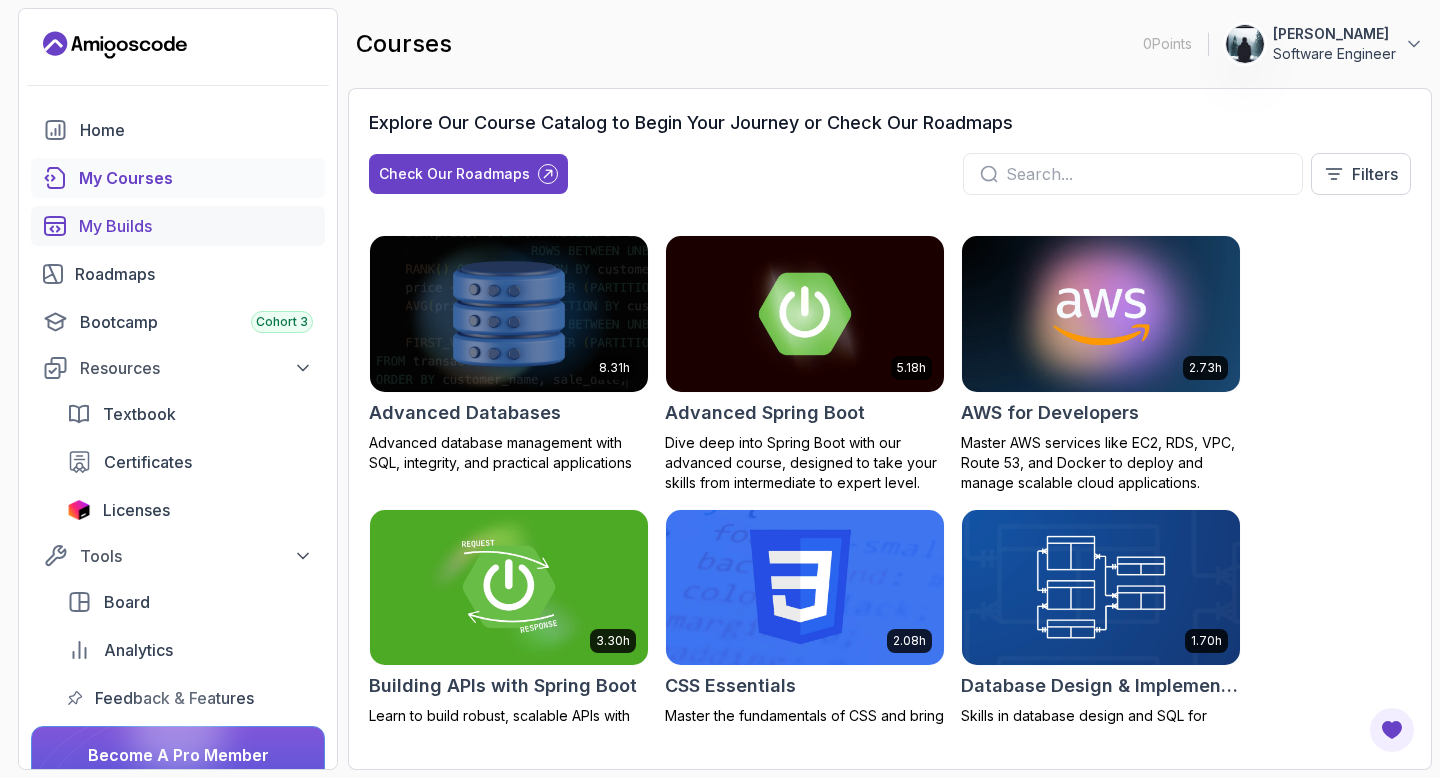 click on "My Builds" at bounding box center (196, 226) 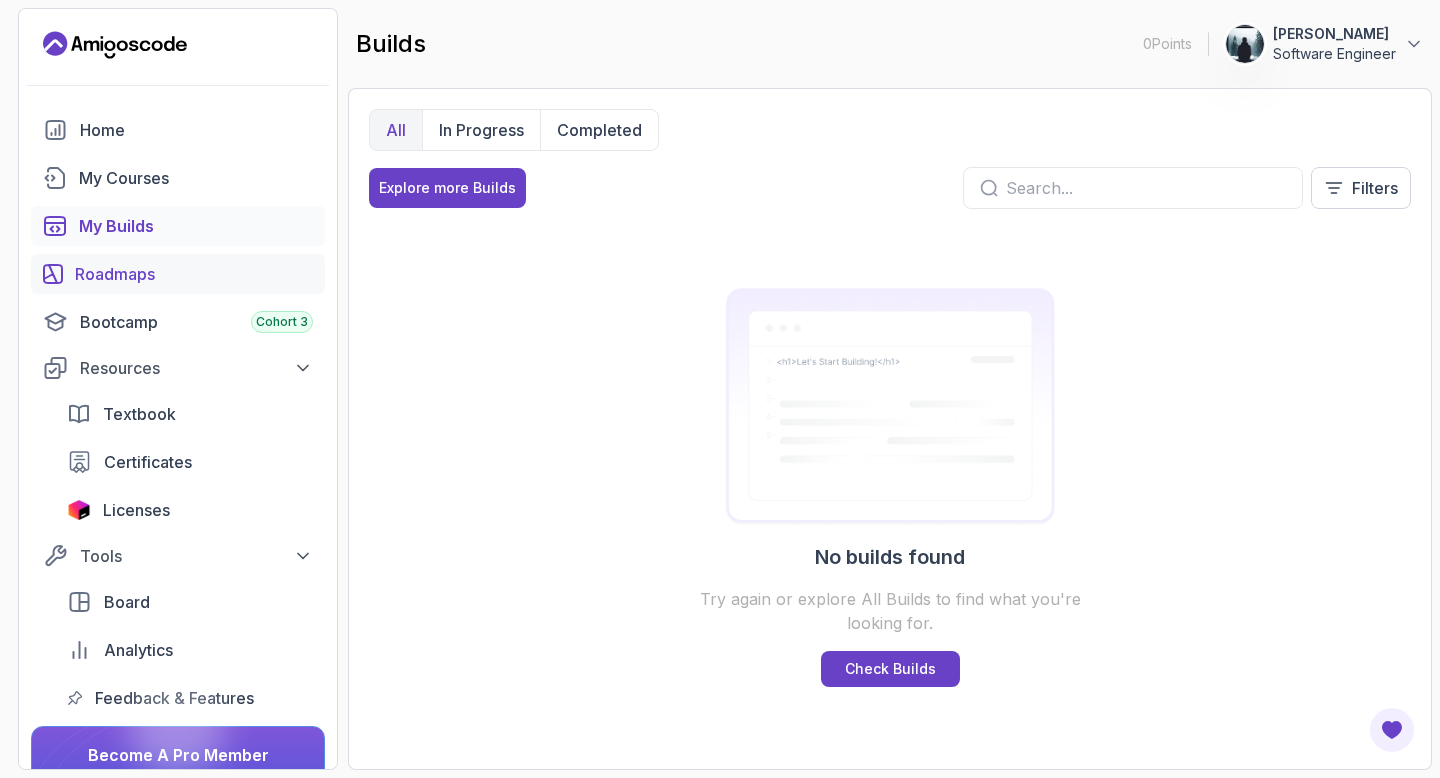 click on "Roadmaps" at bounding box center (194, 274) 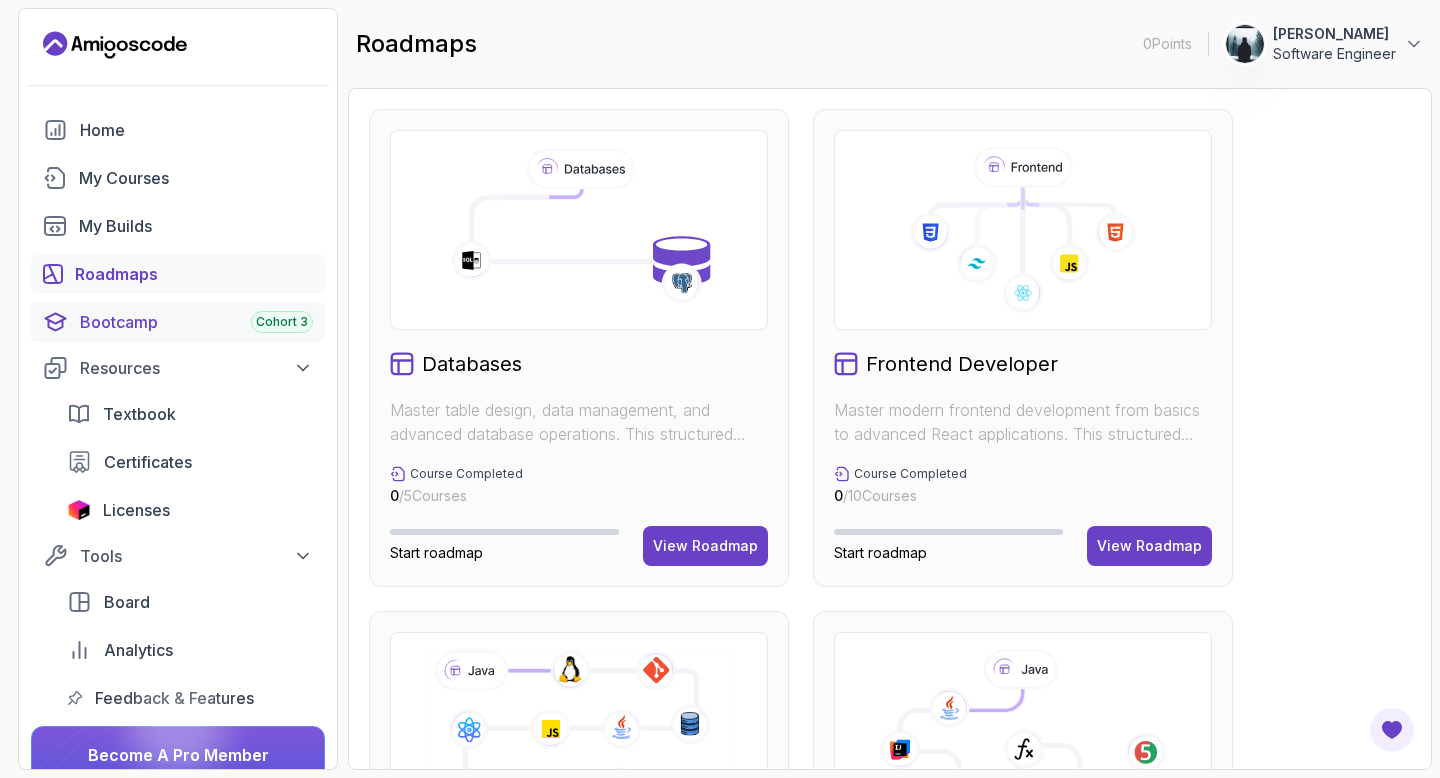 click on "Bootcamp Cohort 3" at bounding box center (196, 322) 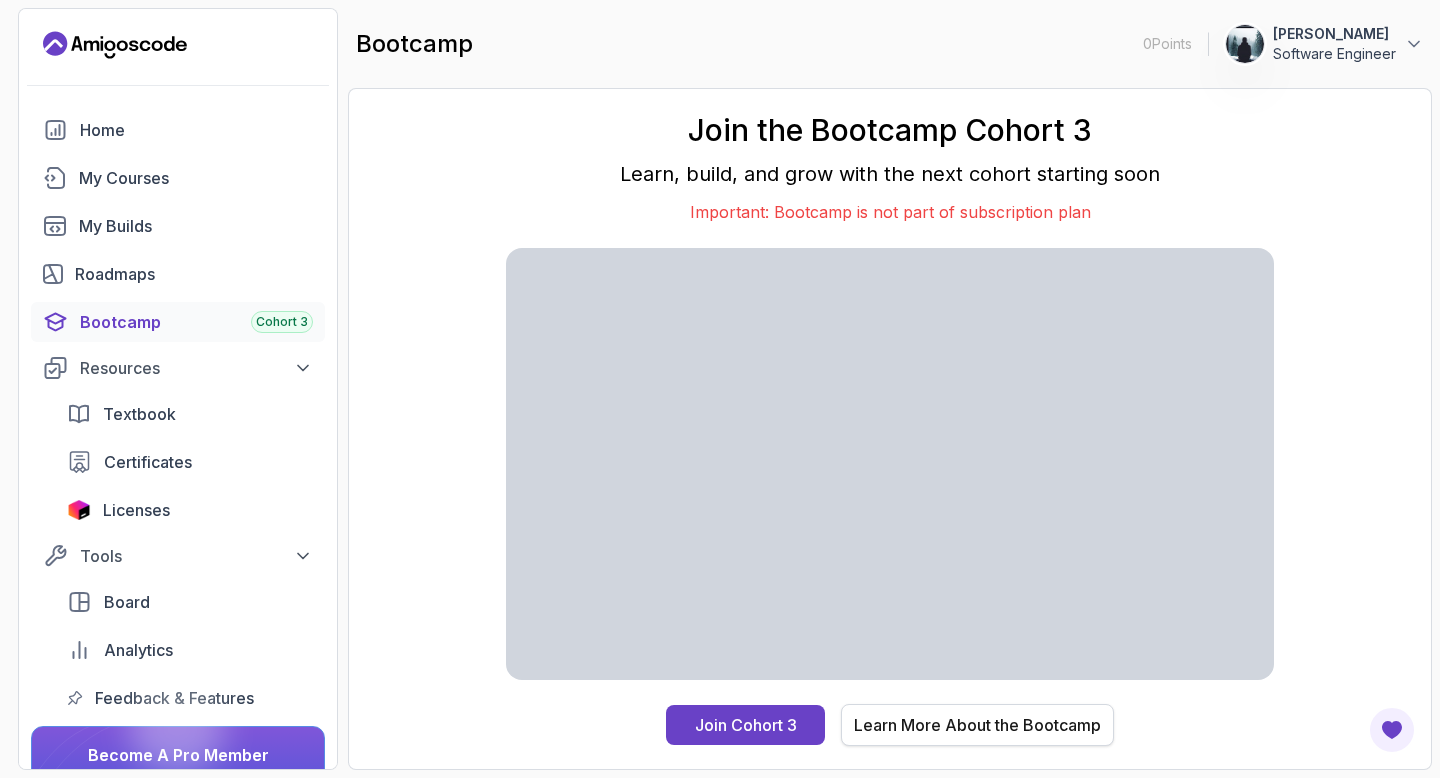click on "Learn More About the Bootcamp" at bounding box center [977, 725] 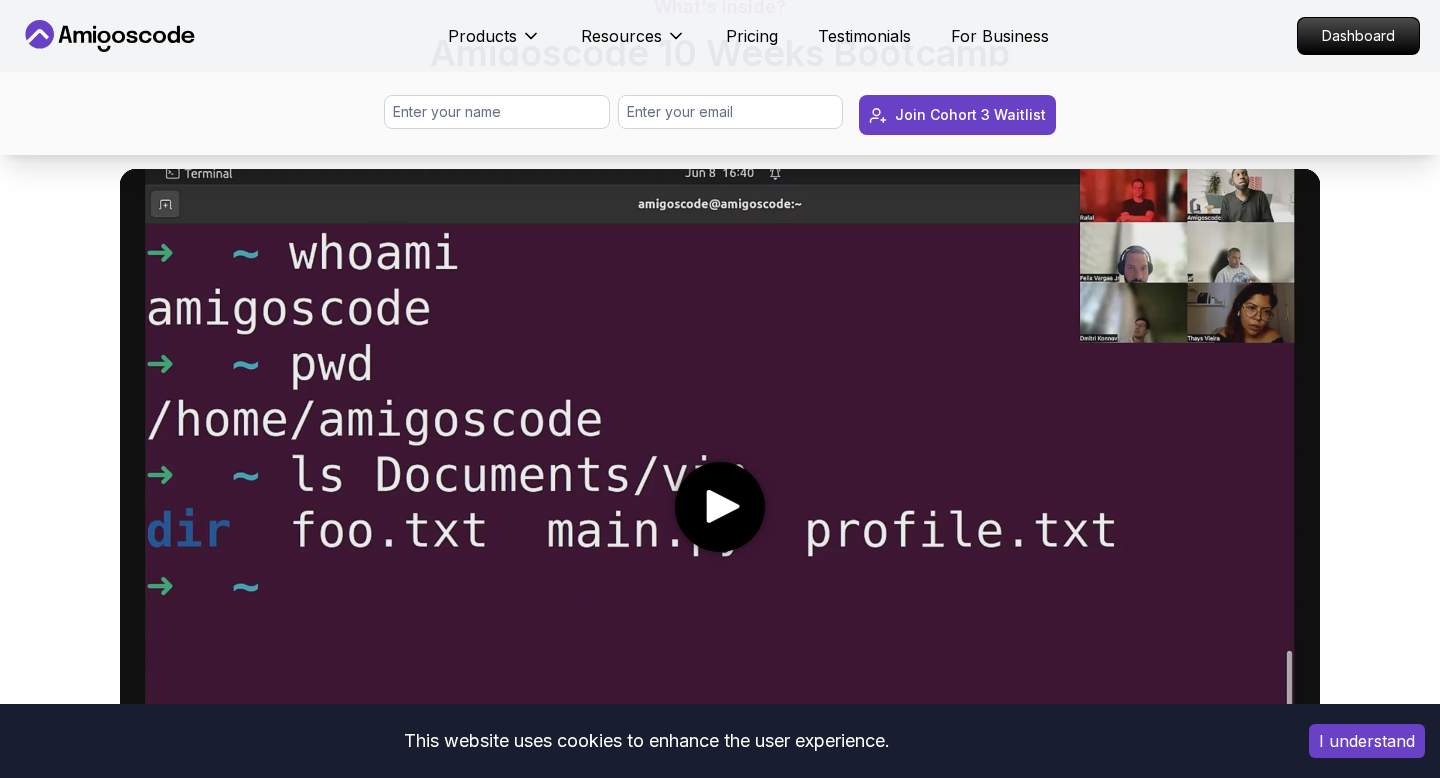 scroll, scrollTop: 929, scrollLeft: 0, axis: vertical 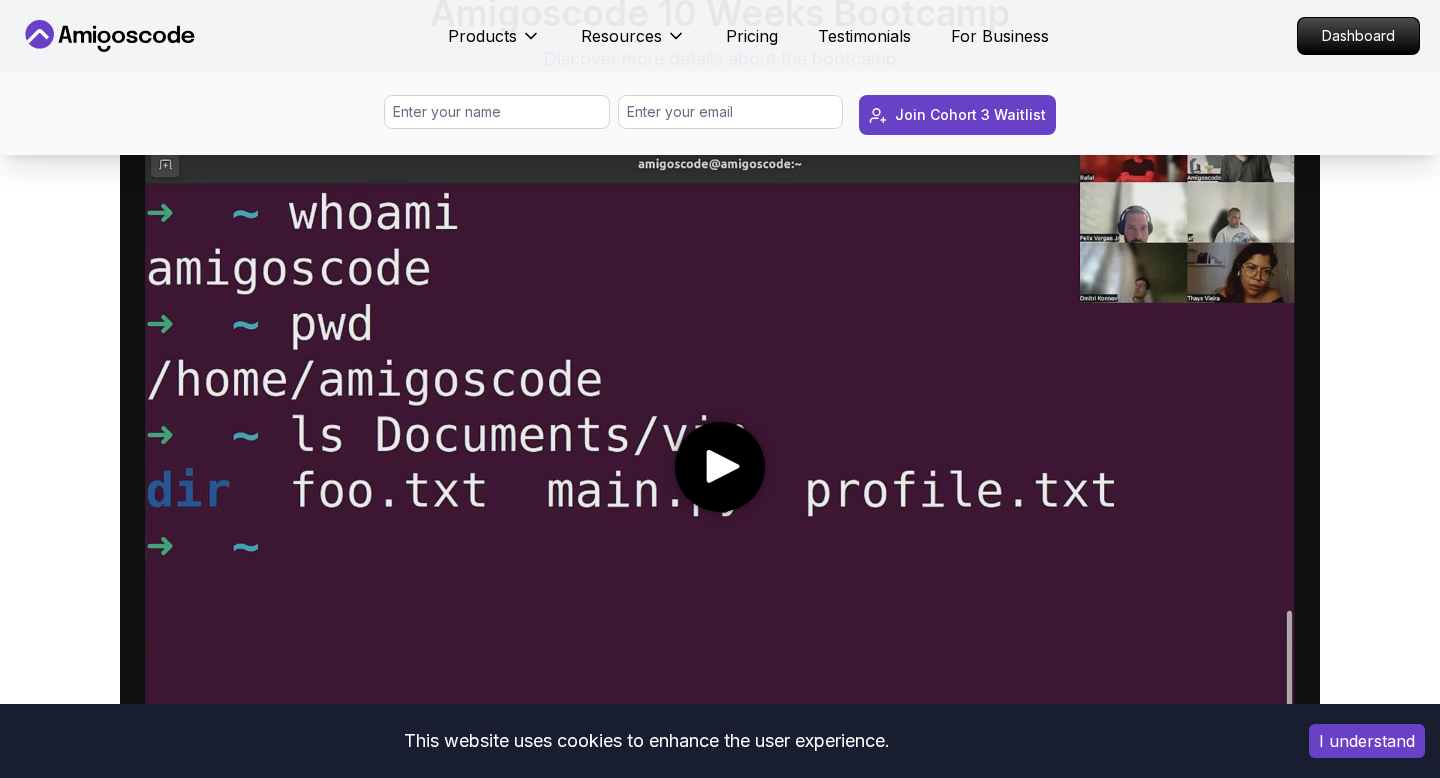 click 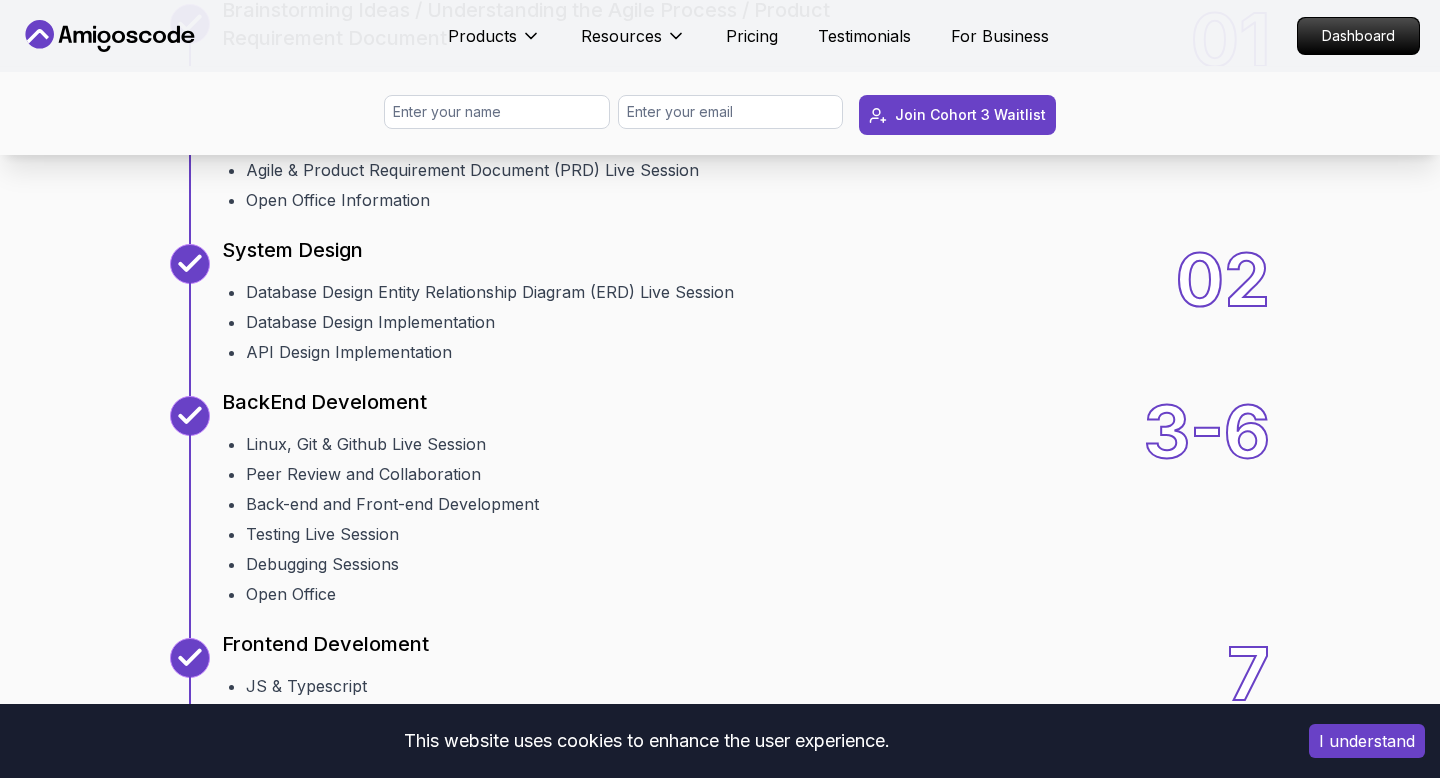 scroll, scrollTop: 2410, scrollLeft: 0, axis: vertical 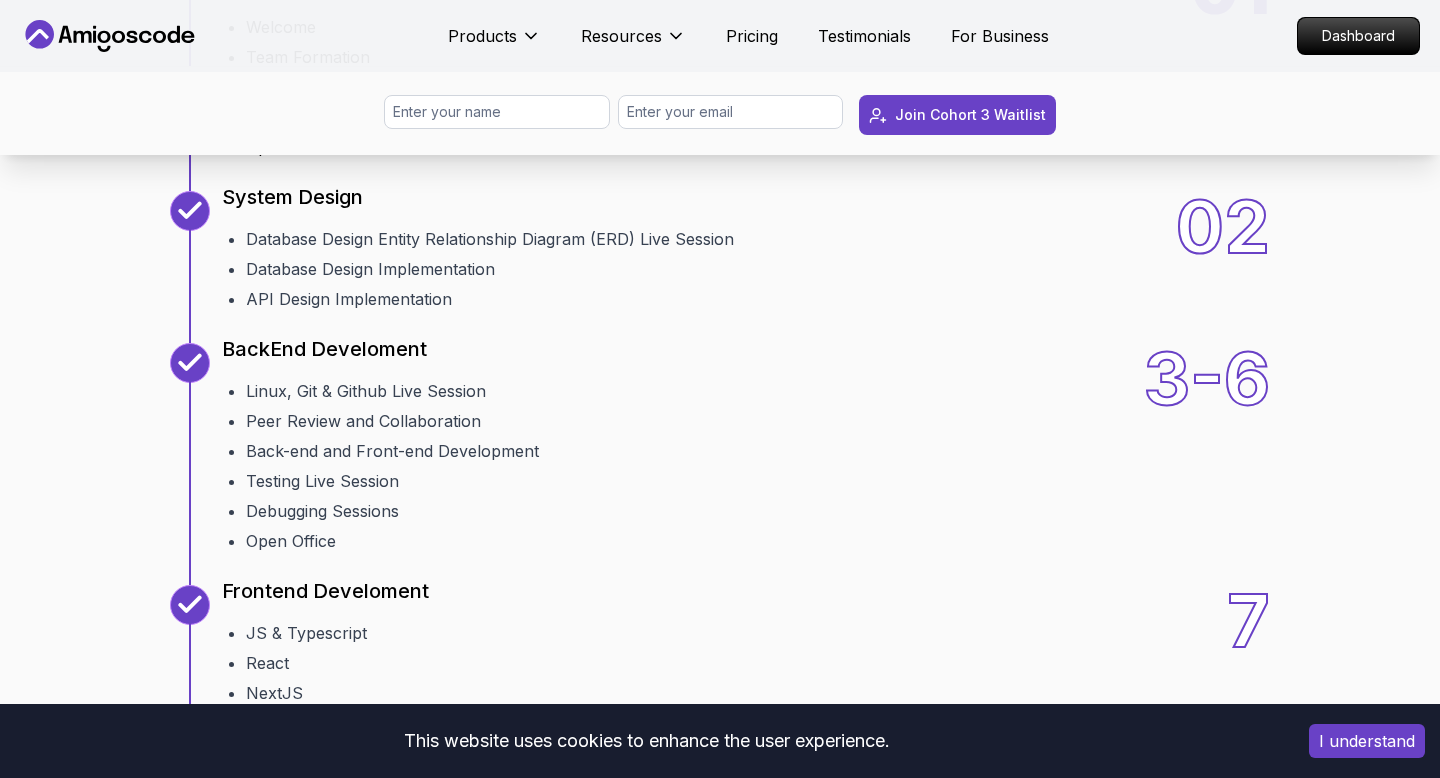 click on "Team Formation" at bounding box center (570, 57) 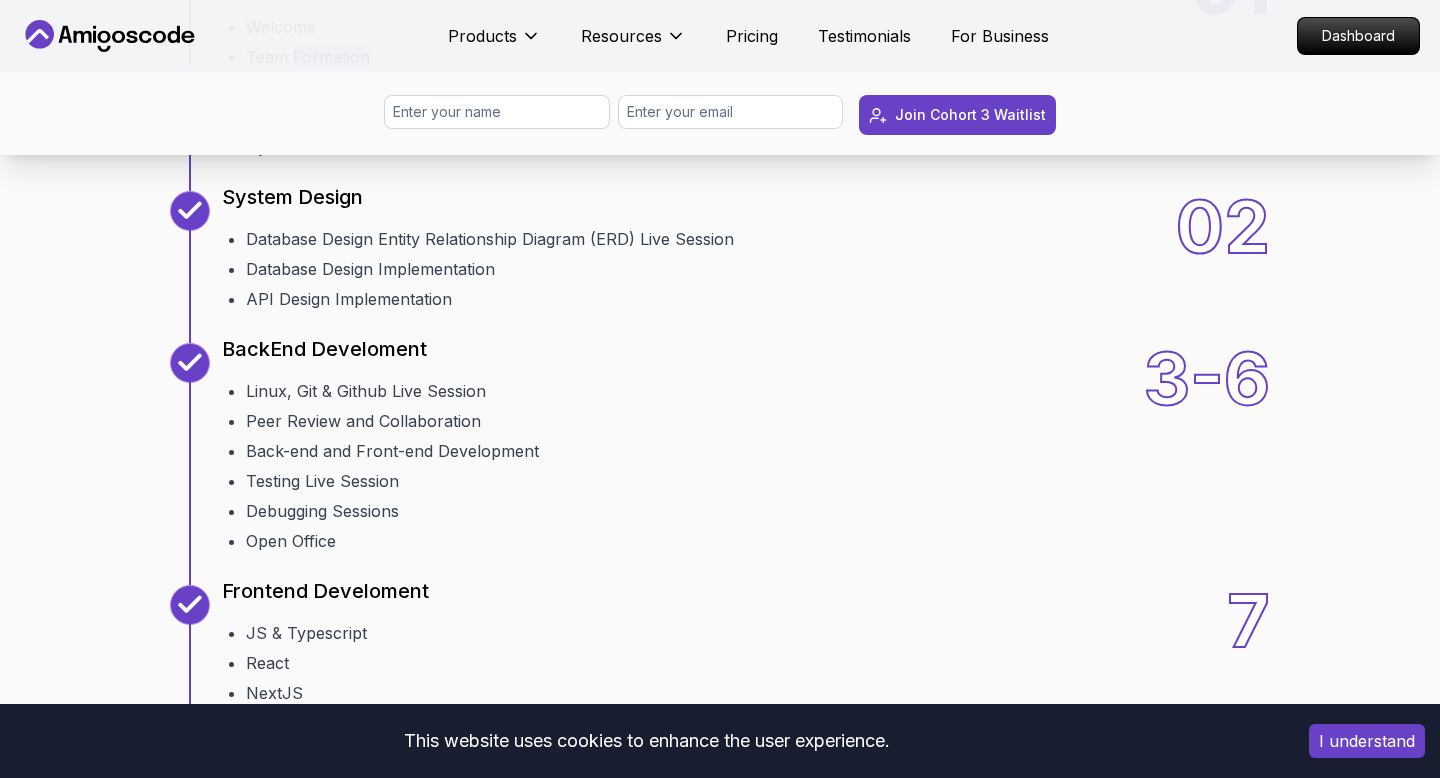 click on "Team Formation" at bounding box center (570, 57) 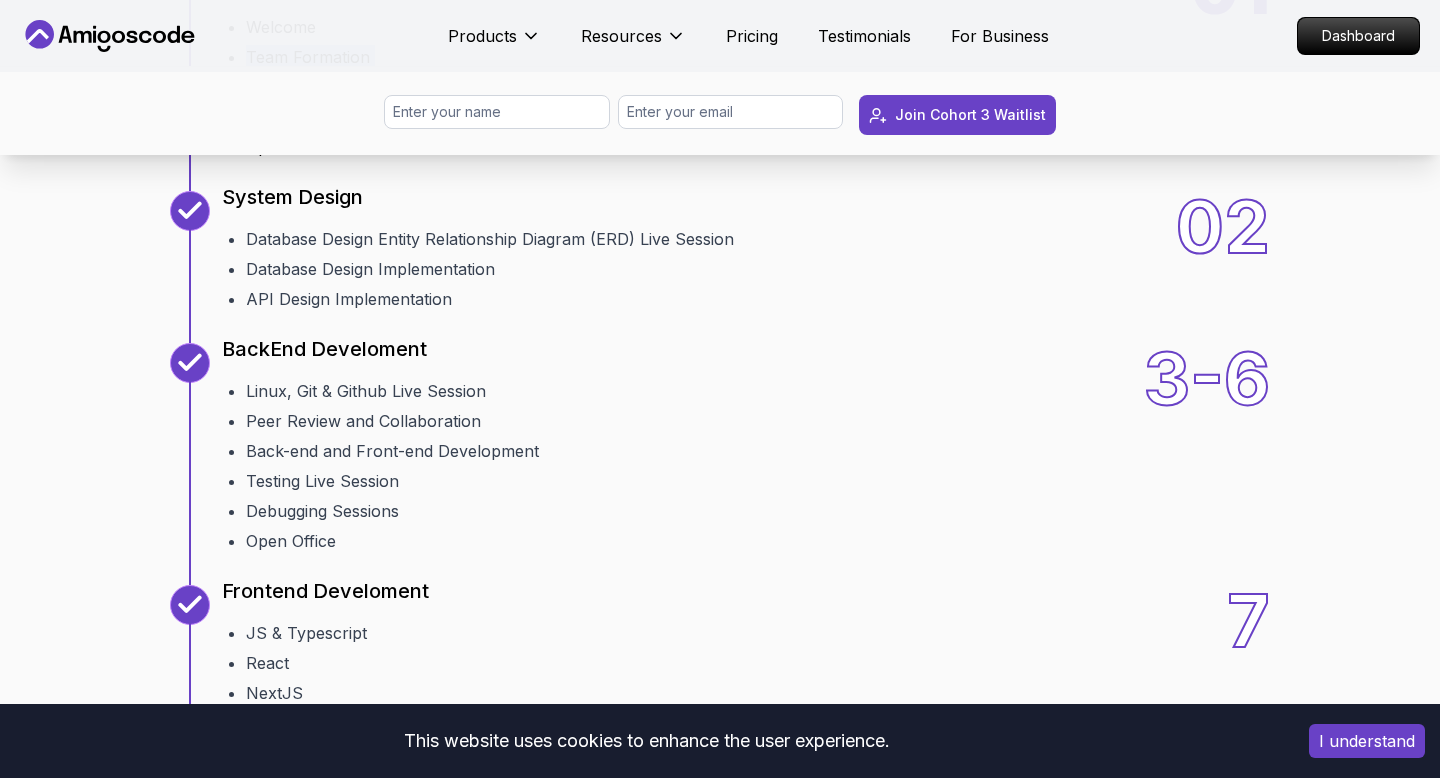 click on "Projects Brainstorming Session" at bounding box center [570, 87] 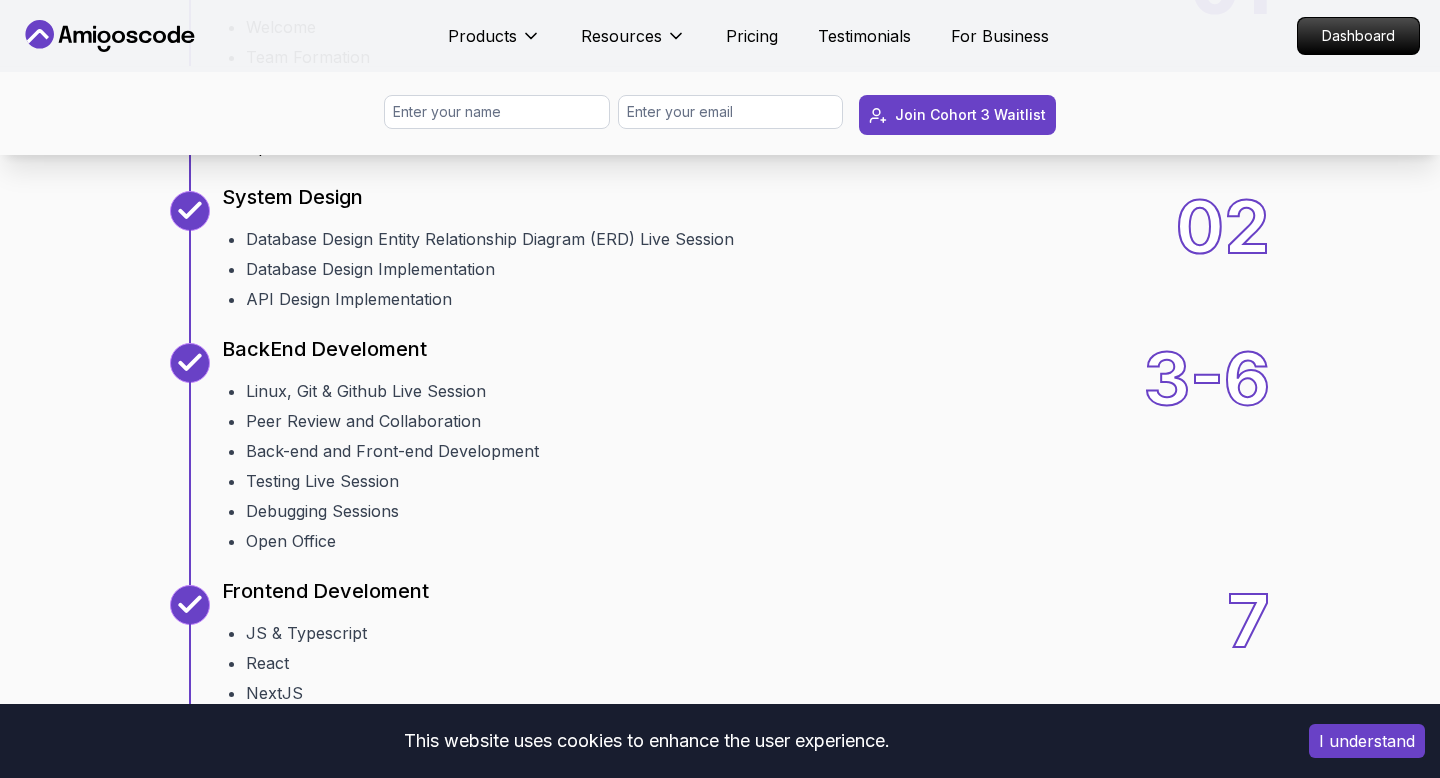 click on "Projects Brainstorming Session" at bounding box center (570, 87) 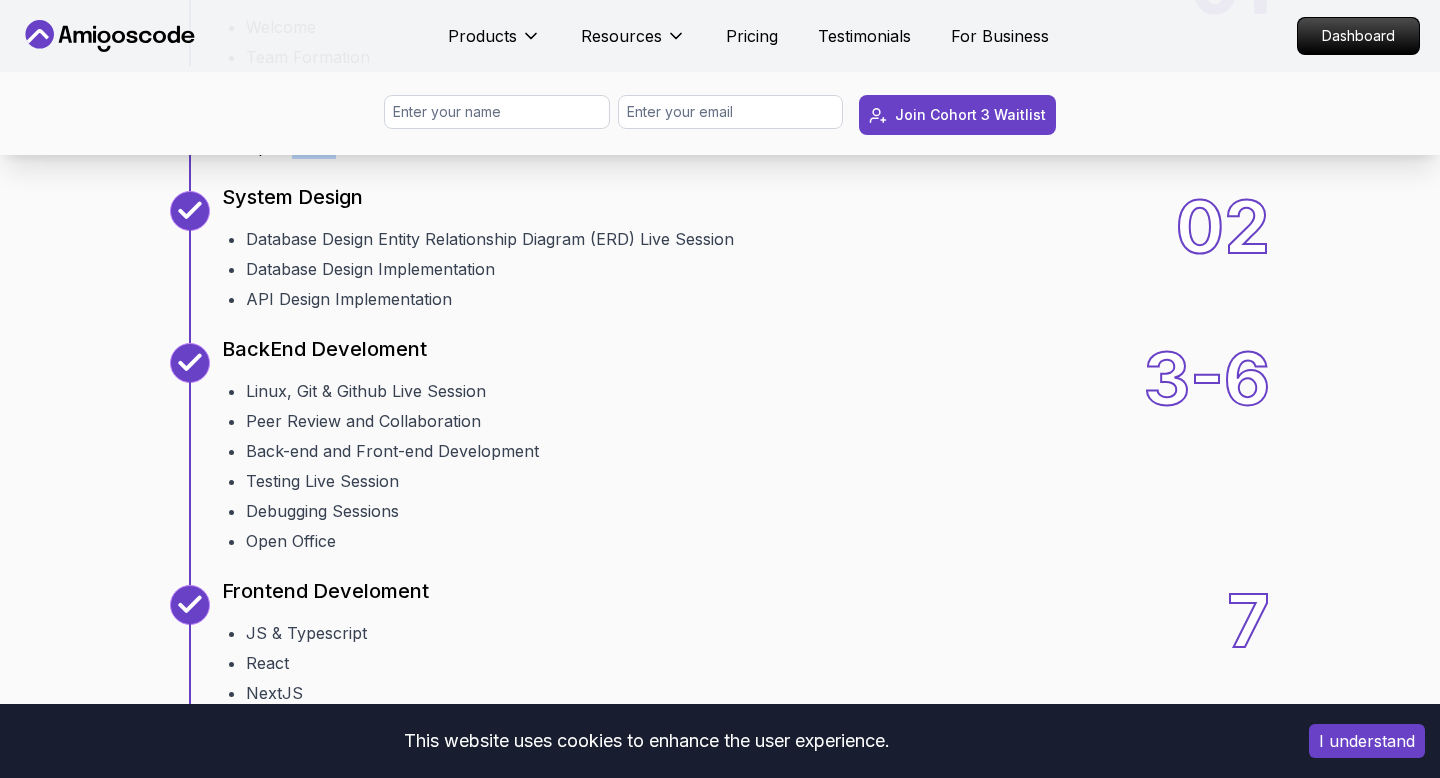 click on "Open Office Information" at bounding box center (570, 147) 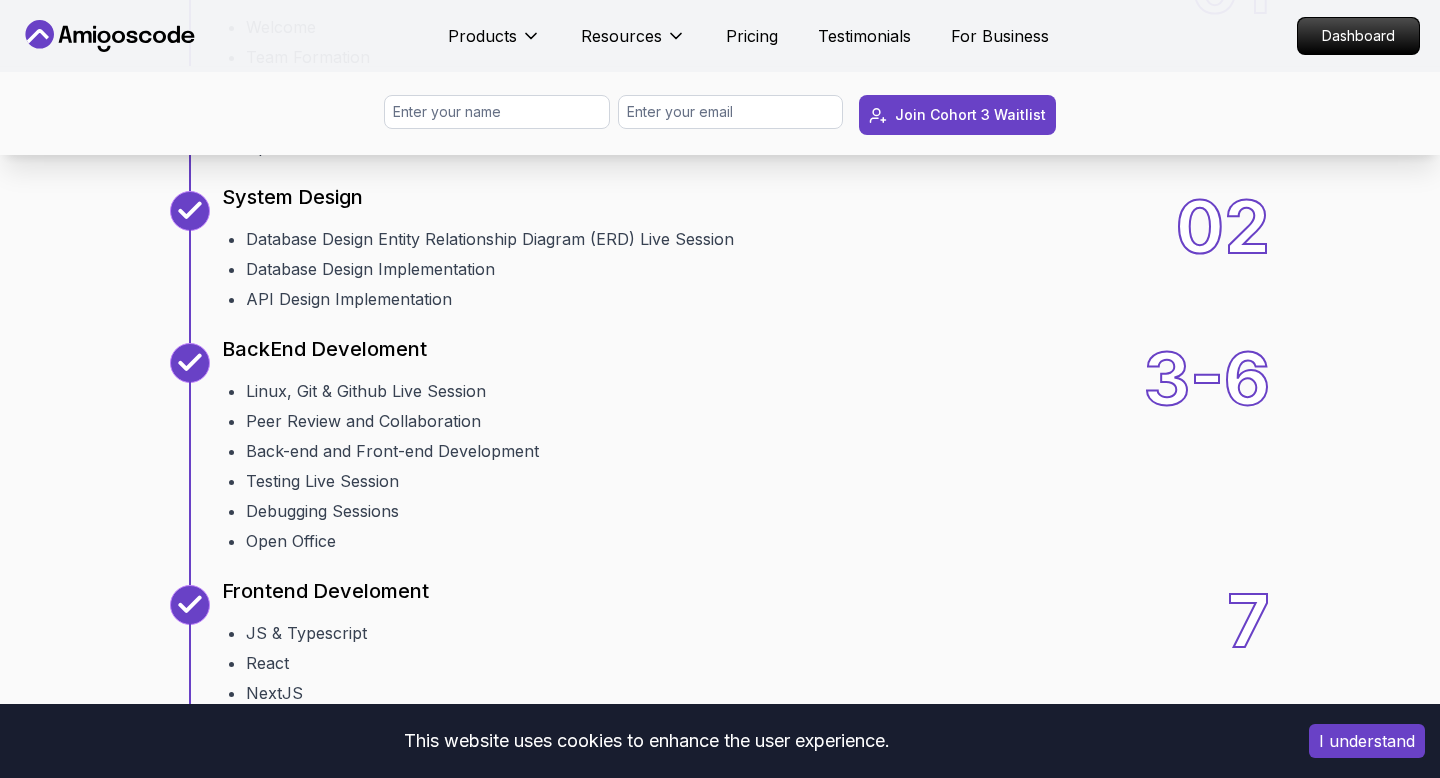 click on "10 Weeks Curriculum   Discover a detailed curriculum that guides you through key concepts and practical tasks. 01 Brainstorming Ideas / Understanding the Agile Process / Product Requirement Document Welcome Team Formation Projects Brainstorming Session Agile & Product Requirement Document (PRD) Live Session Open Office Information 01 02 System Design Database Design Entity Relationship Diagram (ERD) Live Session Database Design Implementation API Design Implementation 02 3-6 BackEnd Develoment Linux, Git & Github Live Session Peer Review and Collaboration Back-end and Front-end Development Testing Live Session Debugging Sessions Open Office 3-6 7 Frontend Develoment JS & Typescript React NextJS Tailwind CSS Amigoscode Frontend Starter Repo 7 8/9 DevOps and The Cloud Introduction to Continuous Delivery and Deployment Tools Introduction to Docker Hands-On Continous Integration / Continous Delivery Introduction to AWS Services Setup AWS Service(s) and Project Deployment Troubleshooting and Best Practices 8/9 10" at bounding box center [720, 608] 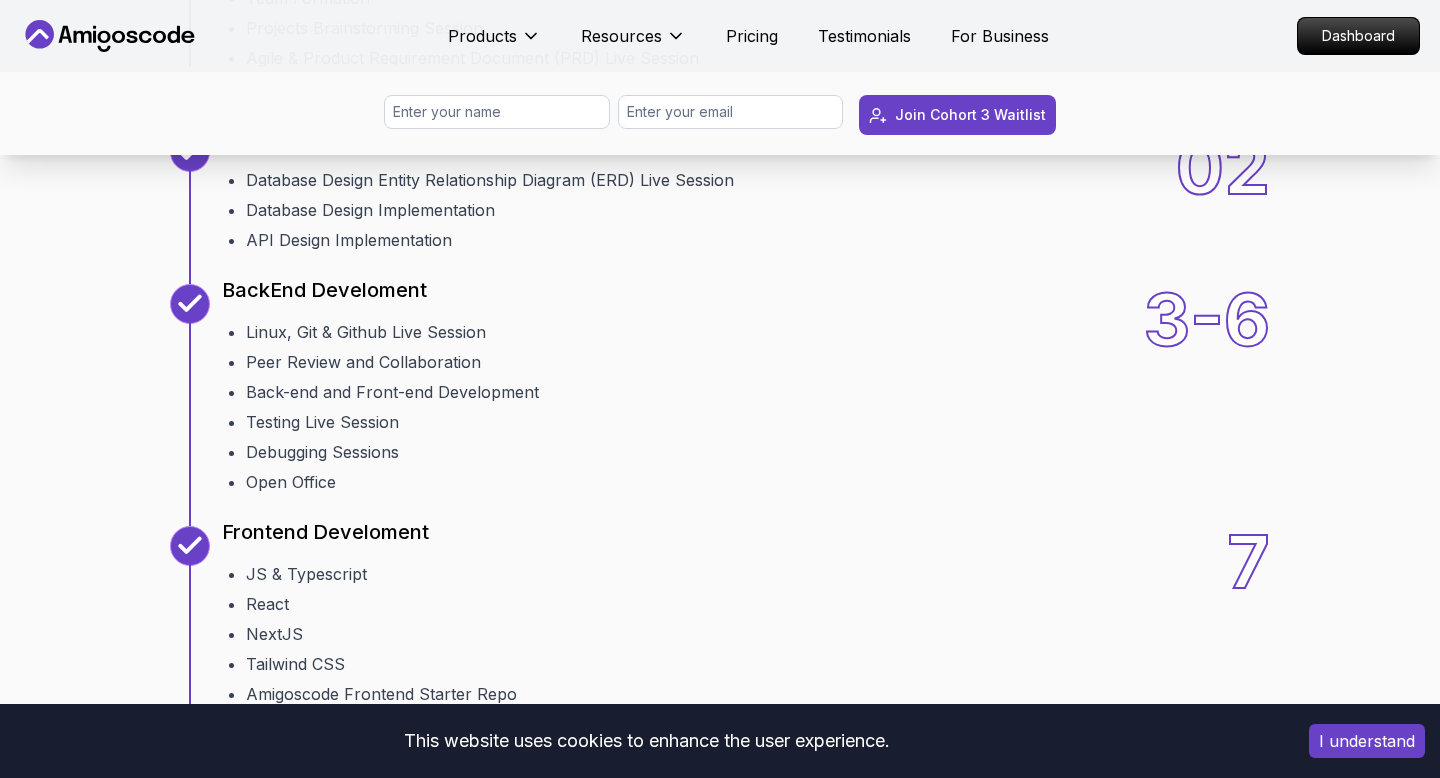 scroll, scrollTop: 2478, scrollLeft: 0, axis: vertical 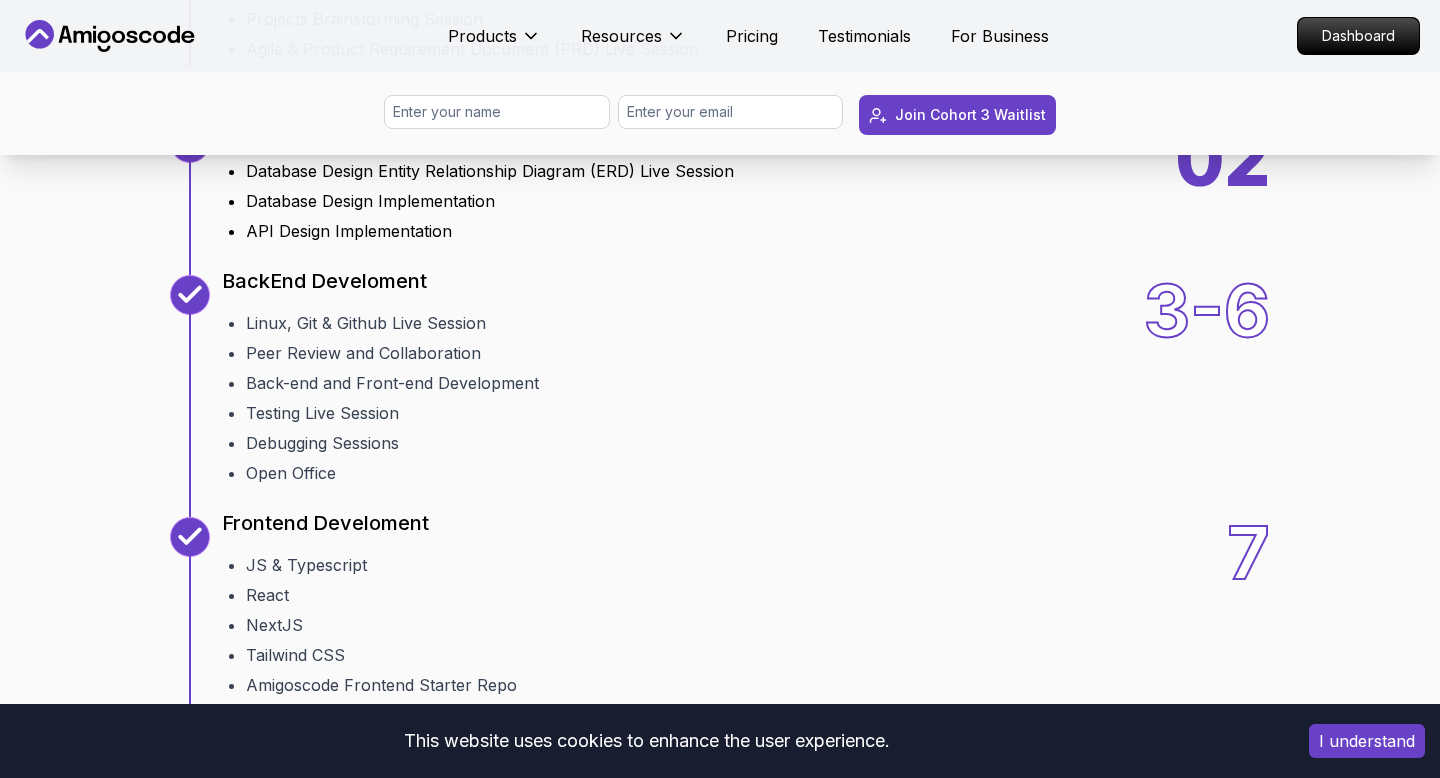 click on "Database Design Entity Relationship Diagram (ERD) Live Session" at bounding box center [490, 171] 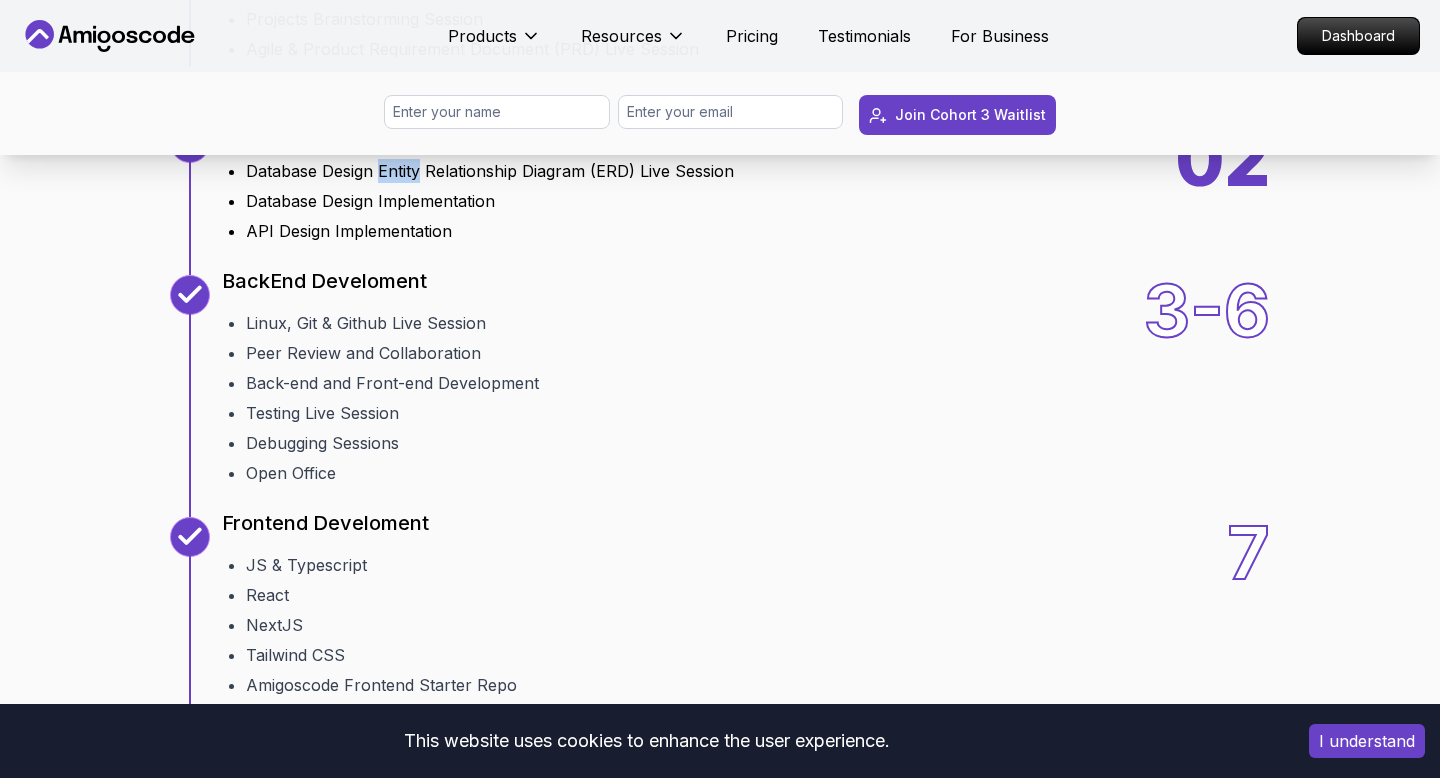 click on "Database Design Entity Relationship Diagram (ERD) Live Session" at bounding box center (490, 171) 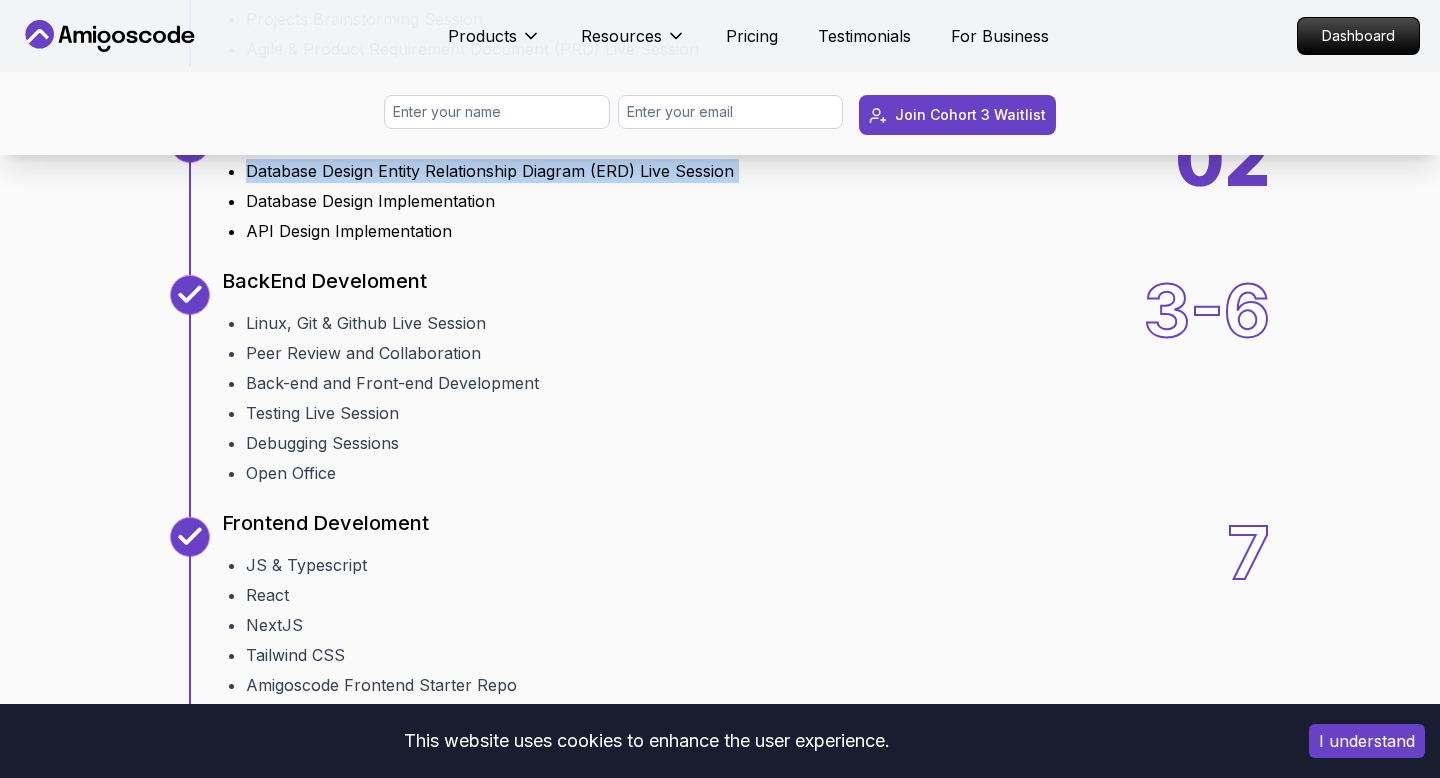 click on "Database Design Implementation" at bounding box center [490, 201] 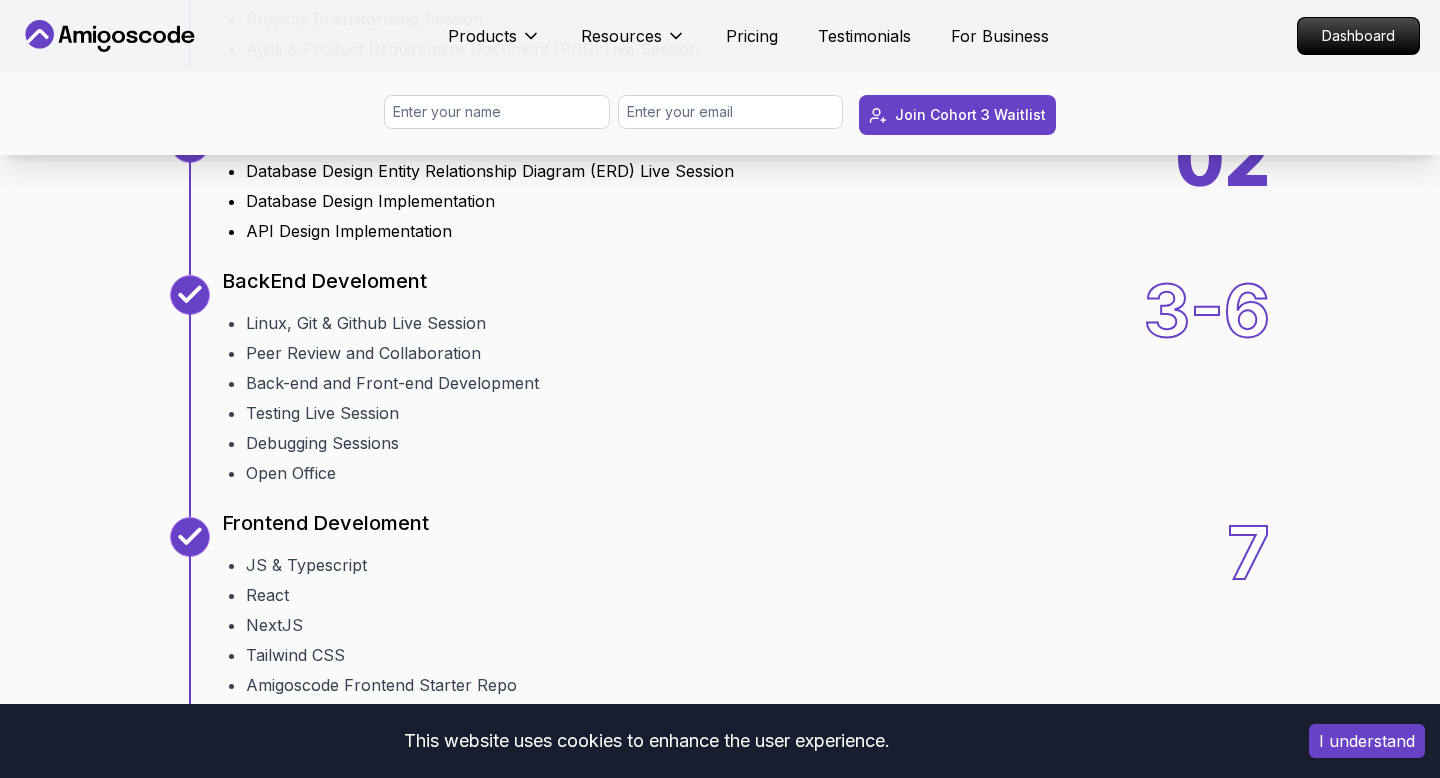 click on "Database Design Implementation" at bounding box center (490, 201) 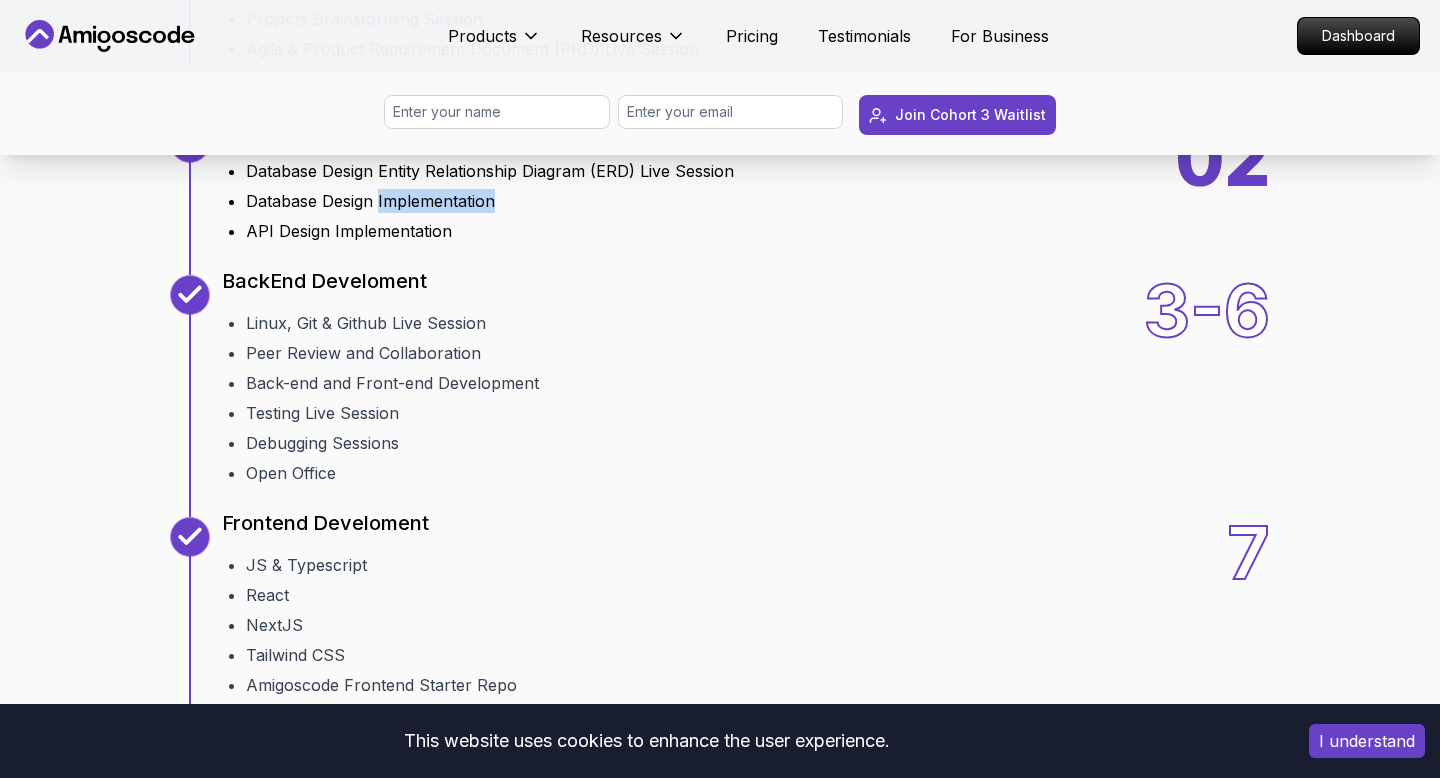 click on "Database Design Implementation" at bounding box center (490, 201) 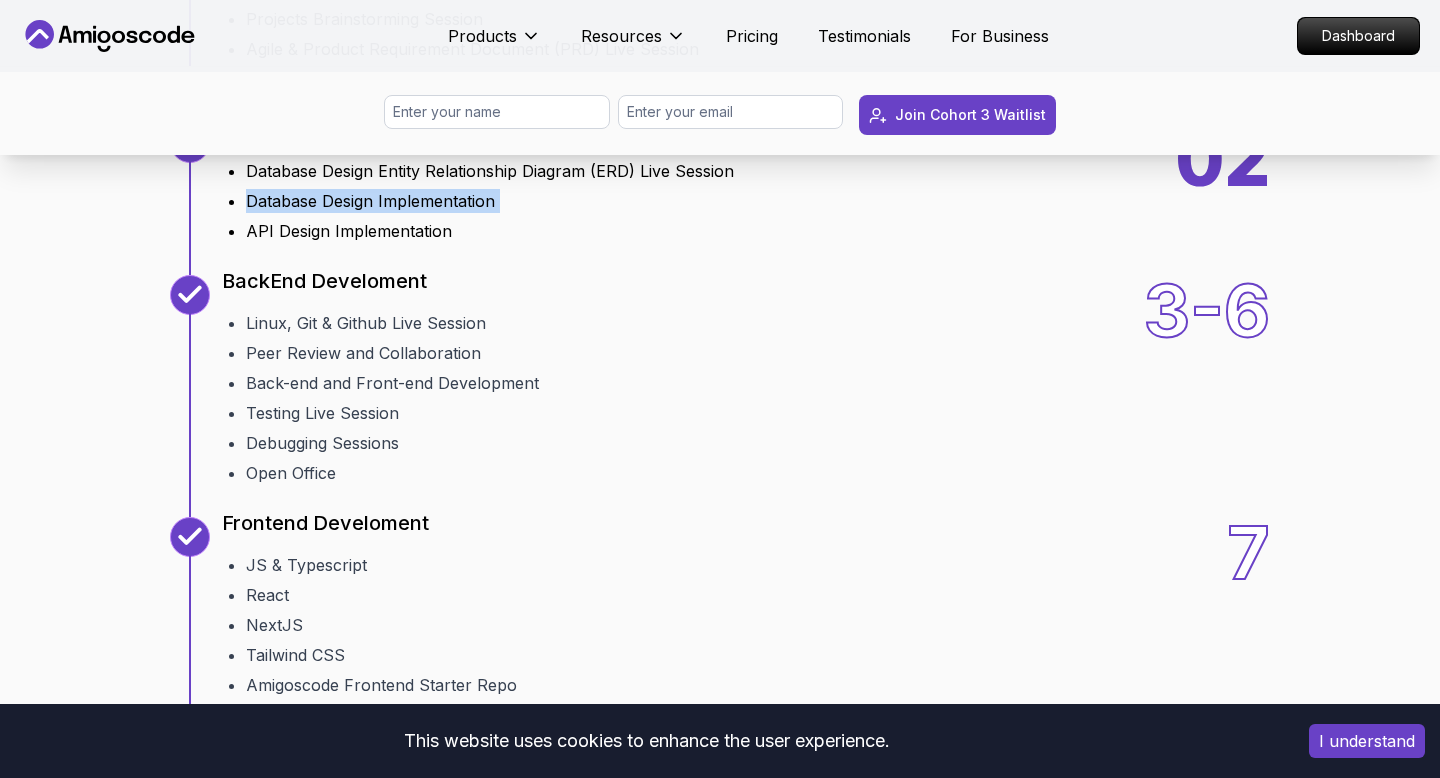 click on "Database Design Entity Relationship Diagram (ERD) Live Session Database Design Implementation API Design Implementation" at bounding box center [478, 197] 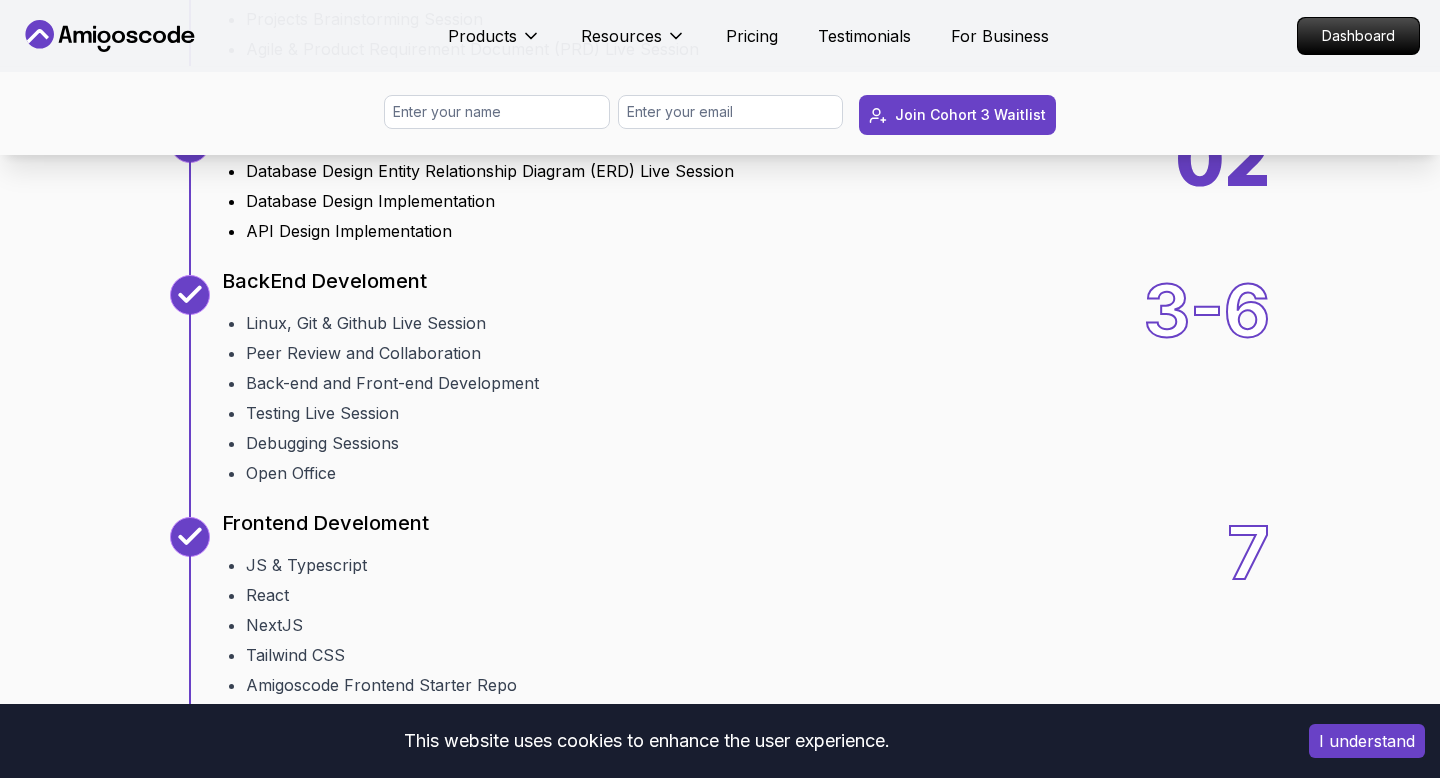 click on "Database Design Entity Relationship Diagram (ERD) Live Session Database Design Implementation API Design Implementation" at bounding box center (478, 197) 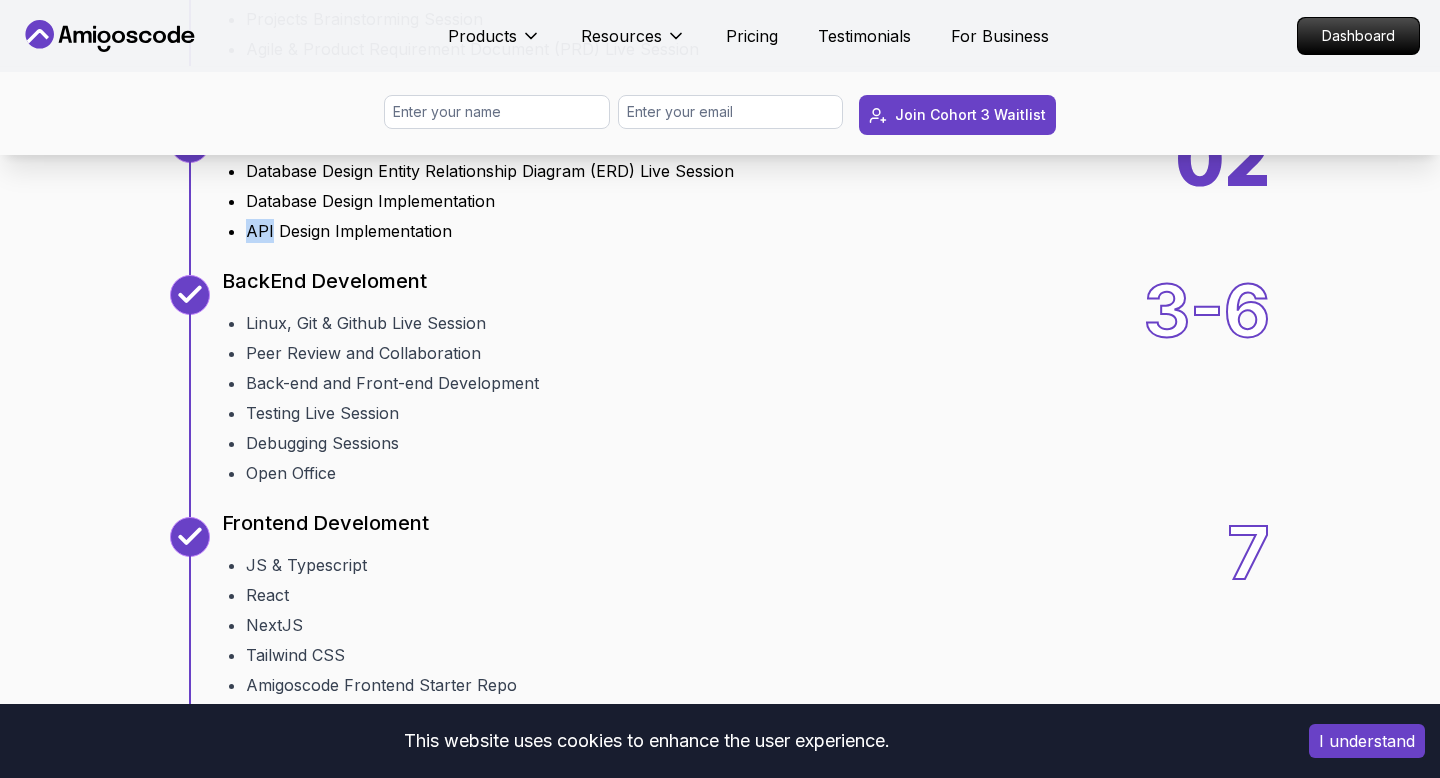 click on "Database Design Entity Relationship Diagram (ERD) Live Session Database Design Implementation API Design Implementation" at bounding box center [478, 197] 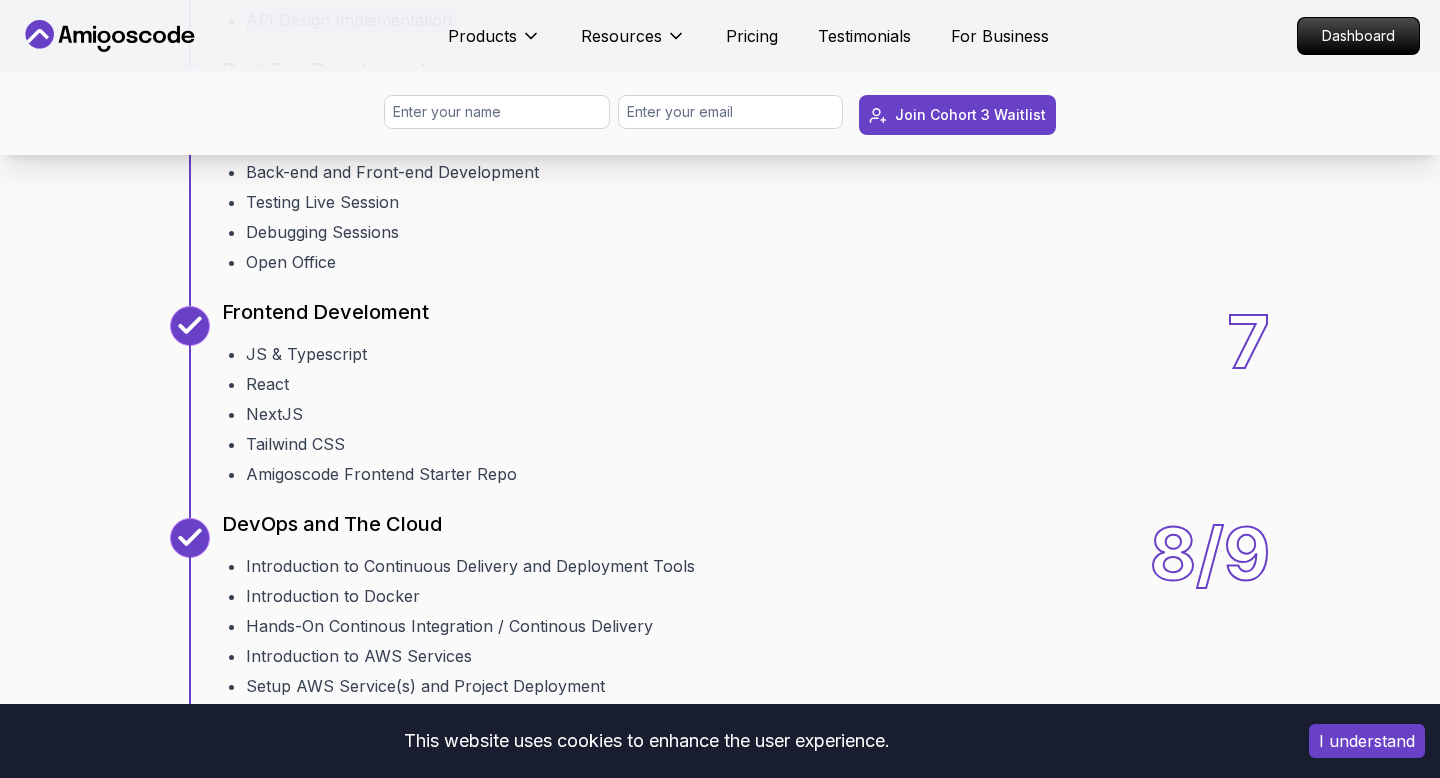 scroll, scrollTop: 2753, scrollLeft: 0, axis: vertical 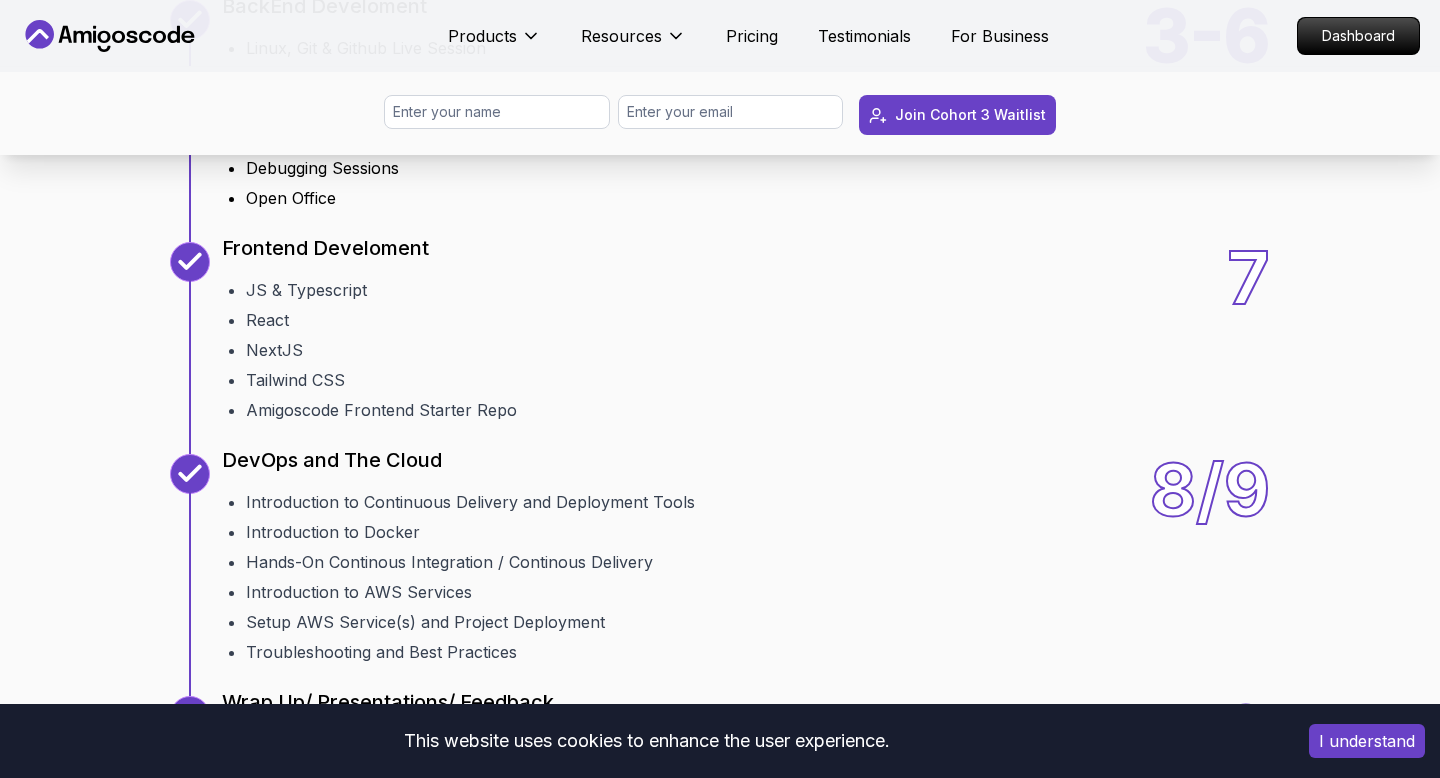 click on "Peer Review and Collaboration" at bounding box center [392, 78] 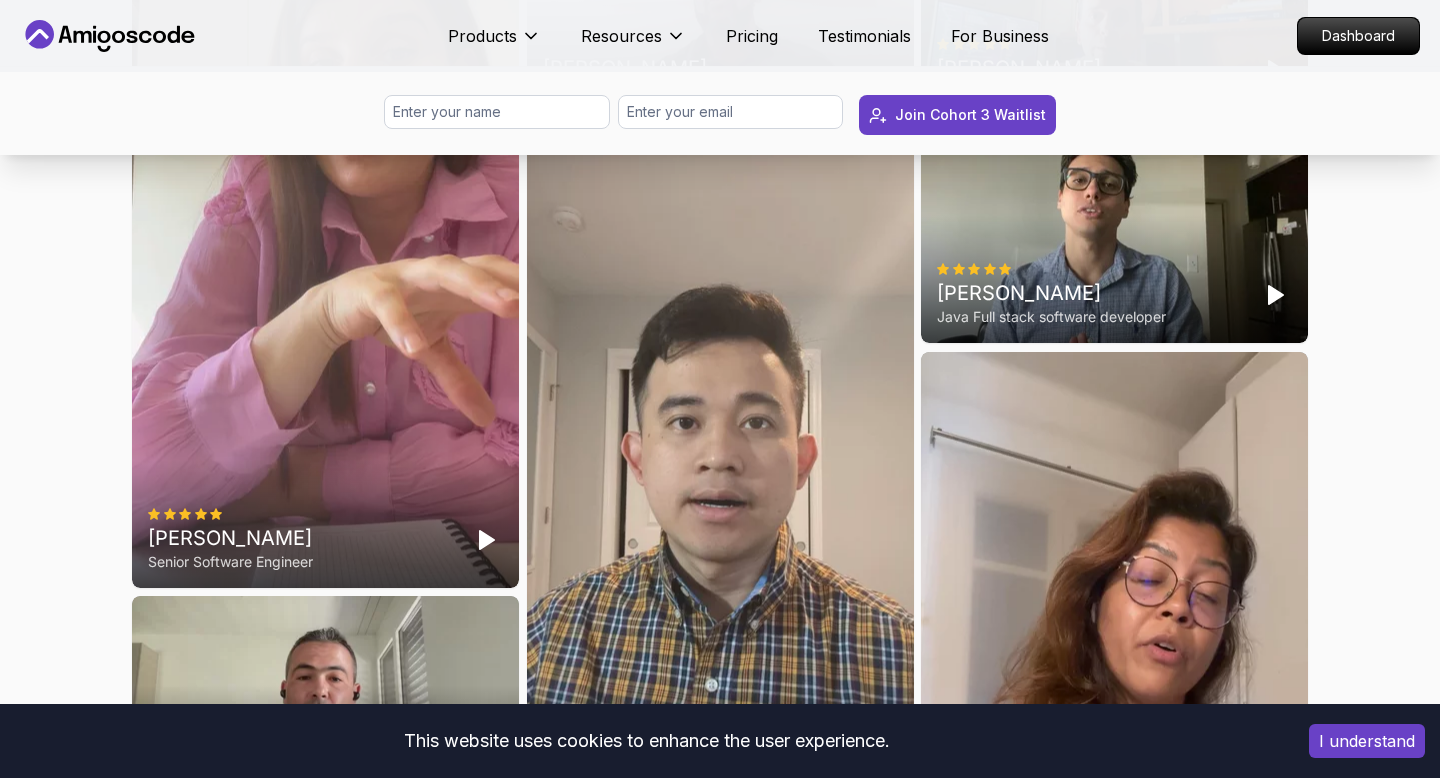 scroll, scrollTop: 5710, scrollLeft: 0, axis: vertical 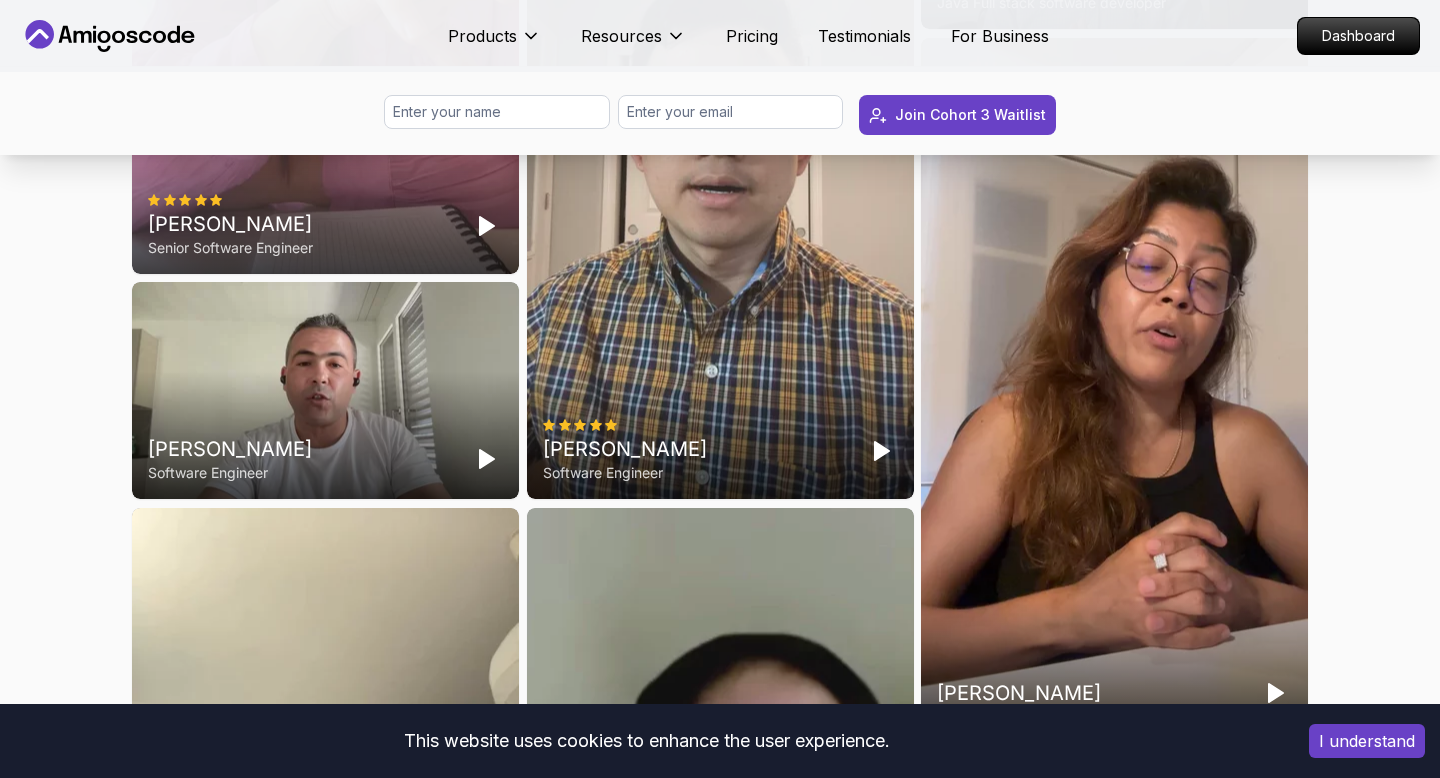 click 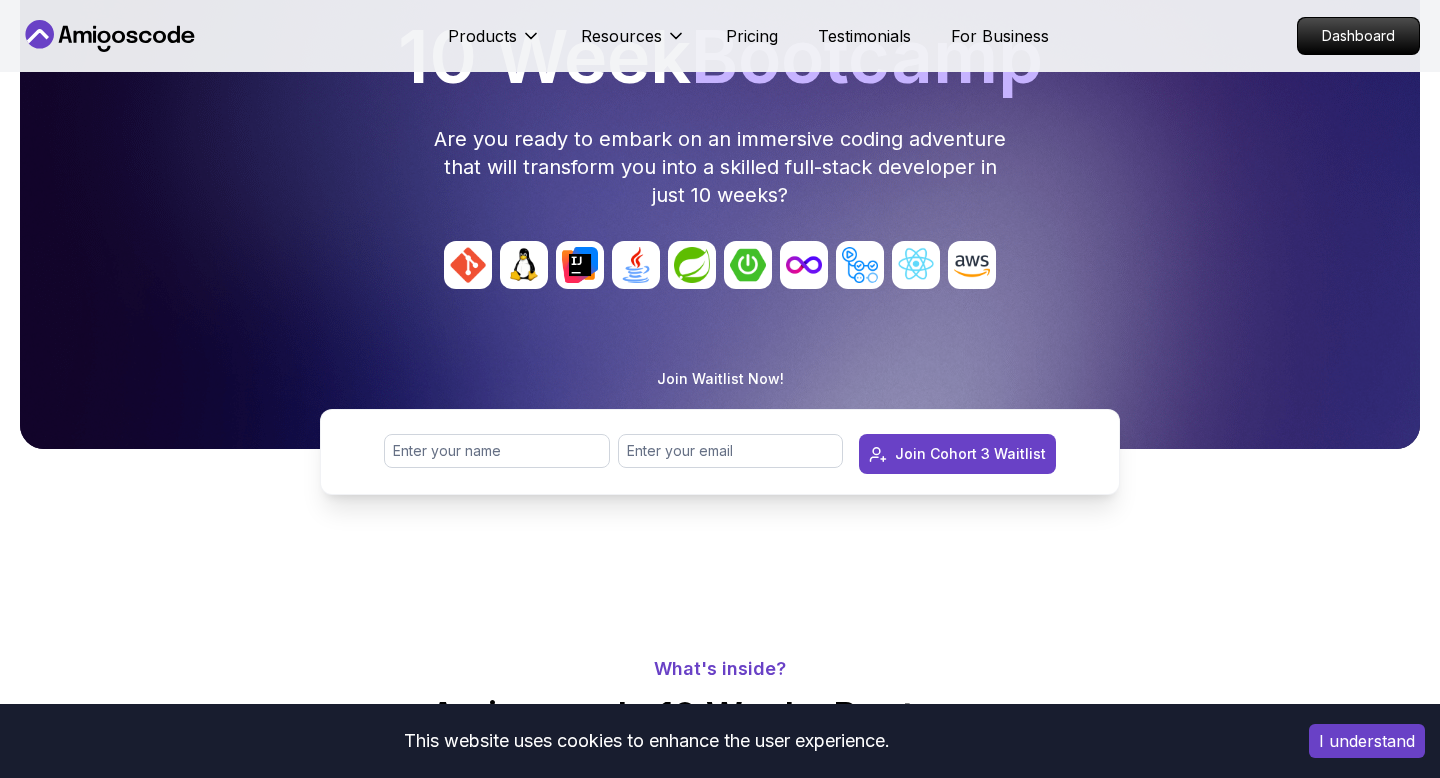 scroll, scrollTop: 964, scrollLeft: 0, axis: vertical 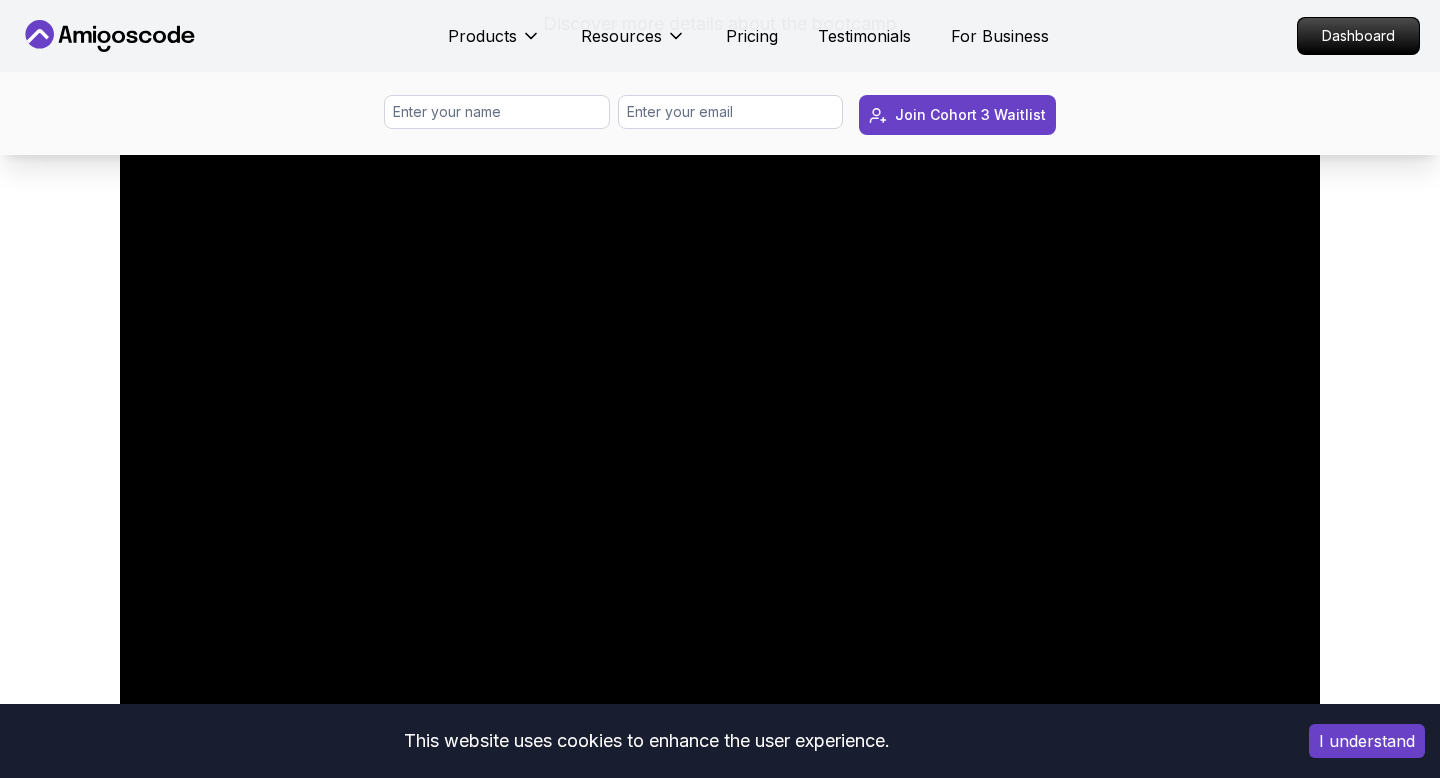 click at bounding box center (720, 431) 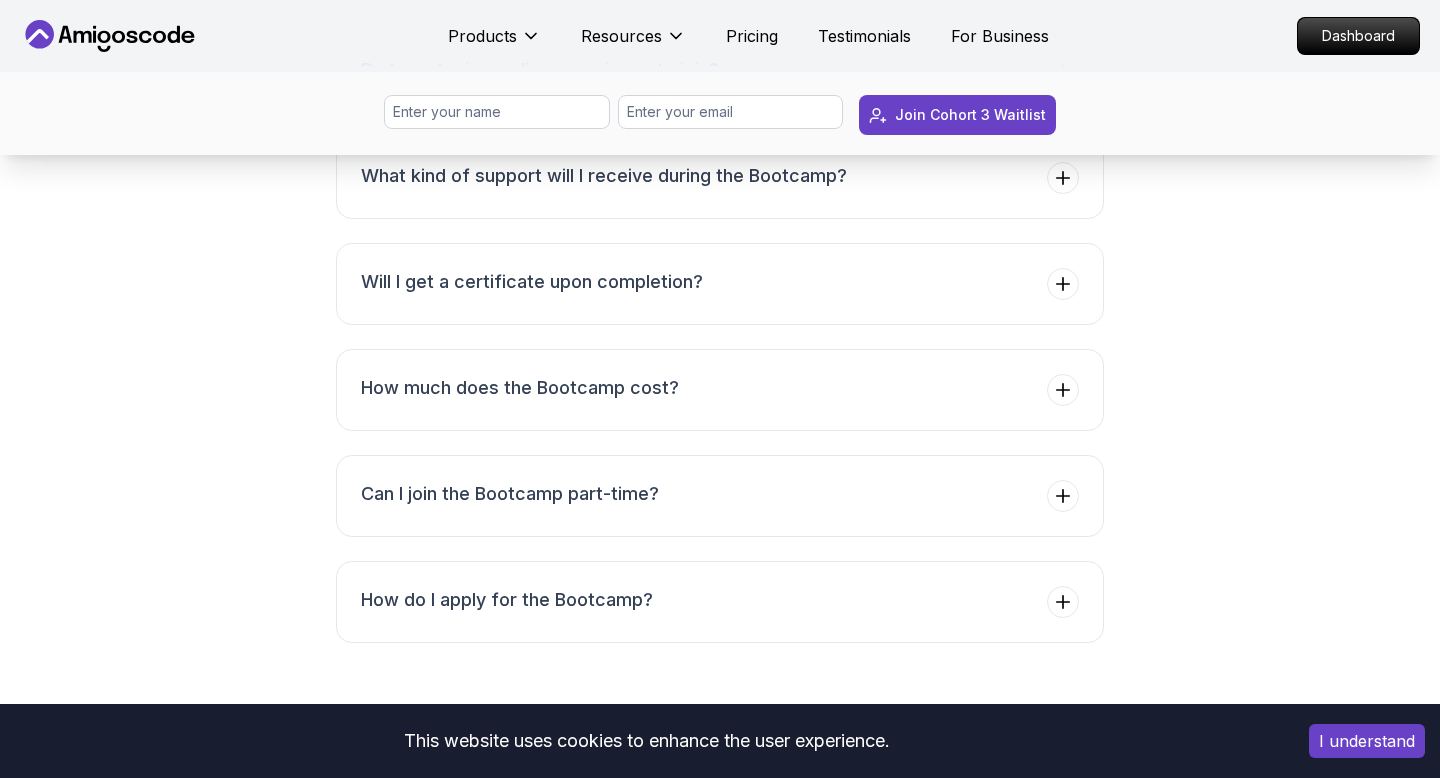 scroll, scrollTop: 7803, scrollLeft: 0, axis: vertical 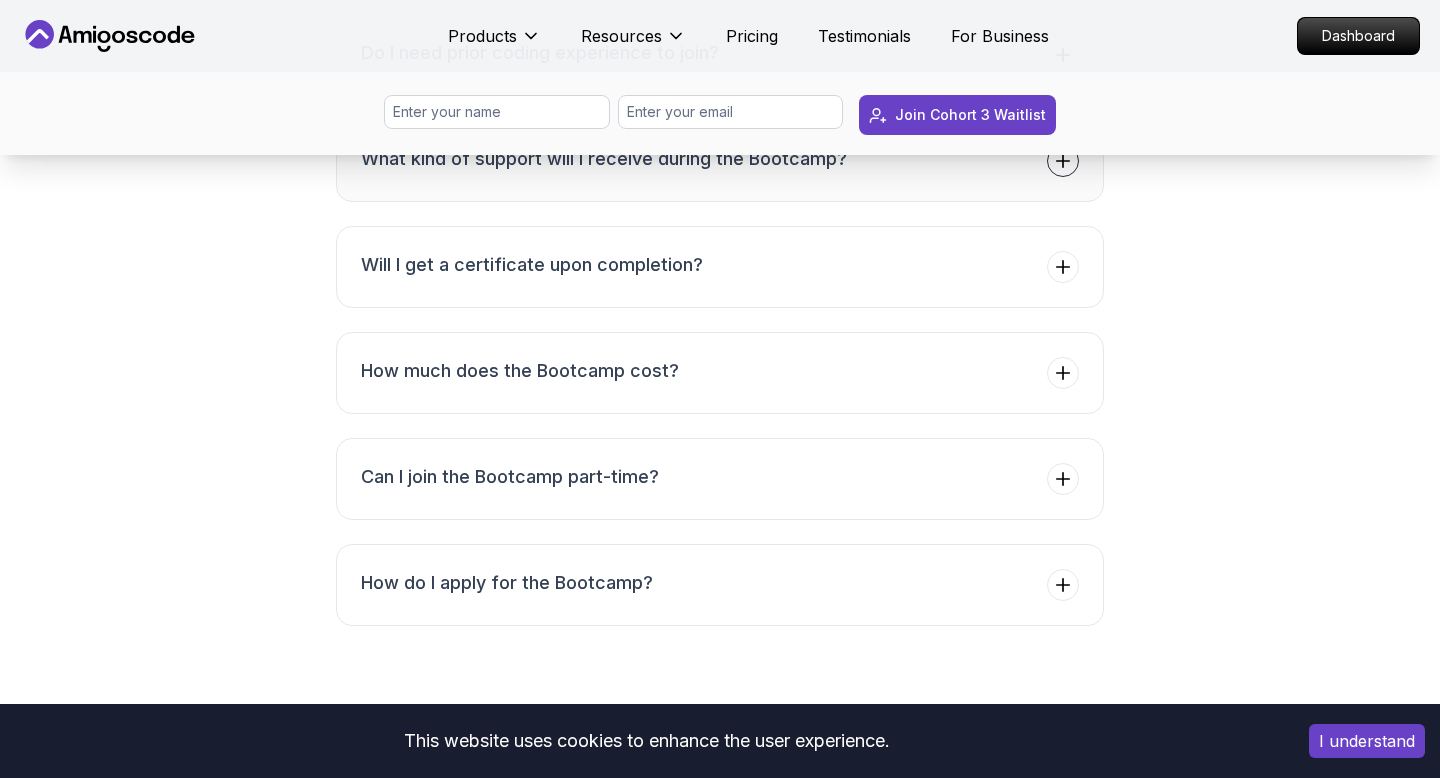 click on "What kind of support will I receive during the Bootcamp?" at bounding box center (604, 159) 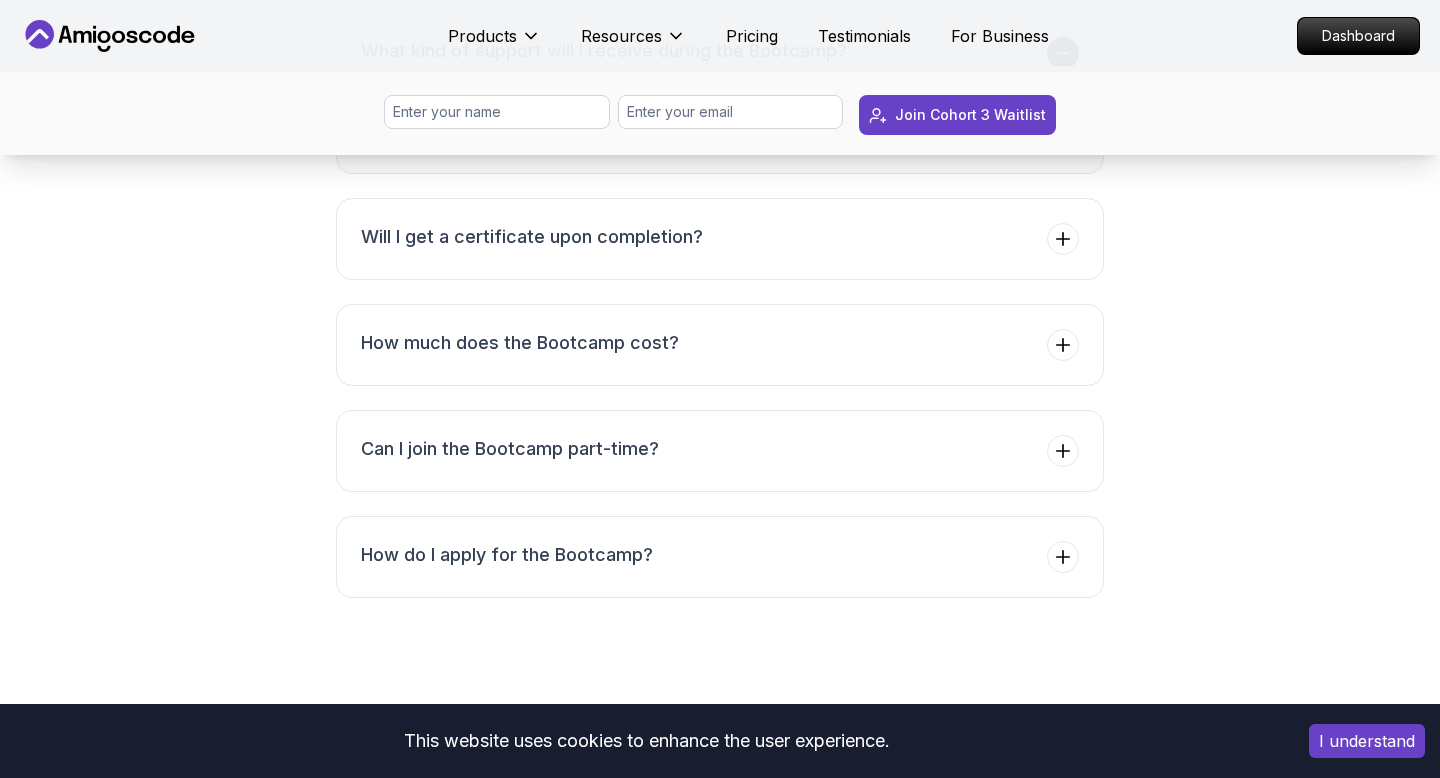 scroll, scrollTop: 7854, scrollLeft: 0, axis: vertical 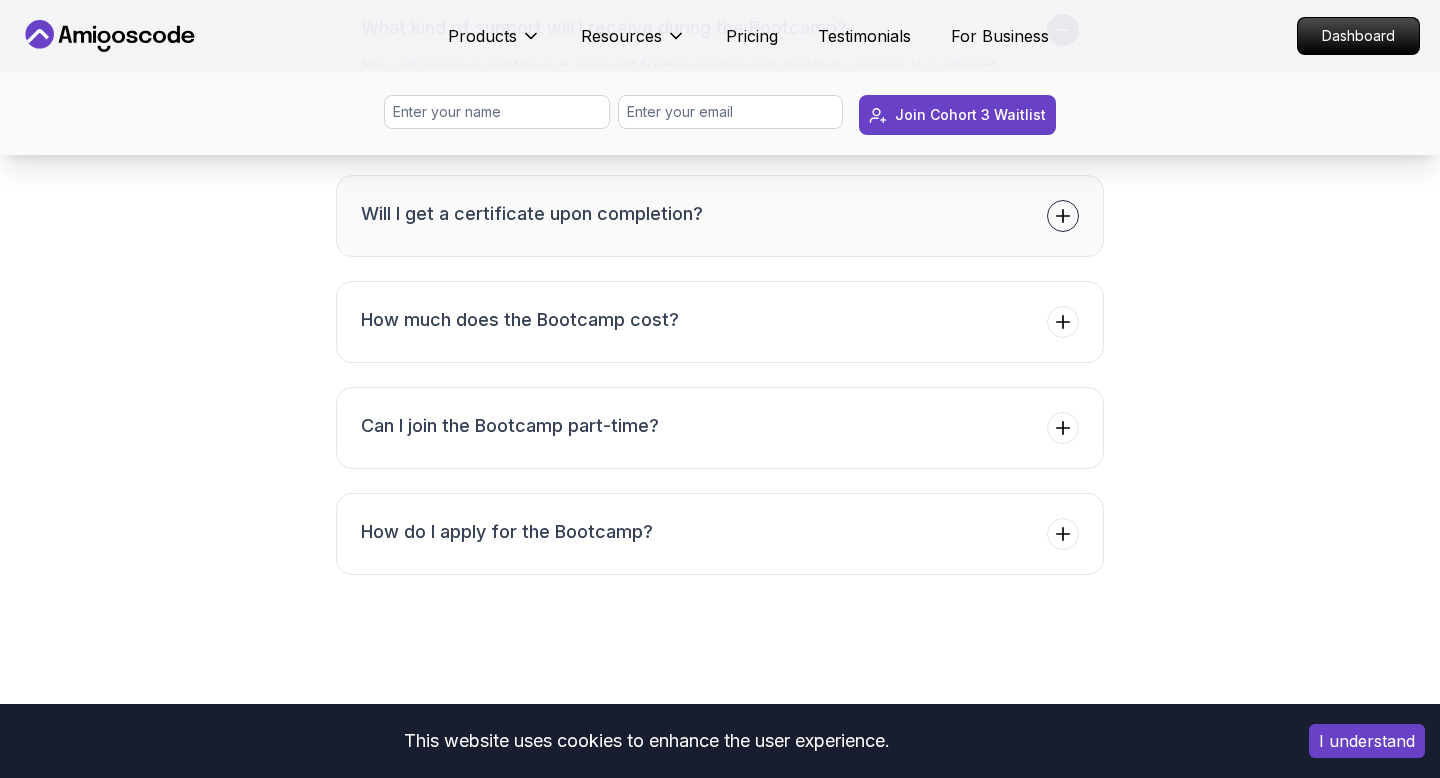 click on "Will I get a certificate upon completion?" at bounding box center (532, 214) 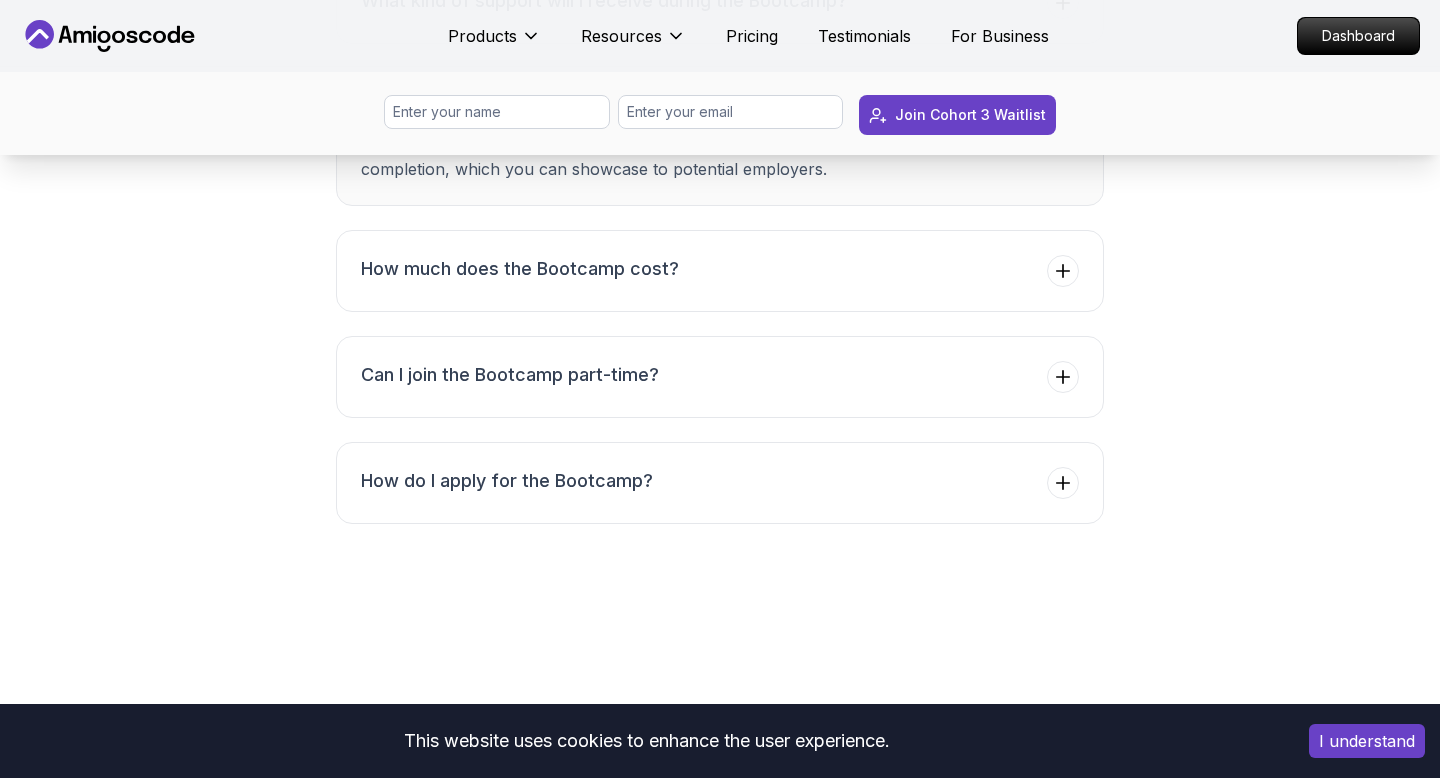 scroll, scrollTop: 7921, scrollLeft: 0, axis: vertical 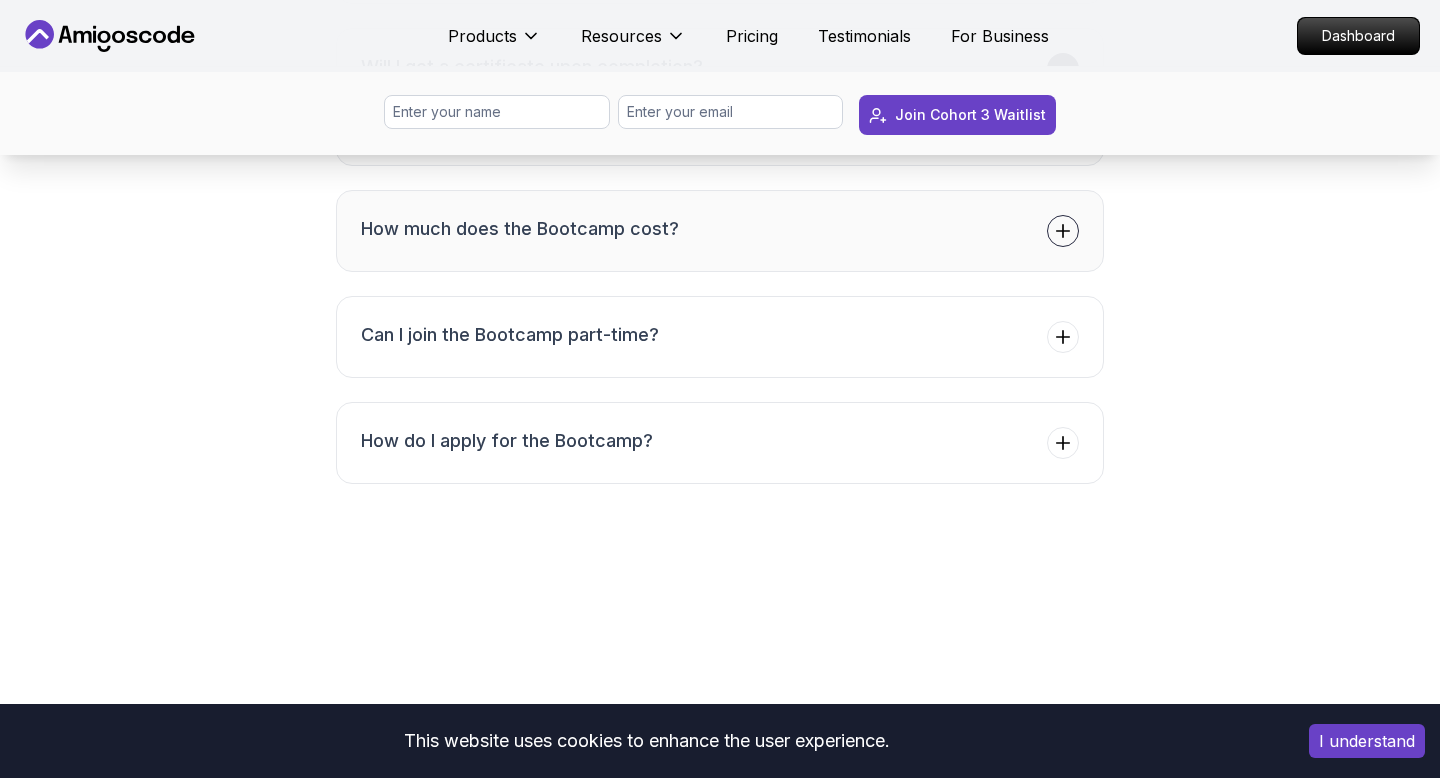 click on "How much does the Bootcamp cost?" at bounding box center (520, 231) 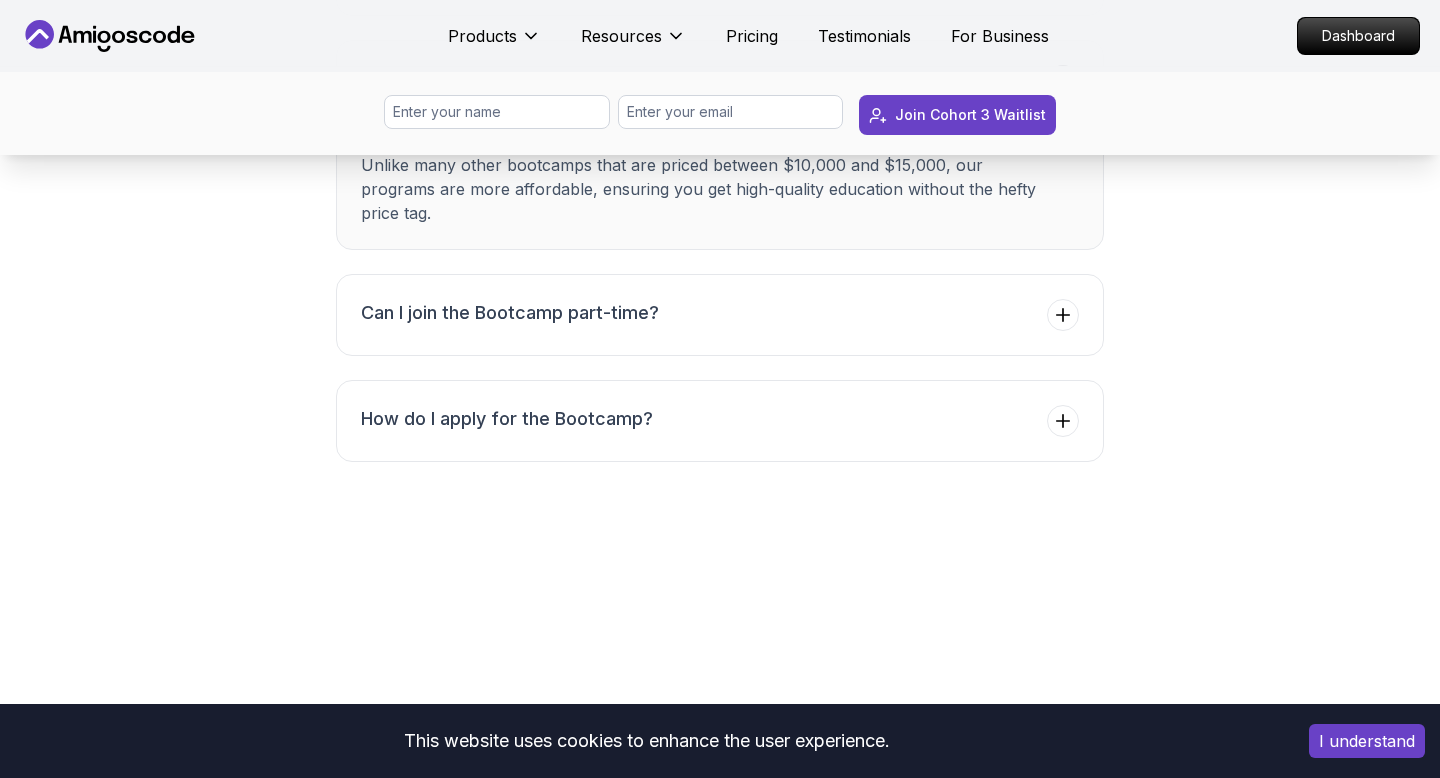 scroll, scrollTop: 8050, scrollLeft: 0, axis: vertical 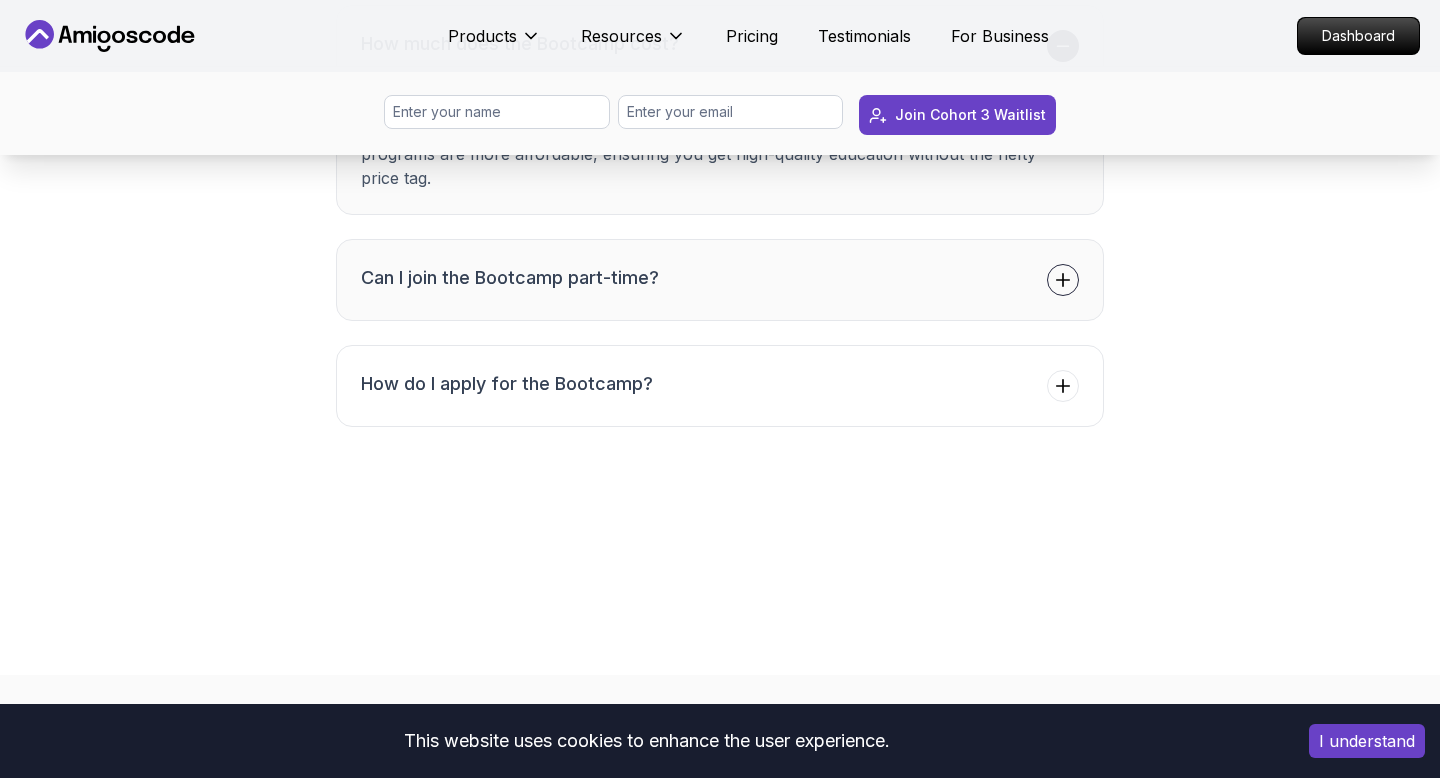 click on "Can I join the Bootcamp part-time?" at bounding box center [720, 280] 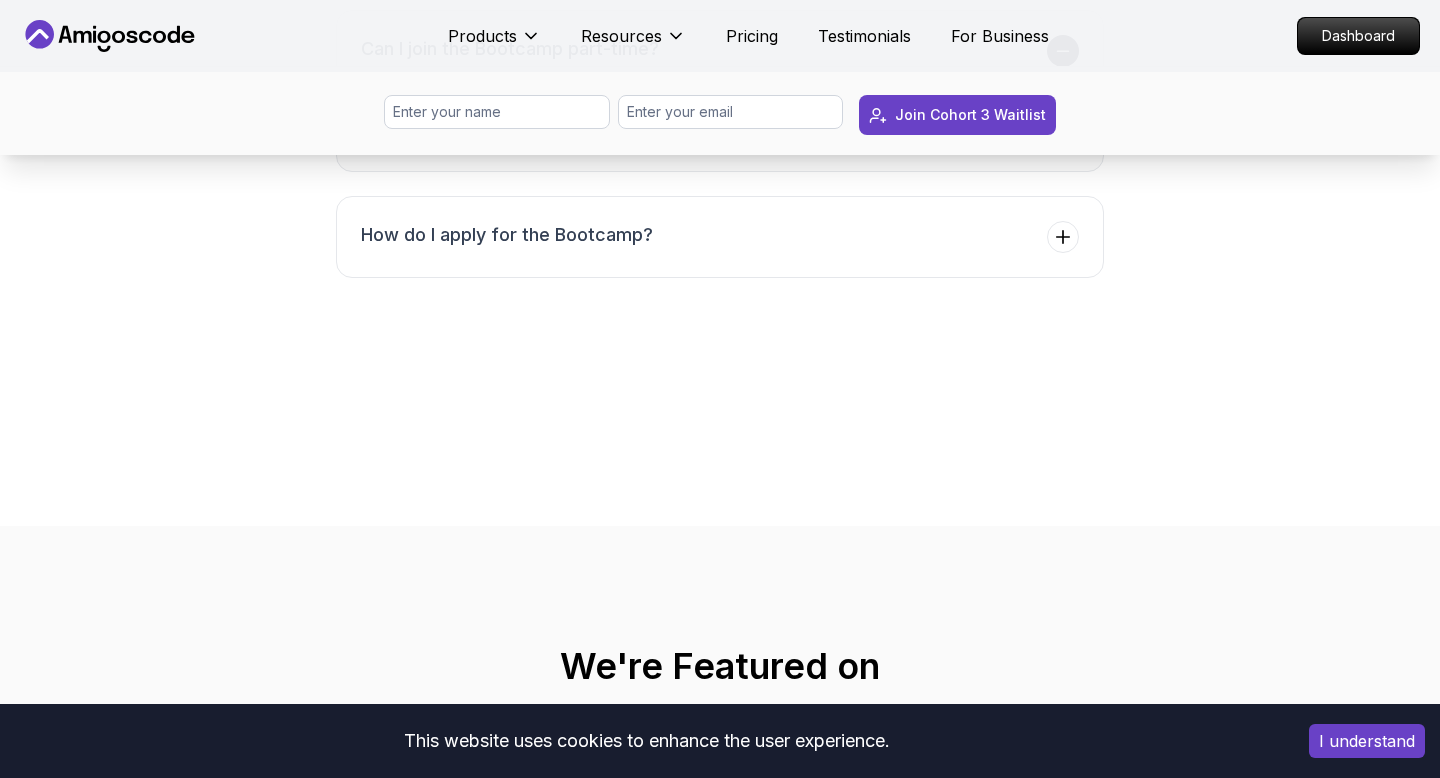 scroll, scrollTop: 8163, scrollLeft: 0, axis: vertical 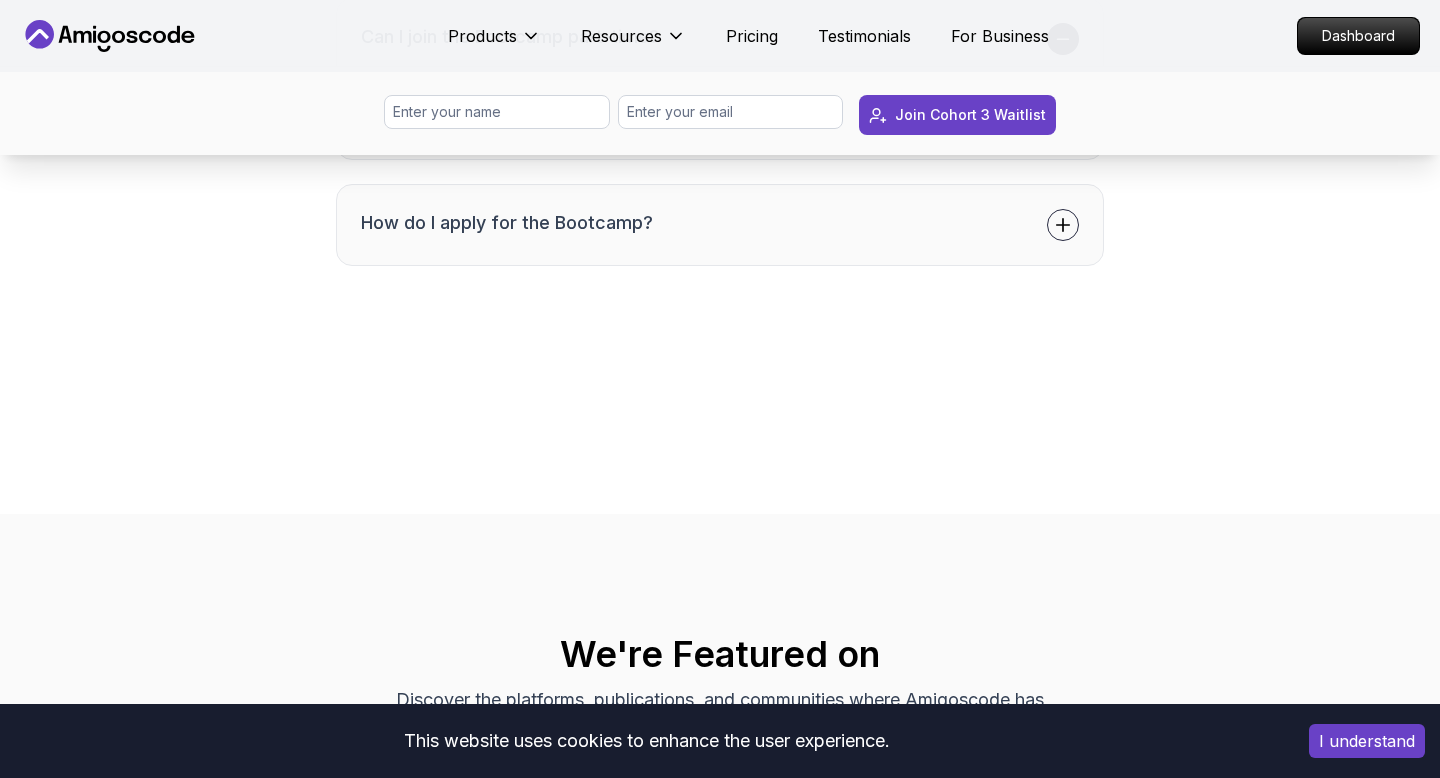 click on "How do I apply for the Bootcamp?" at bounding box center (720, 225) 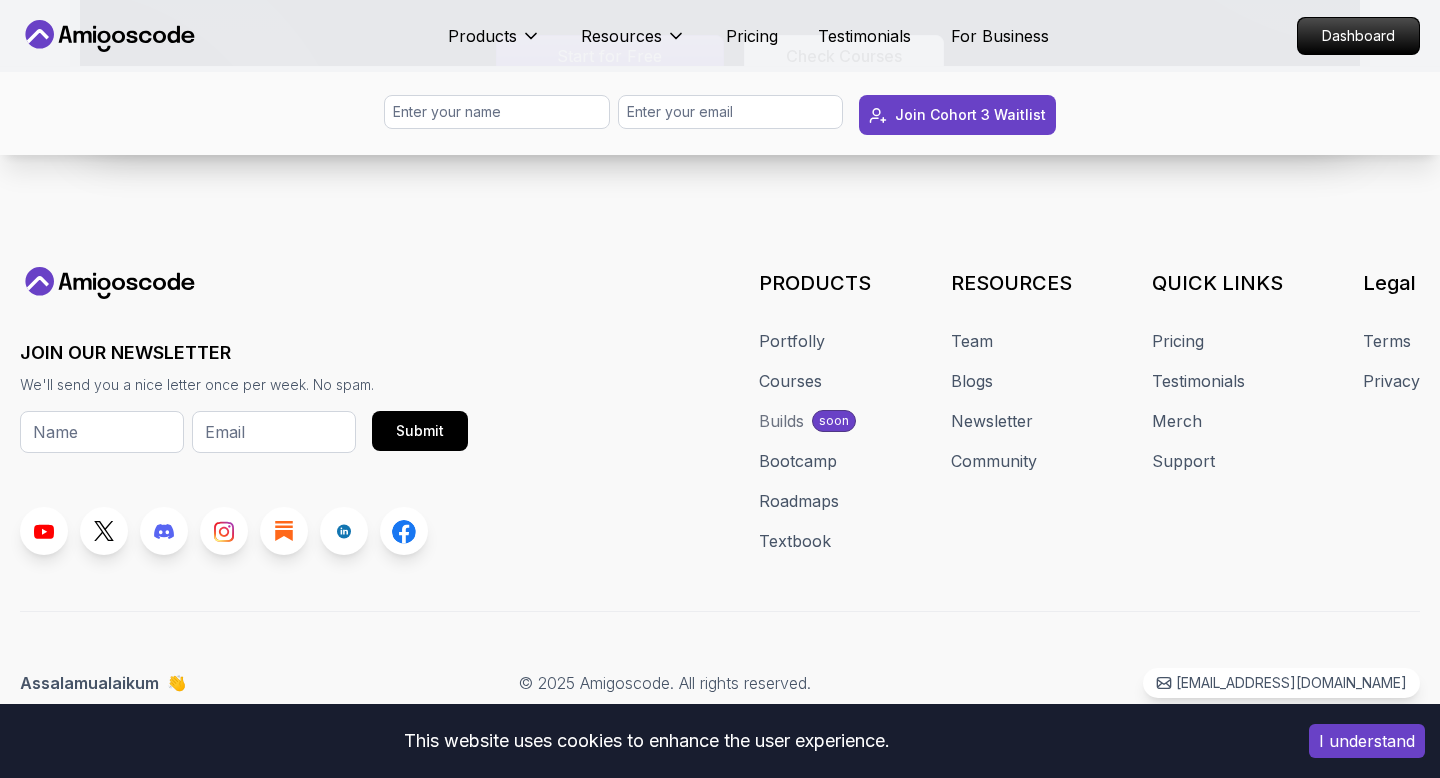 scroll, scrollTop: 9758, scrollLeft: 0, axis: vertical 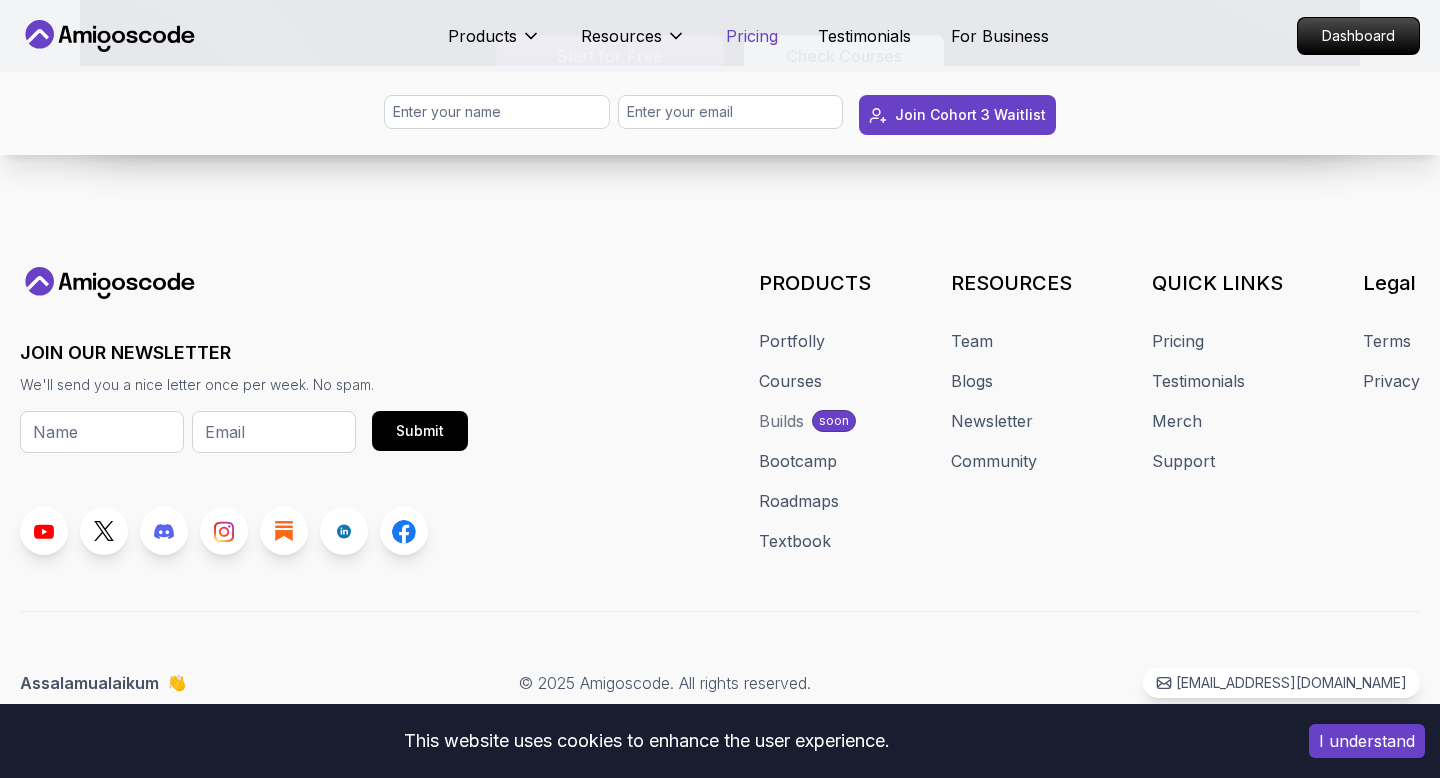 click on "Pricing" at bounding box center (752, 36) 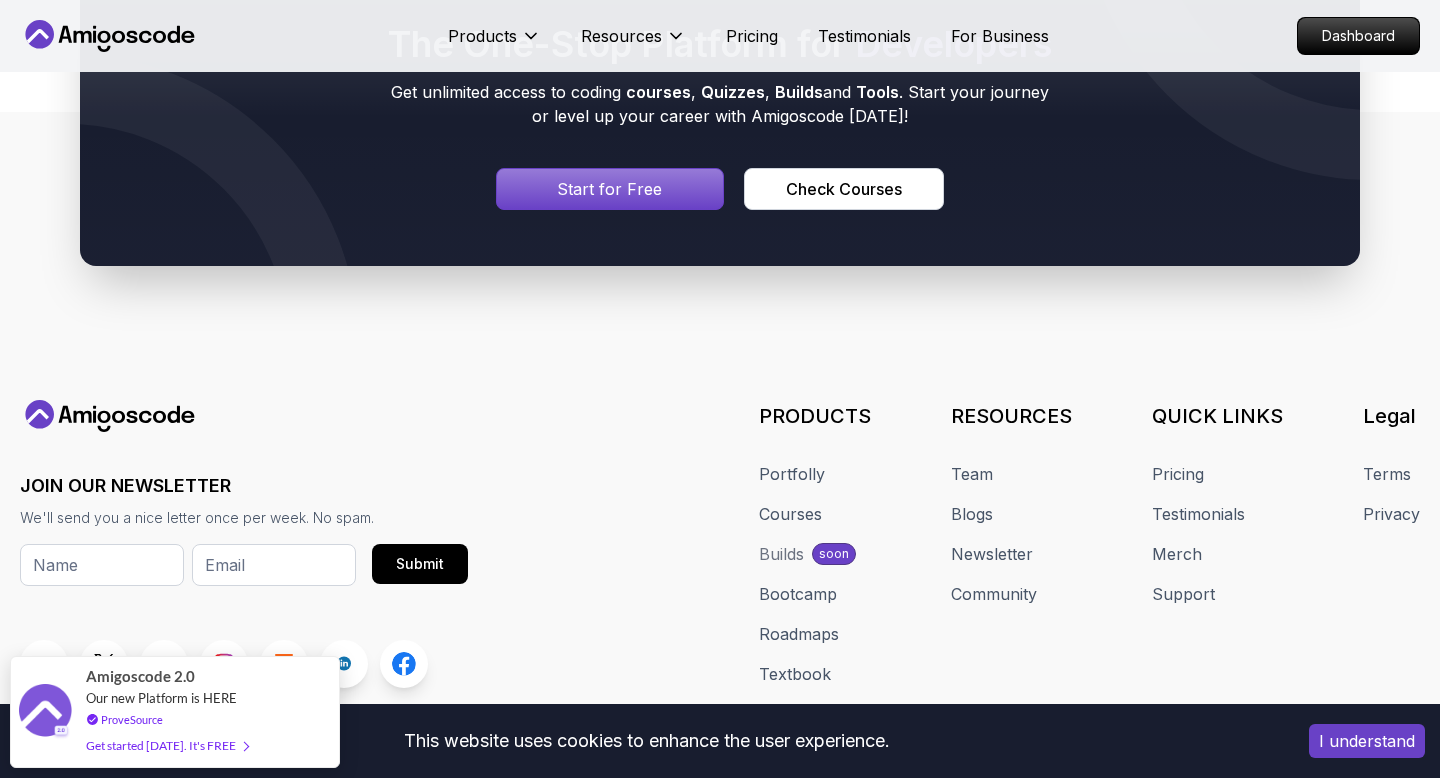 scroll, scrollTop: 10926, scrollLeft: 0, axis: vertical 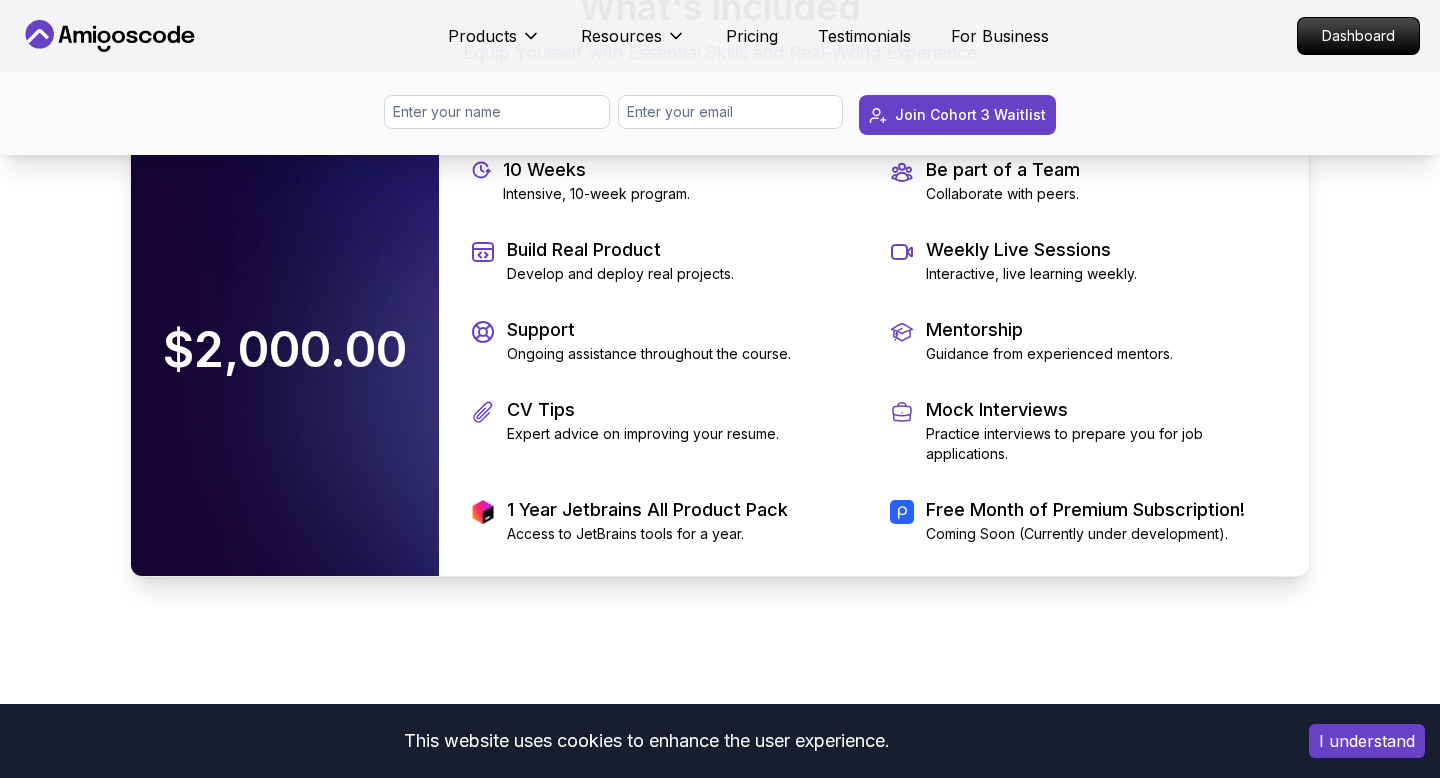 click on "$2,000.00" at bounding box center [285, 350] 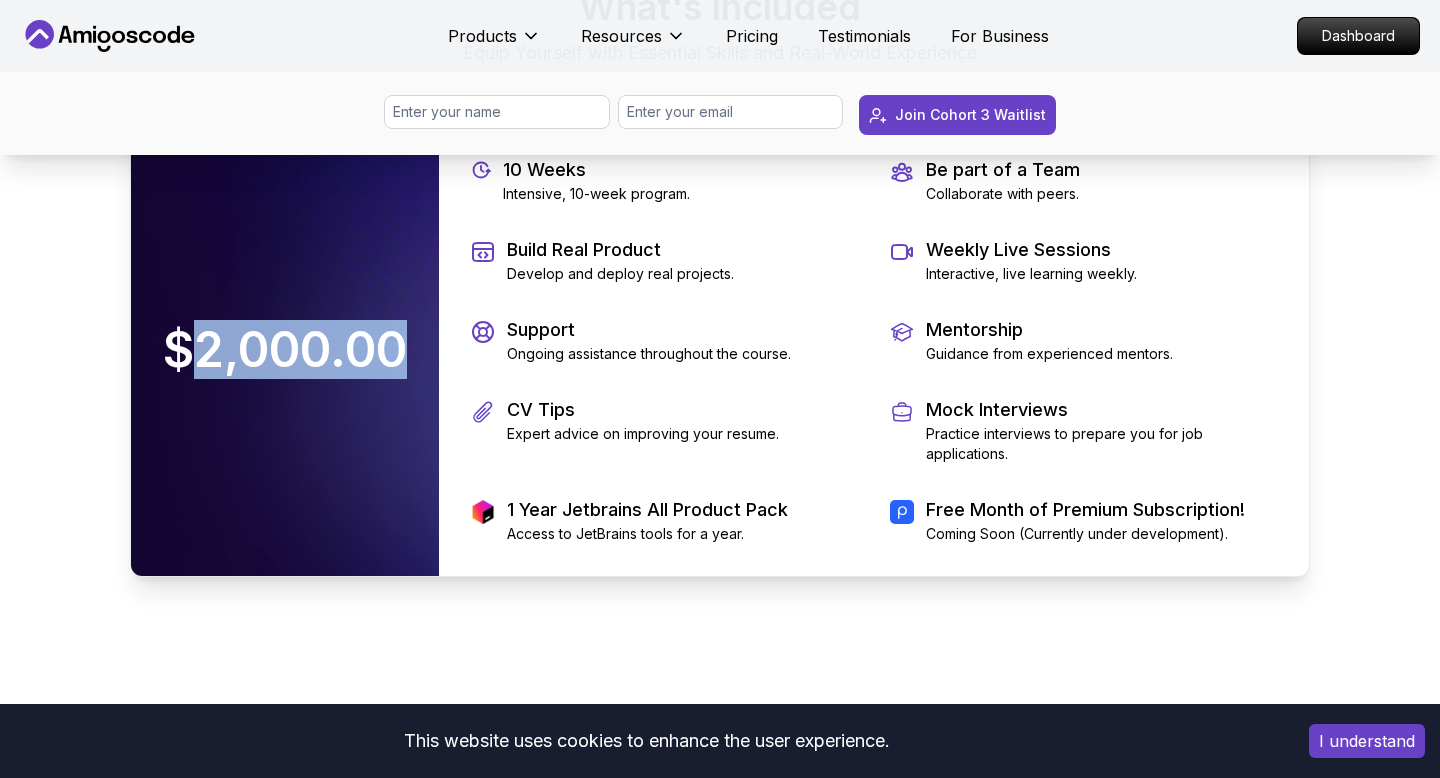 click on "$2,000.00" at bounding box center (285, 350) 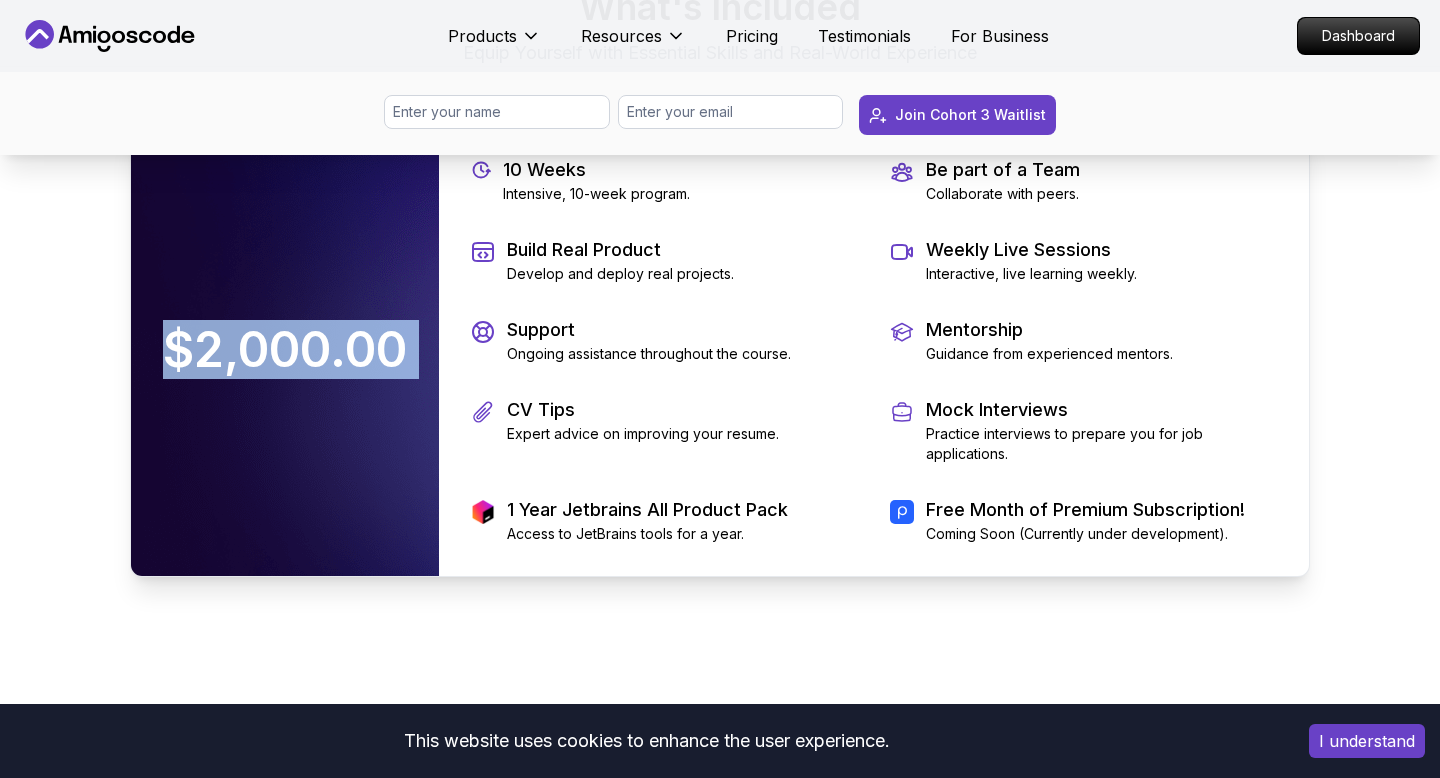 click on "$2,000.00" at bounding box center (285, 350) 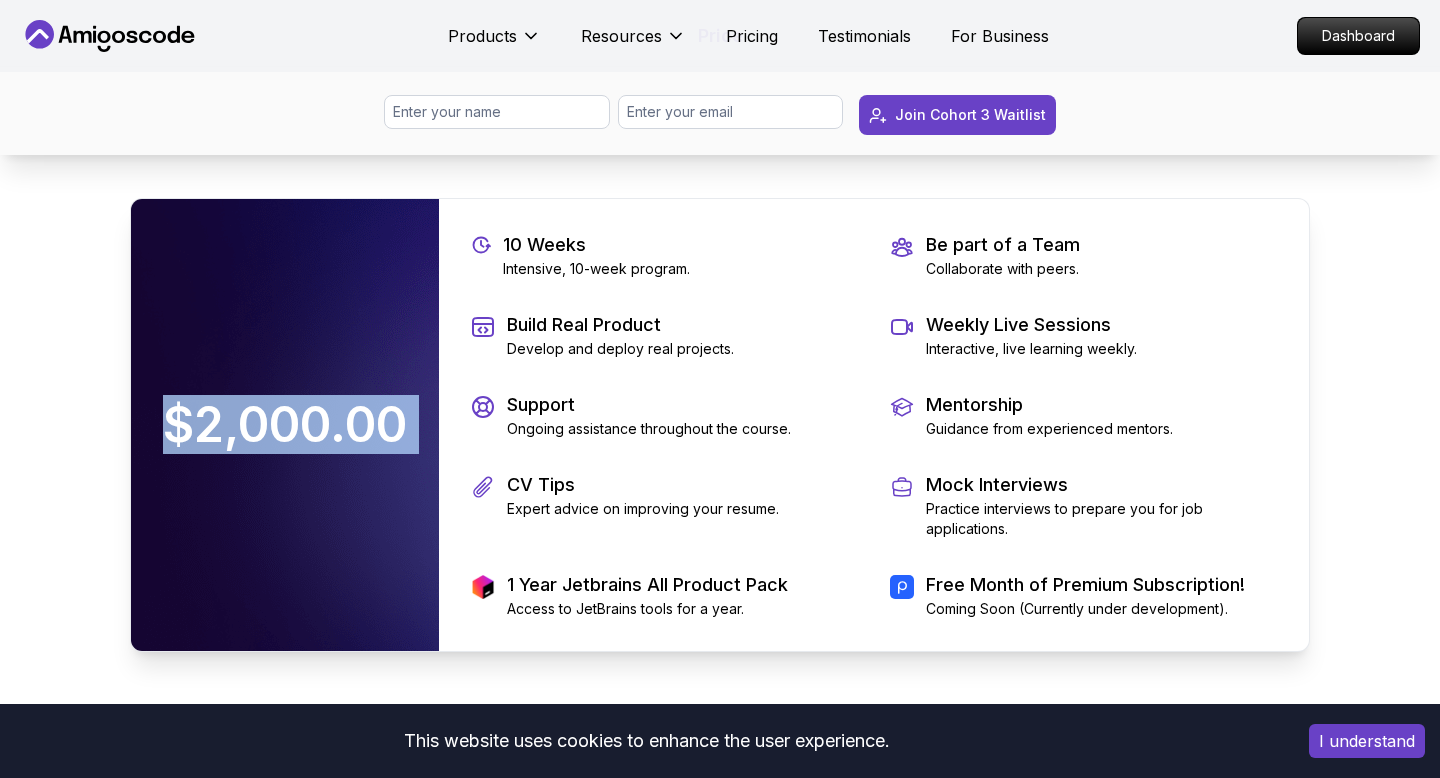 scroll, scrollTop: 4299, scrollLeft: 0, axis: vertical 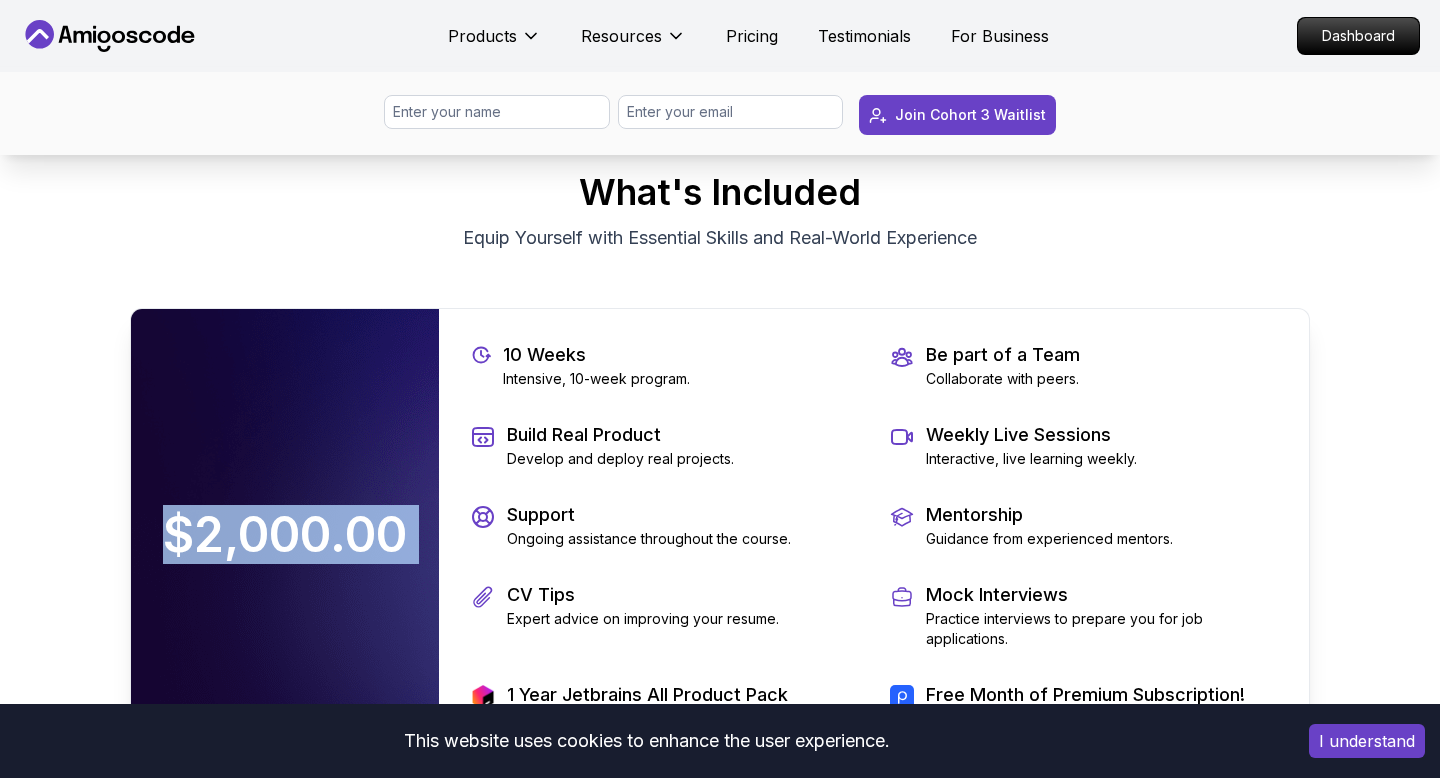 click on "Price What's Included   Equip Yourself with Essential Skills and Real-World Experience" at bounding box center [720, 192] 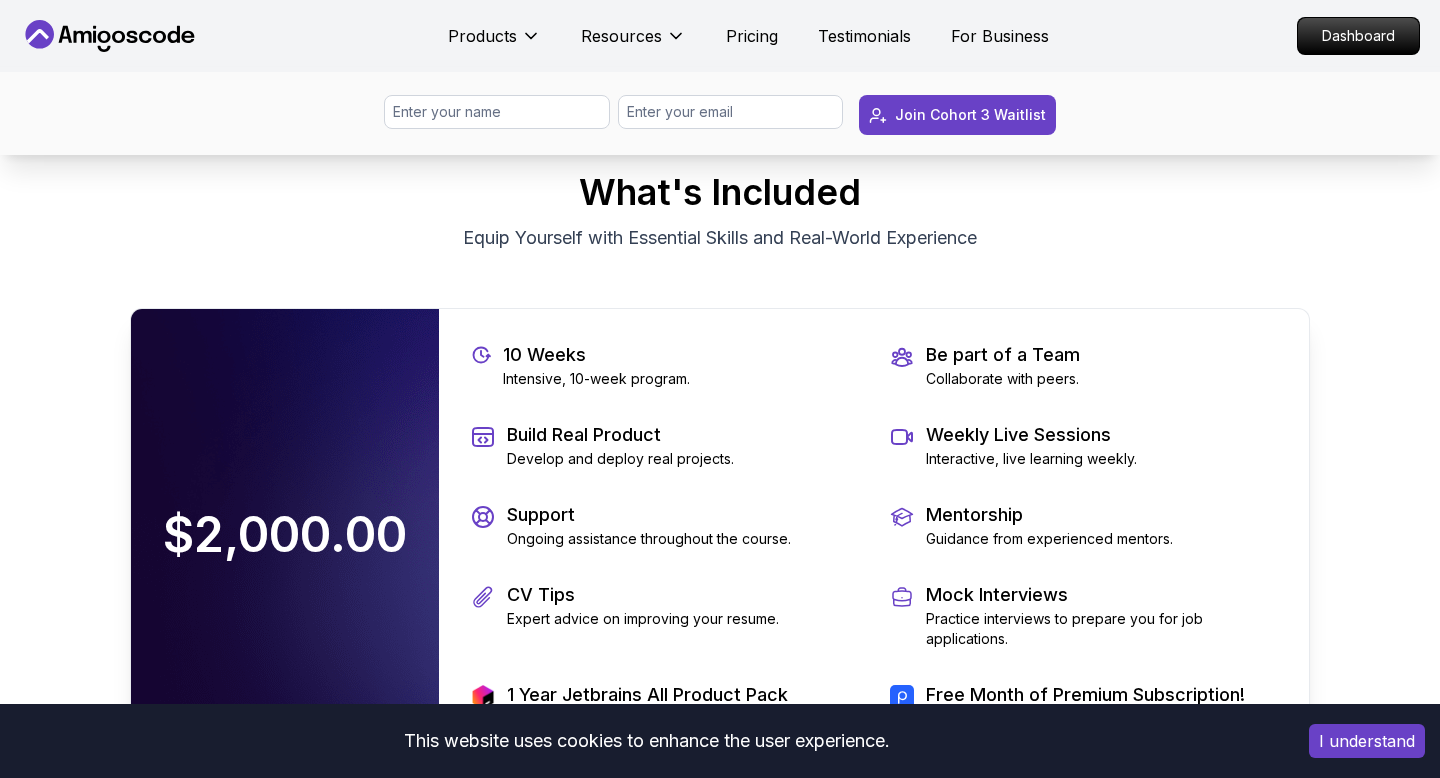 click on "Price What's Included   Equip Yourself with Essential Skills and Real-World Experience" at bounding box center (720, 192) 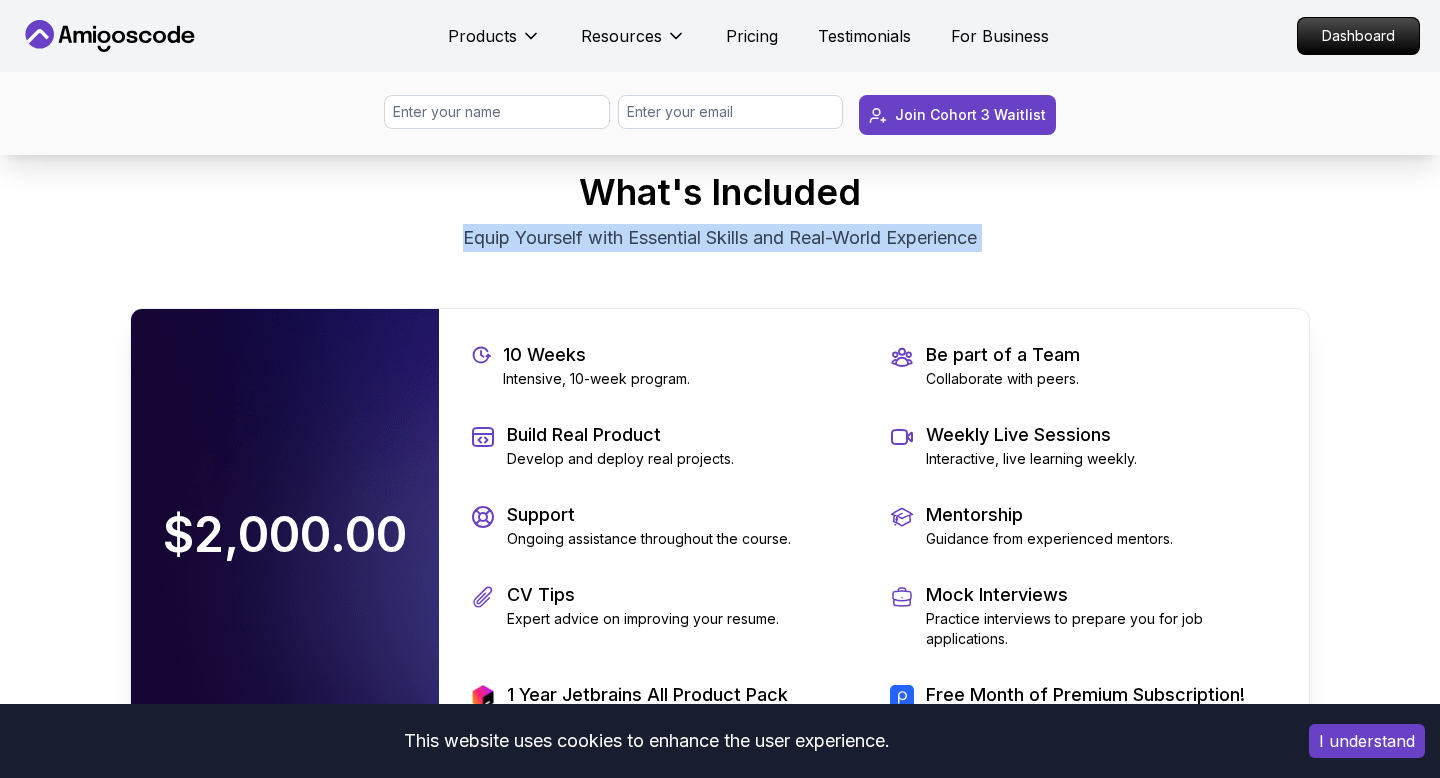 click on "Price What's Included   Equip Yourself with Essential Skills and Real-World Experience" at bounding box center [720, 192] 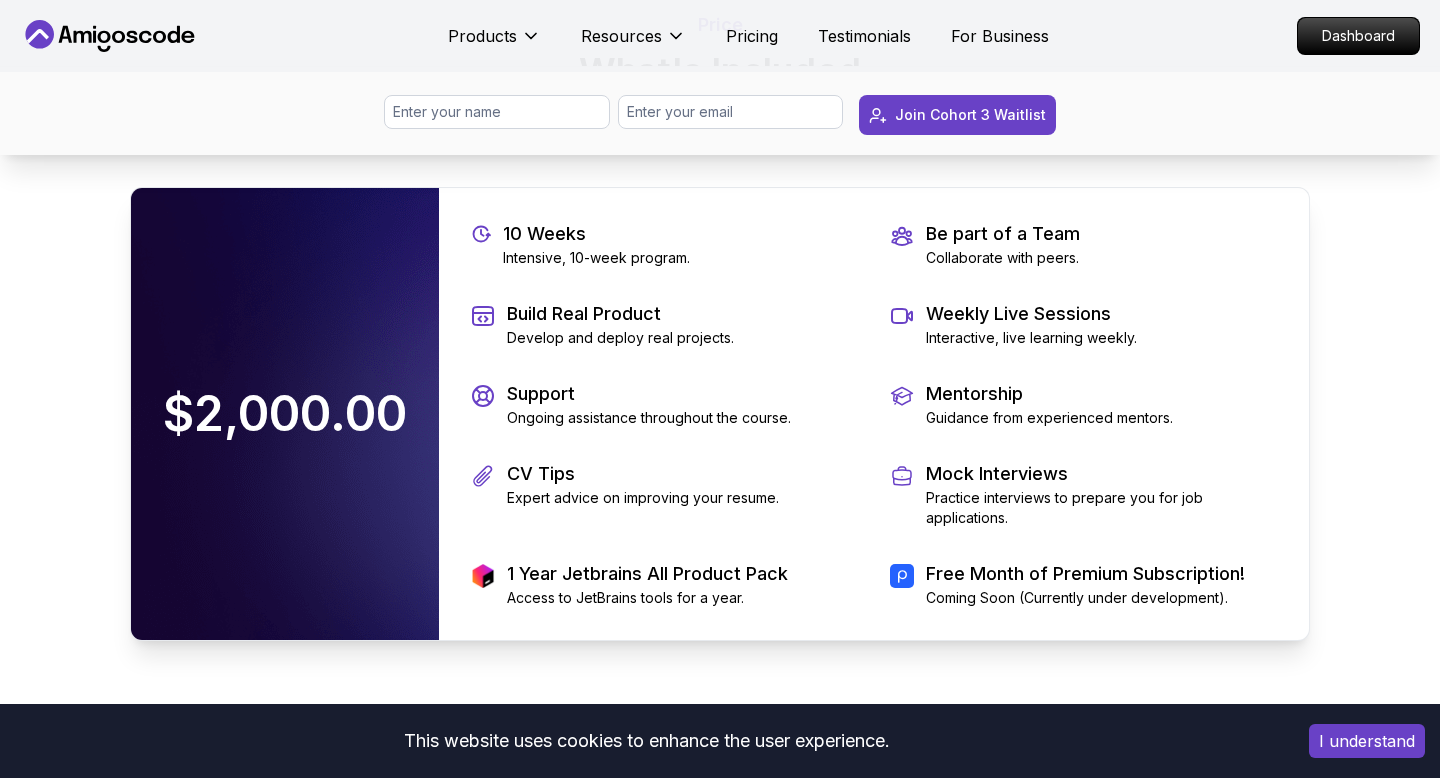 scroll, scrollTop: 4546, scrollLeft: 0, axis: vertical 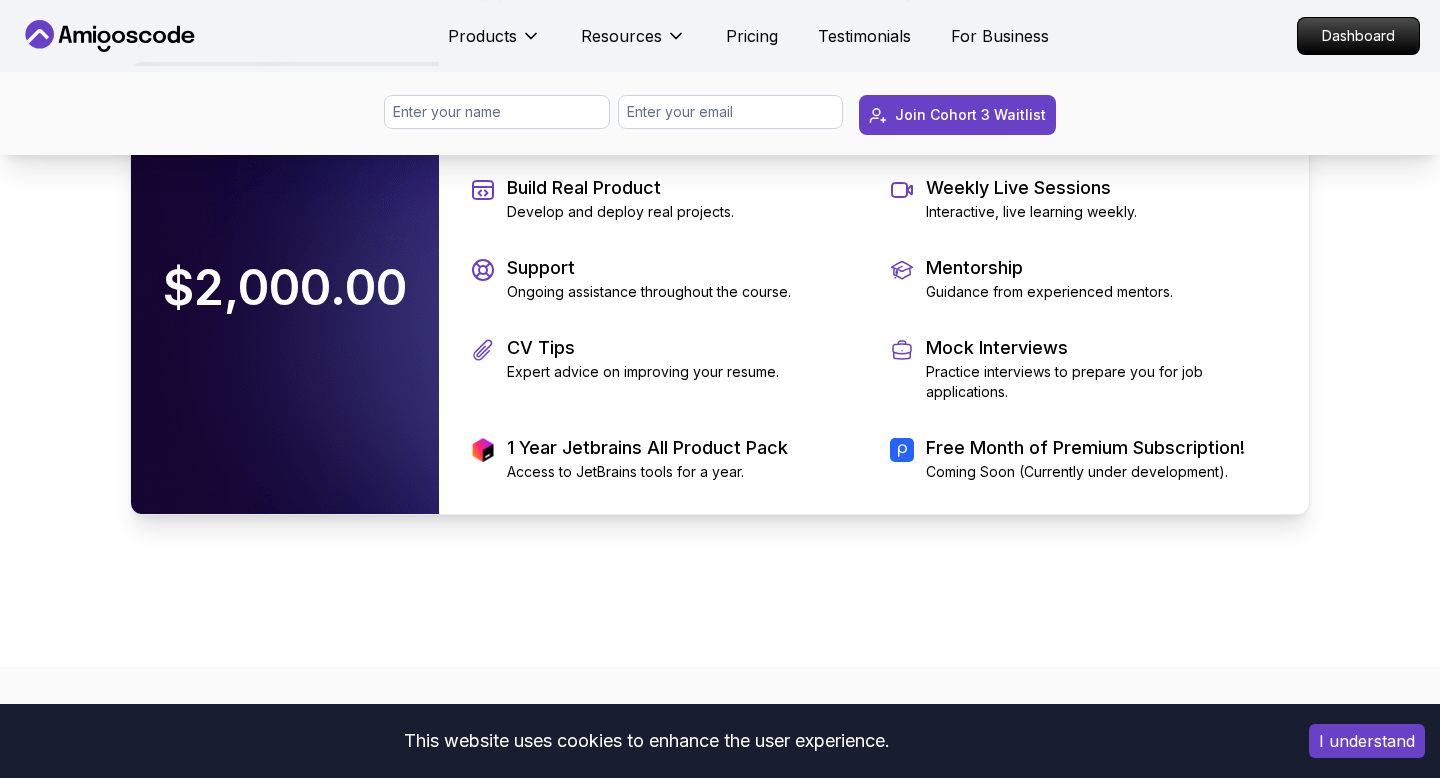 click on "$2,000.00" at bounding box center (285, 288) 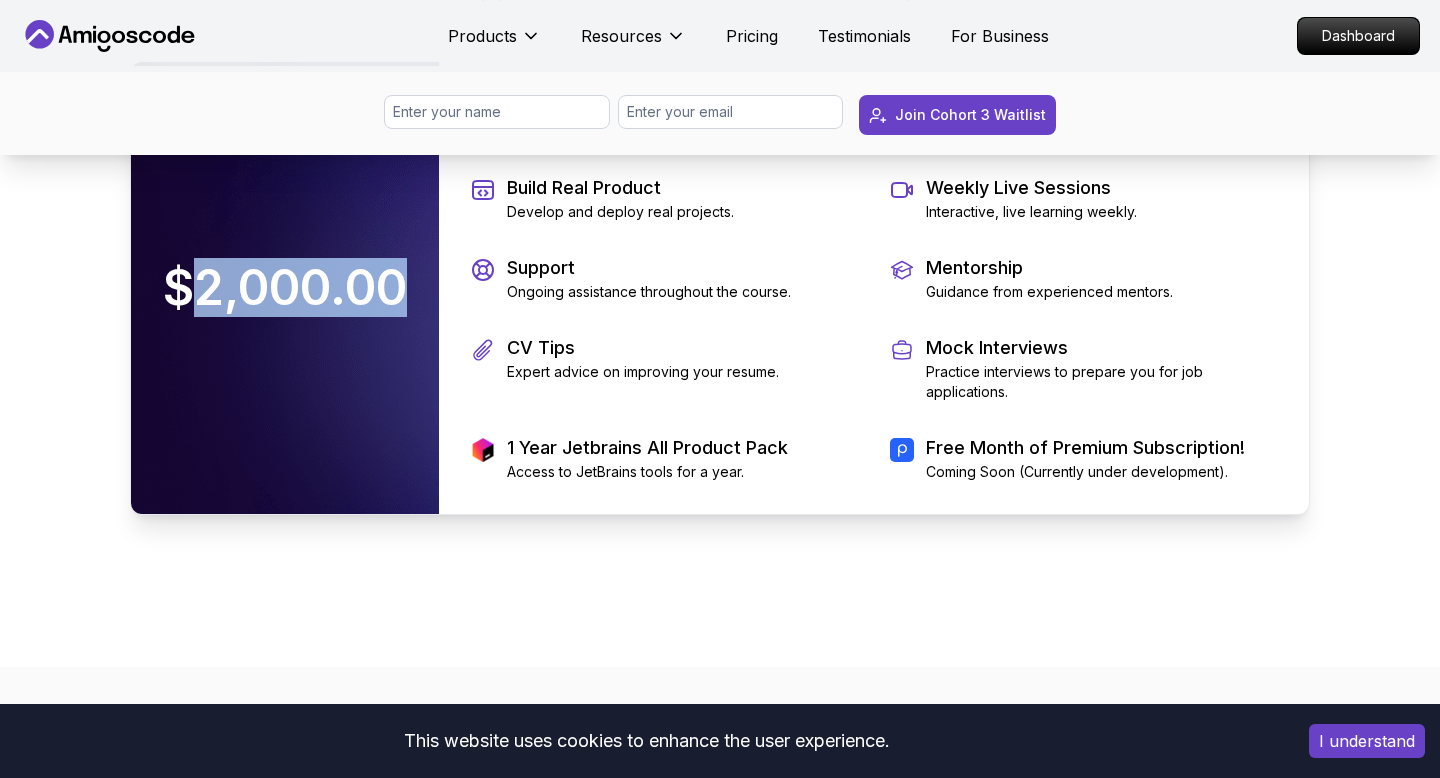 click on "$2,000.00" at bounding box center [285, 288] 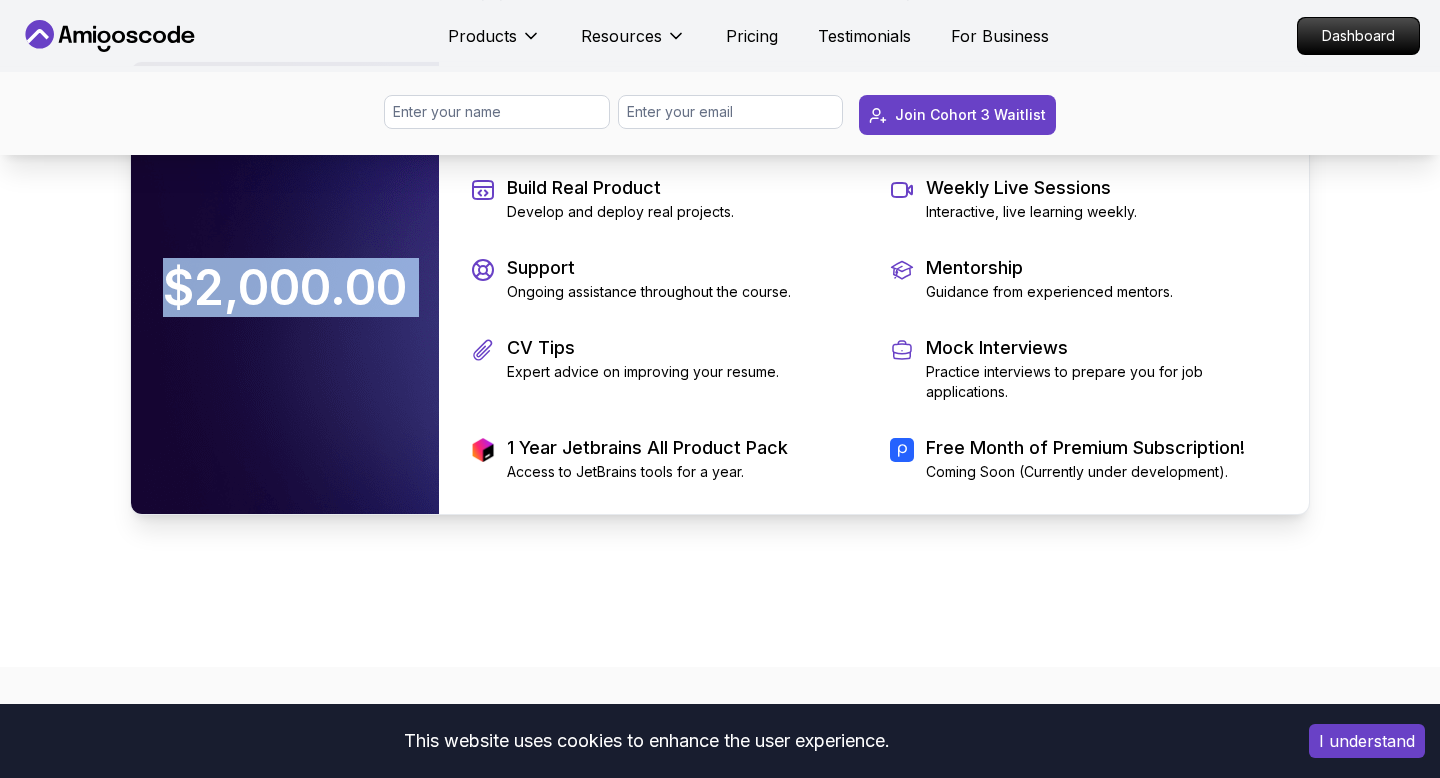 click on "$2,000.00" at bounding box center (285, 288) 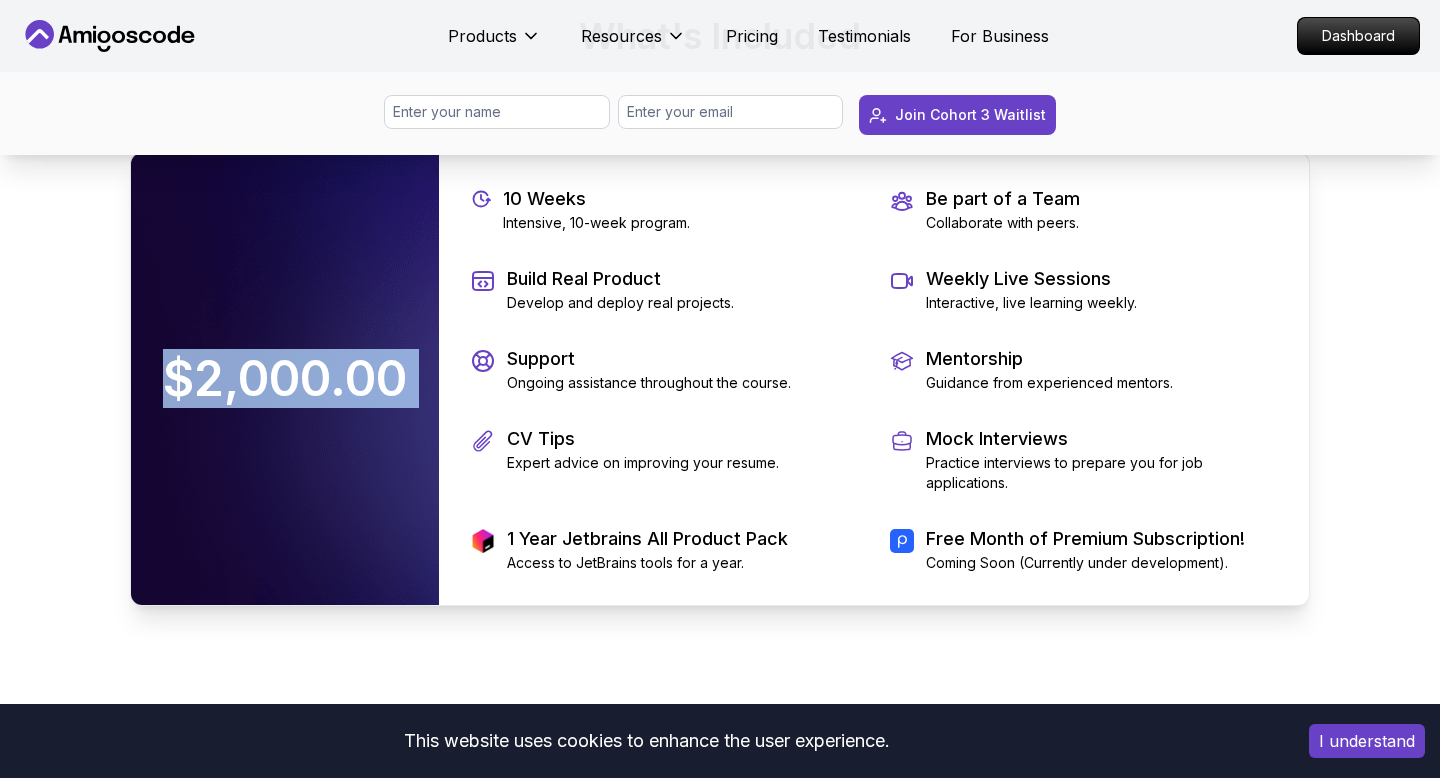 scroll, scrollTop: 4443, scrollLeft: 0, axis: vertical 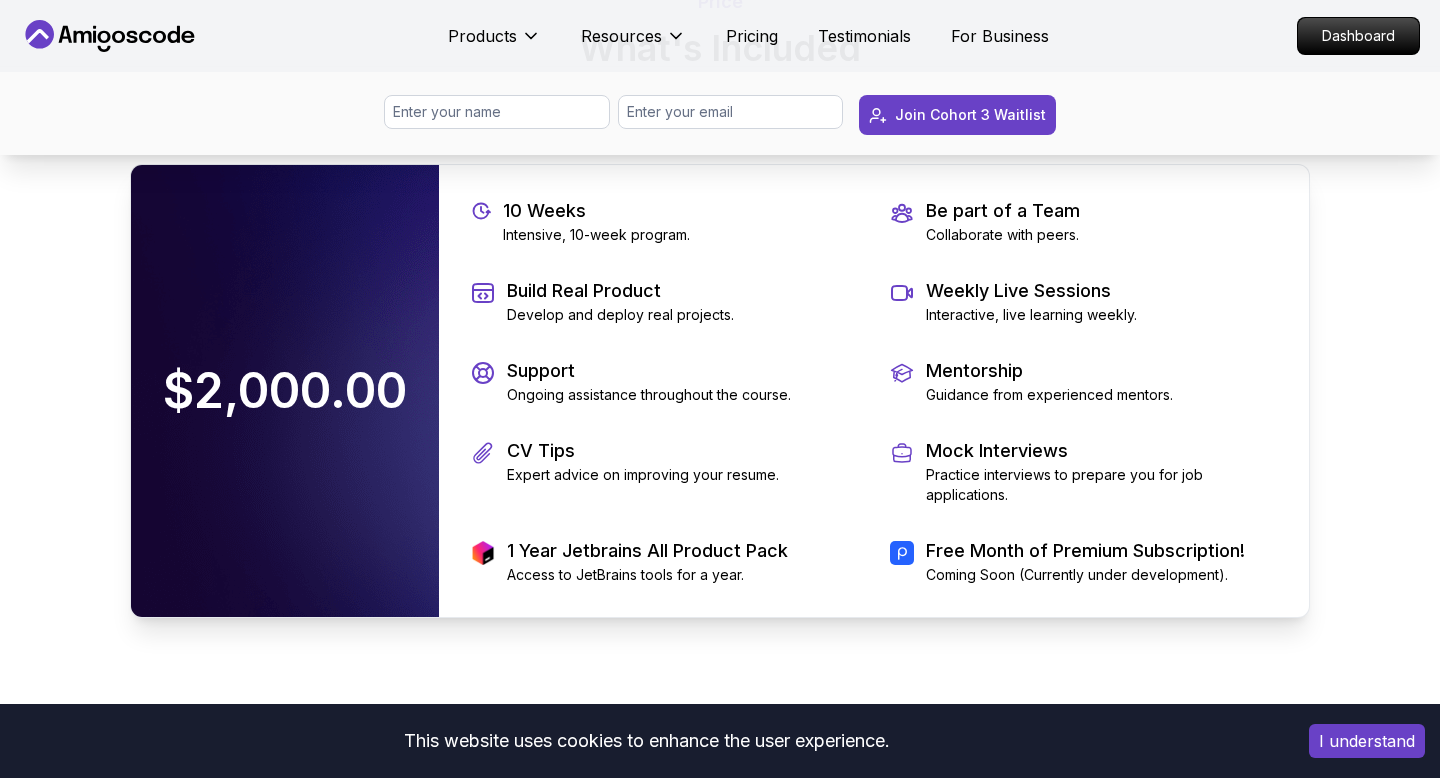 click on "Expert advice on improving your resume." at bounding box center [643, 475] 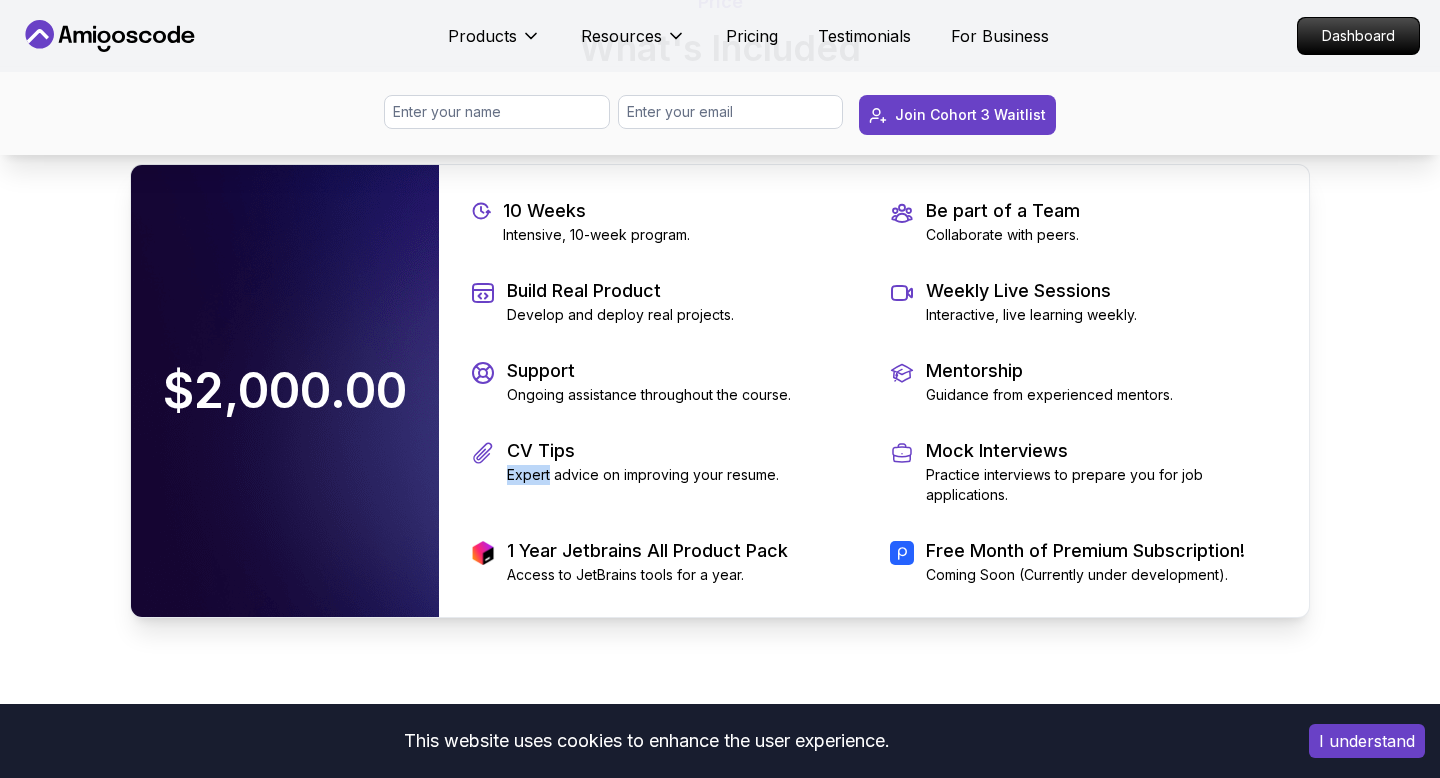 click on "Expert advice on improving your resume." at bounding box center [643, 475] 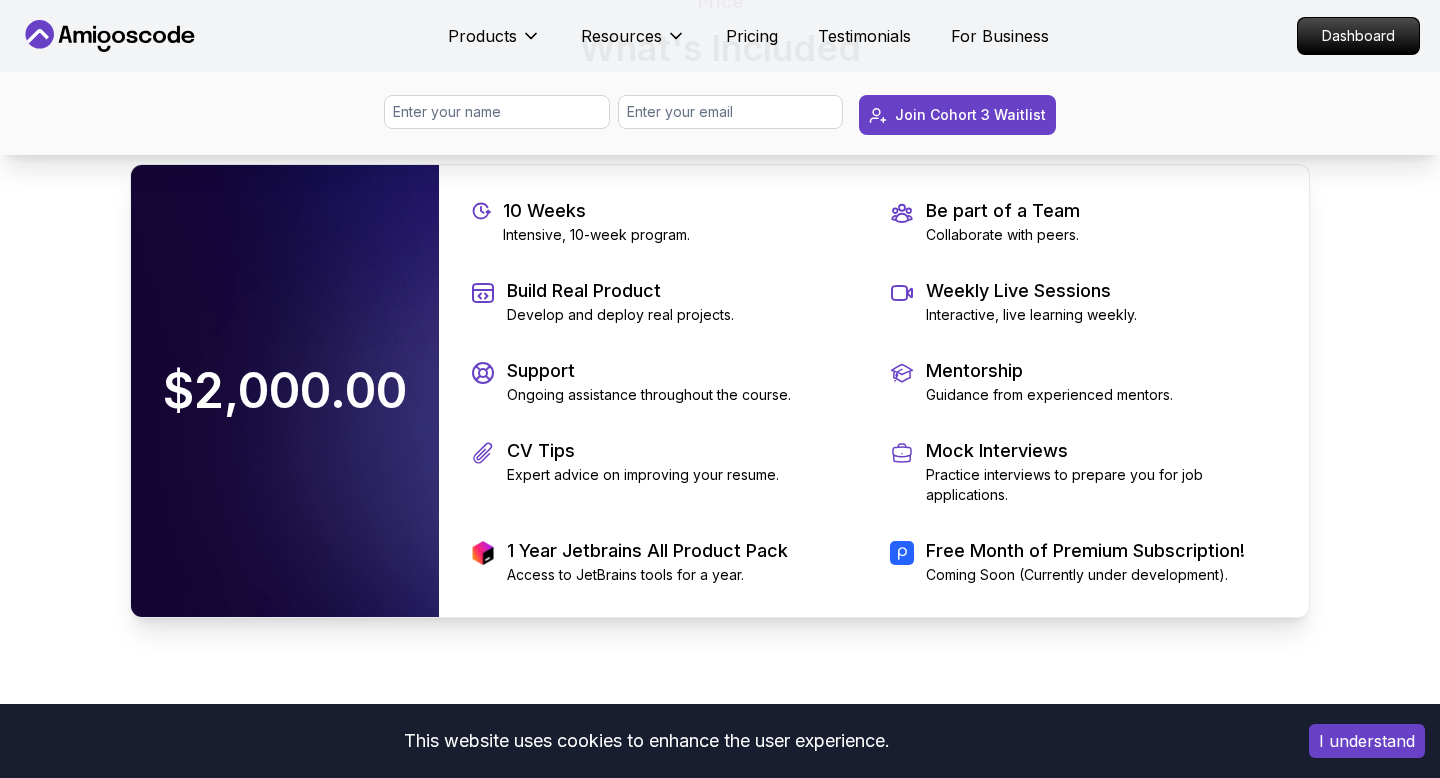 click on "Access to JetBrains tools for a year." at bounding box center [647, 575] 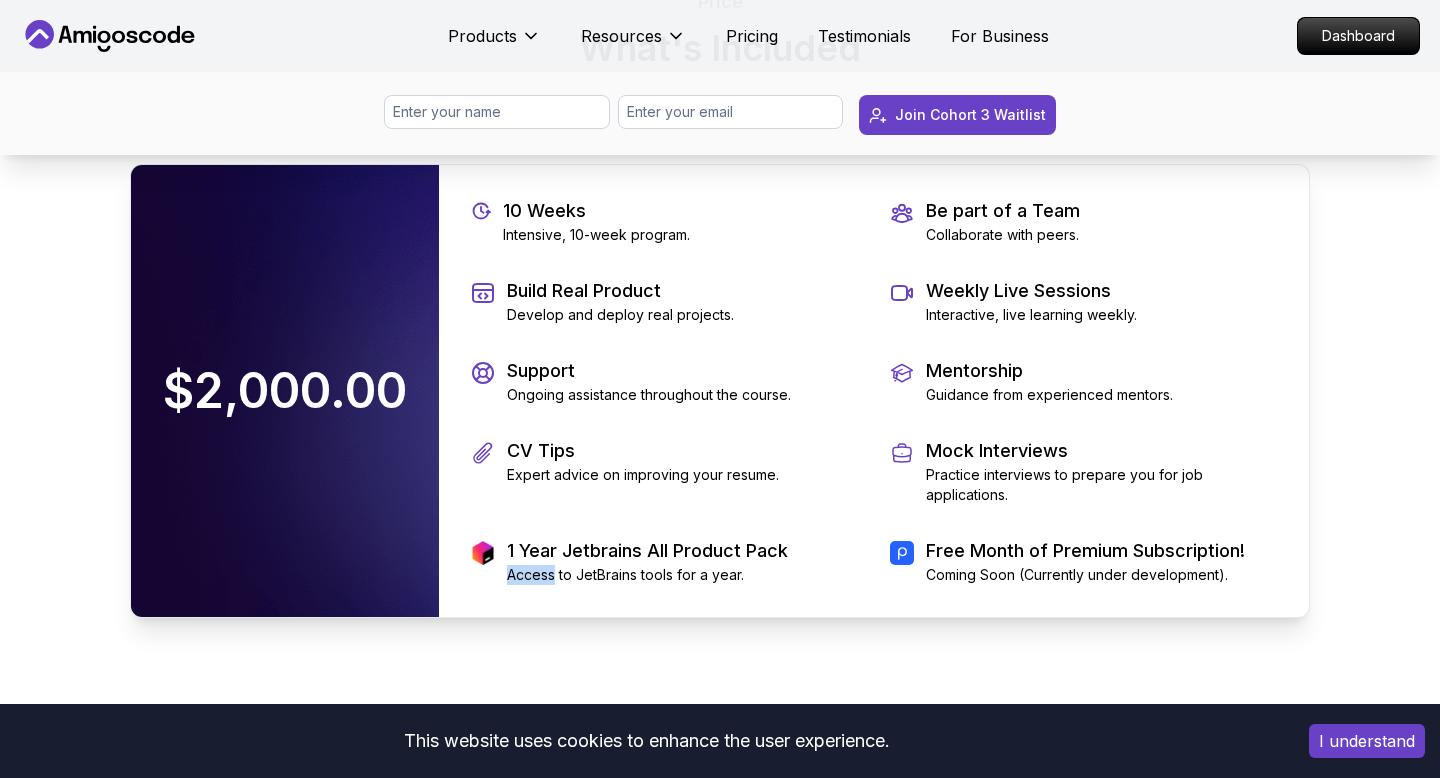 click on "Access to JetBrains tools for a year." at bounding box center [647, 575] 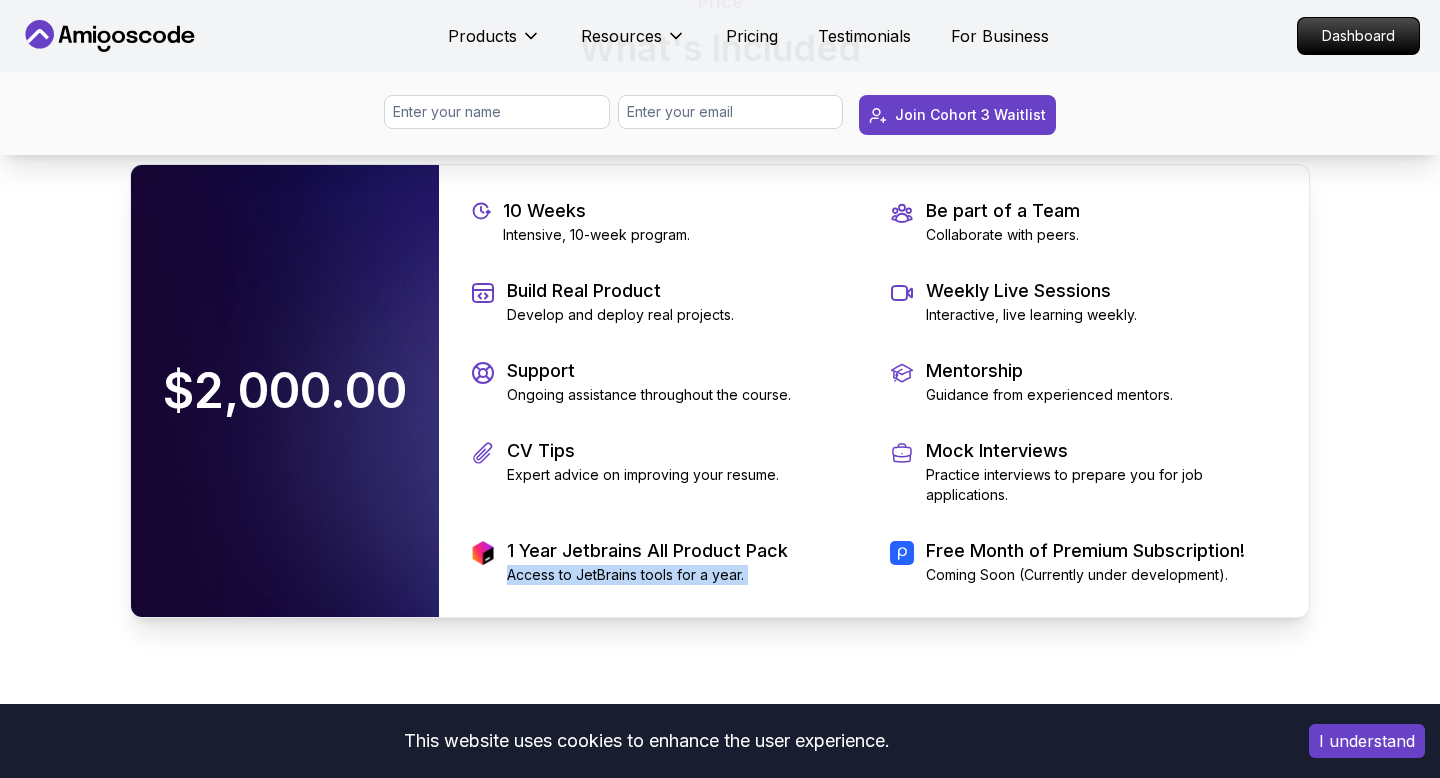 click on "Access to JetBrains tools for a year." at bounding box center [647, 575] 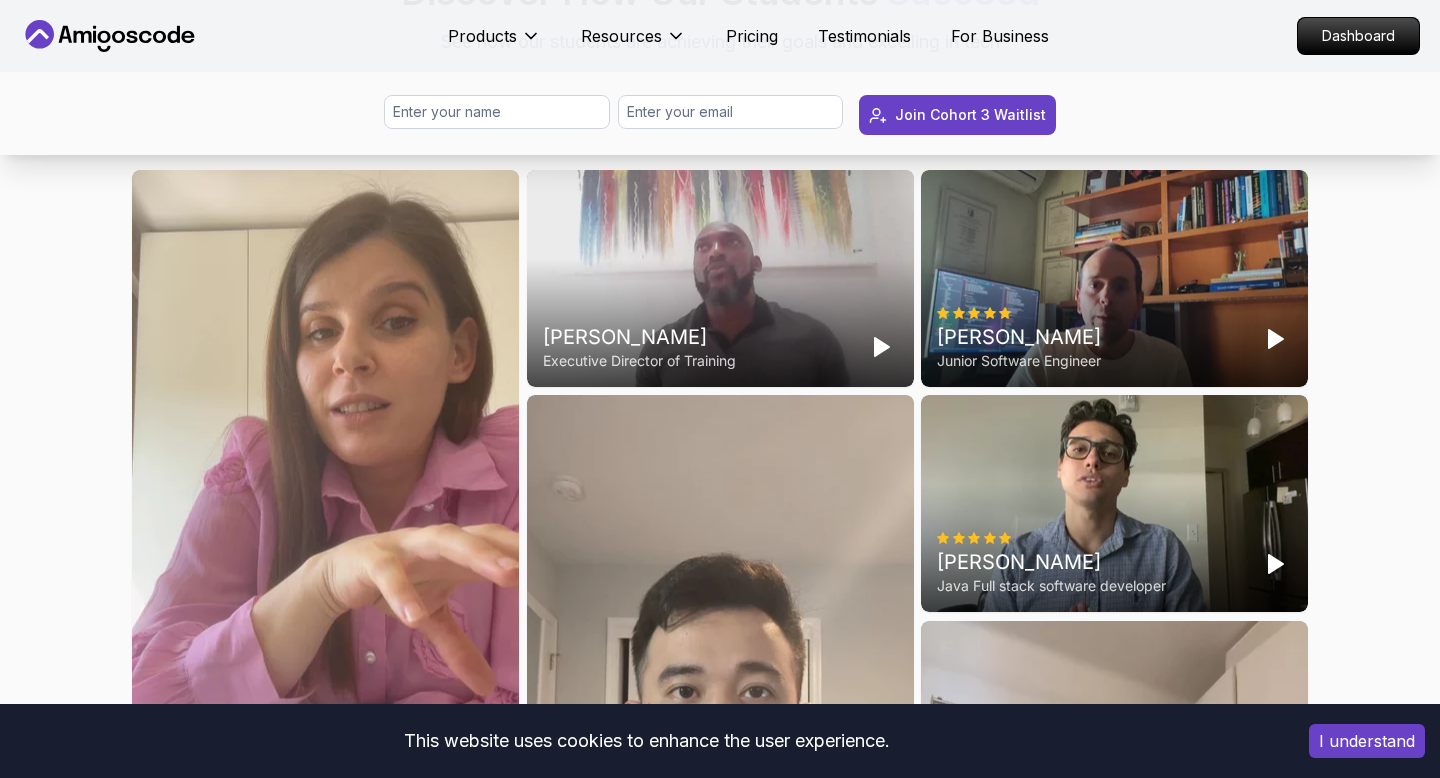 scroll, scrollTop: 5421, scrollLeft: 0, axis: vertical 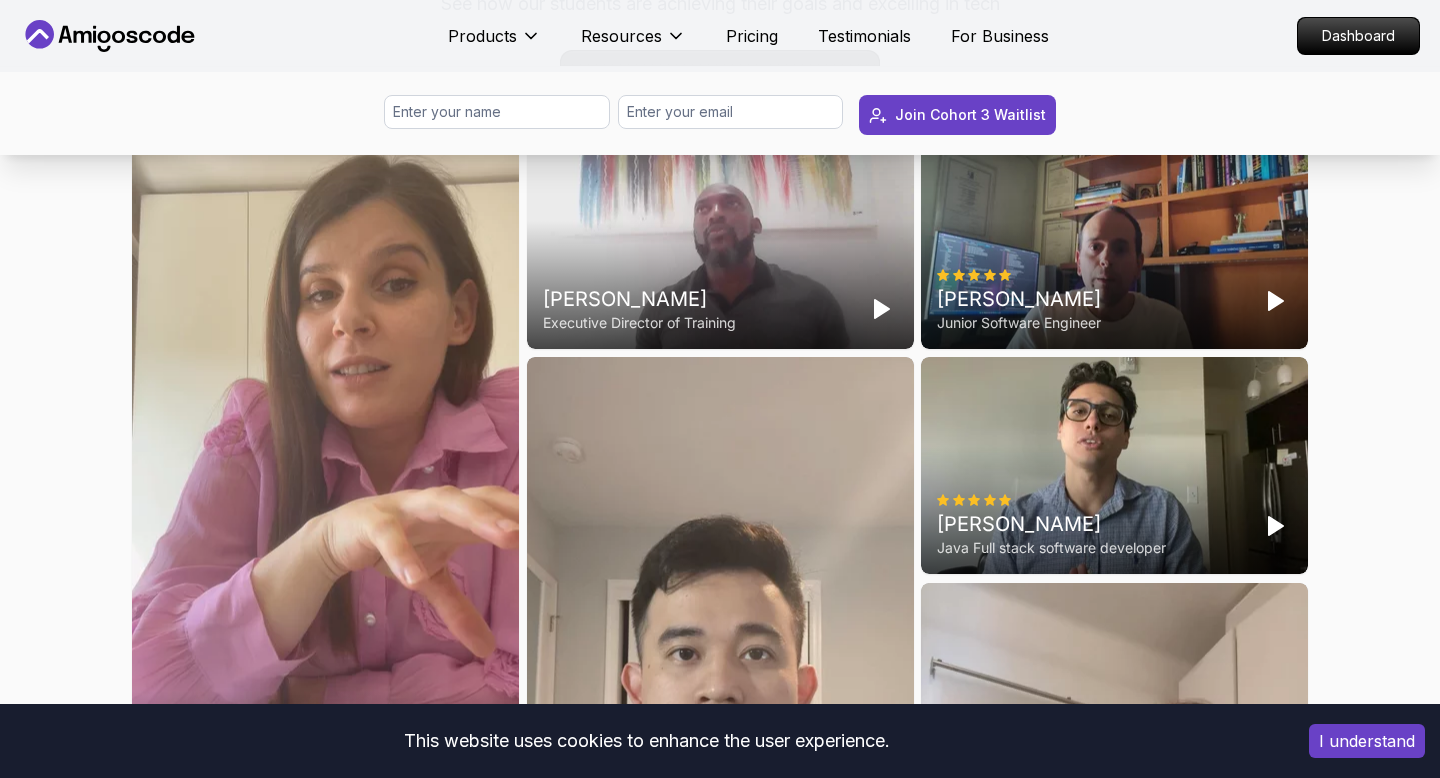click 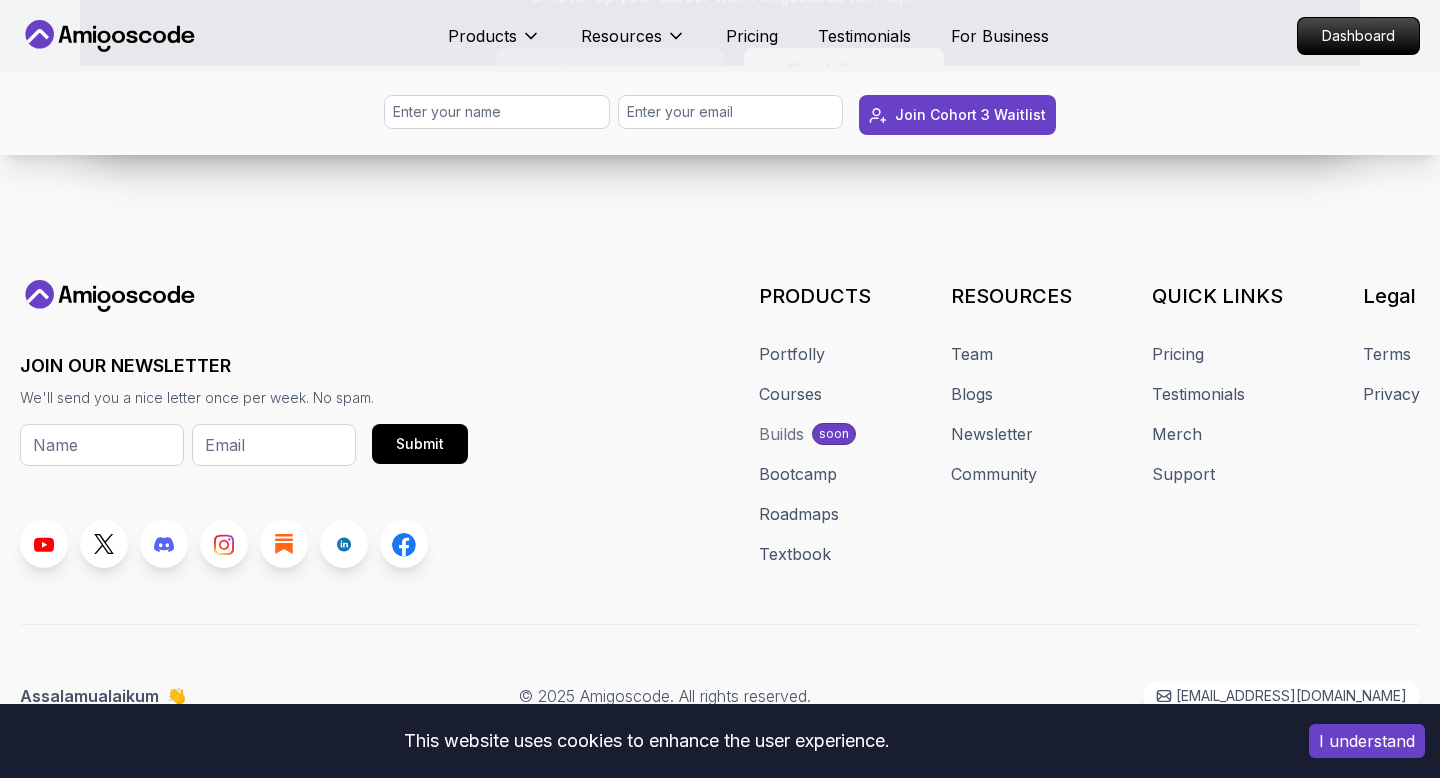 scroll, scrollTop: 9751, scrollLeft: 0, axis: vertical 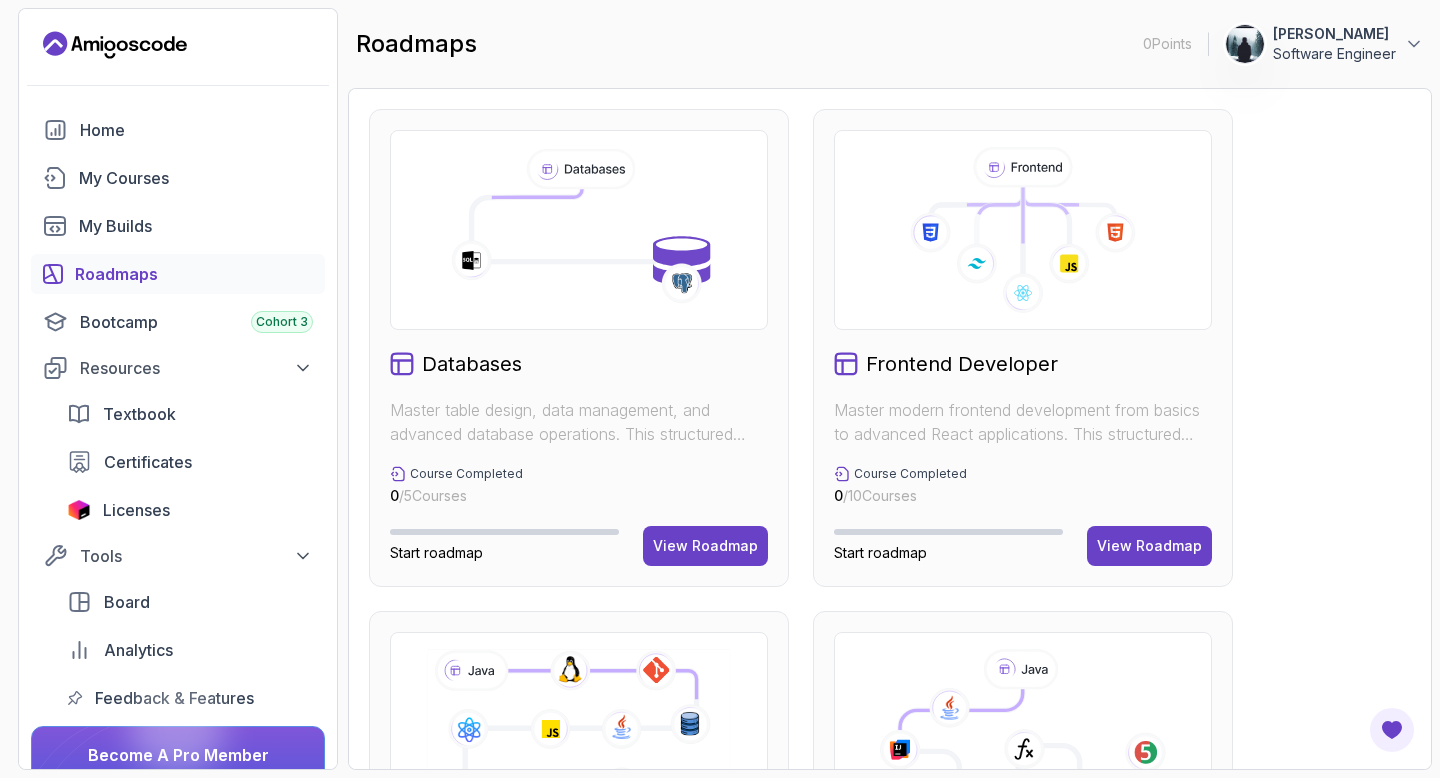click on "Master table design, data management, and advanced database operations. This structured learning path will take you from database fundamentals to advanced SQL queries." at bounding box center (579, 422) 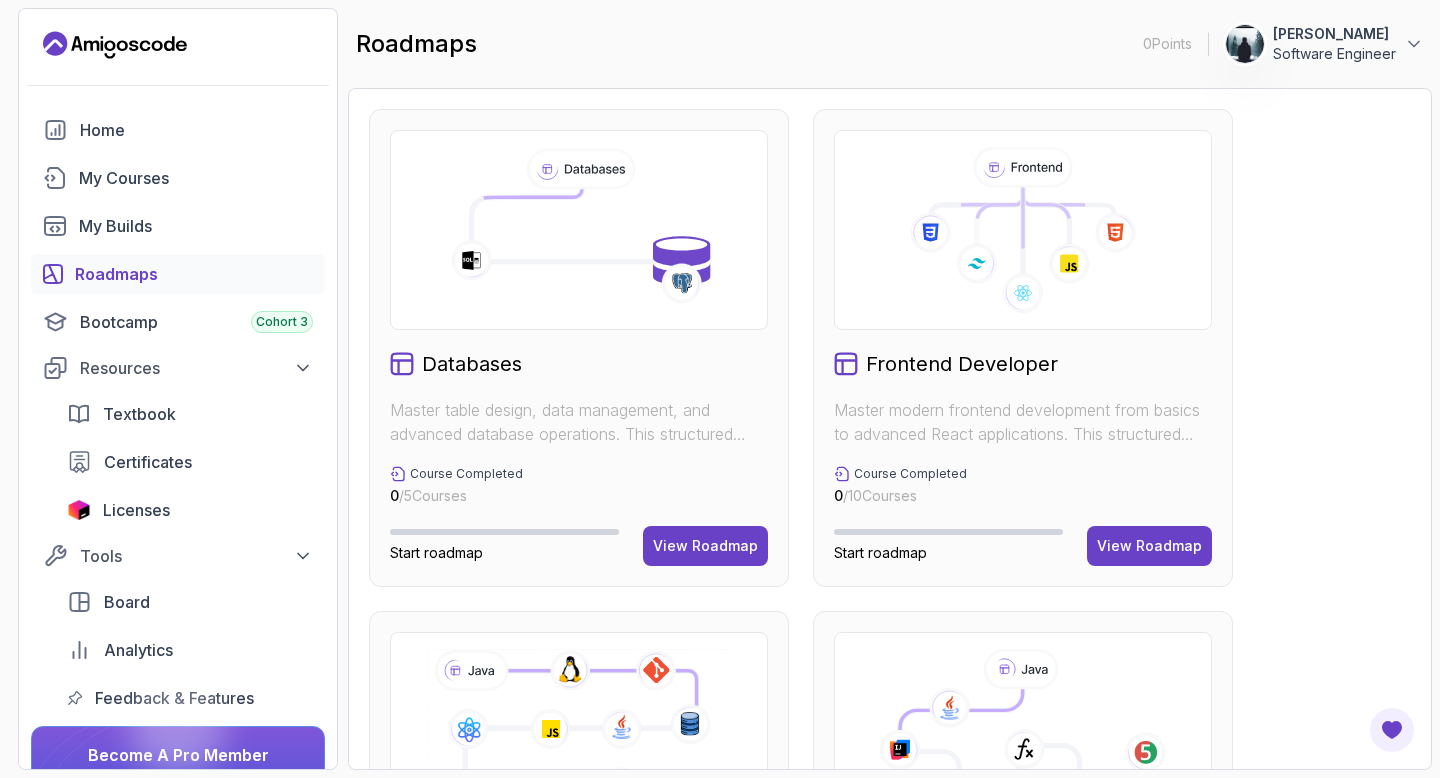 click on "Master table design, data management, and advanced database operations. This structured learning path will take you from database fundamentals to advanced SQL queries." at bounding box center (579, 422) 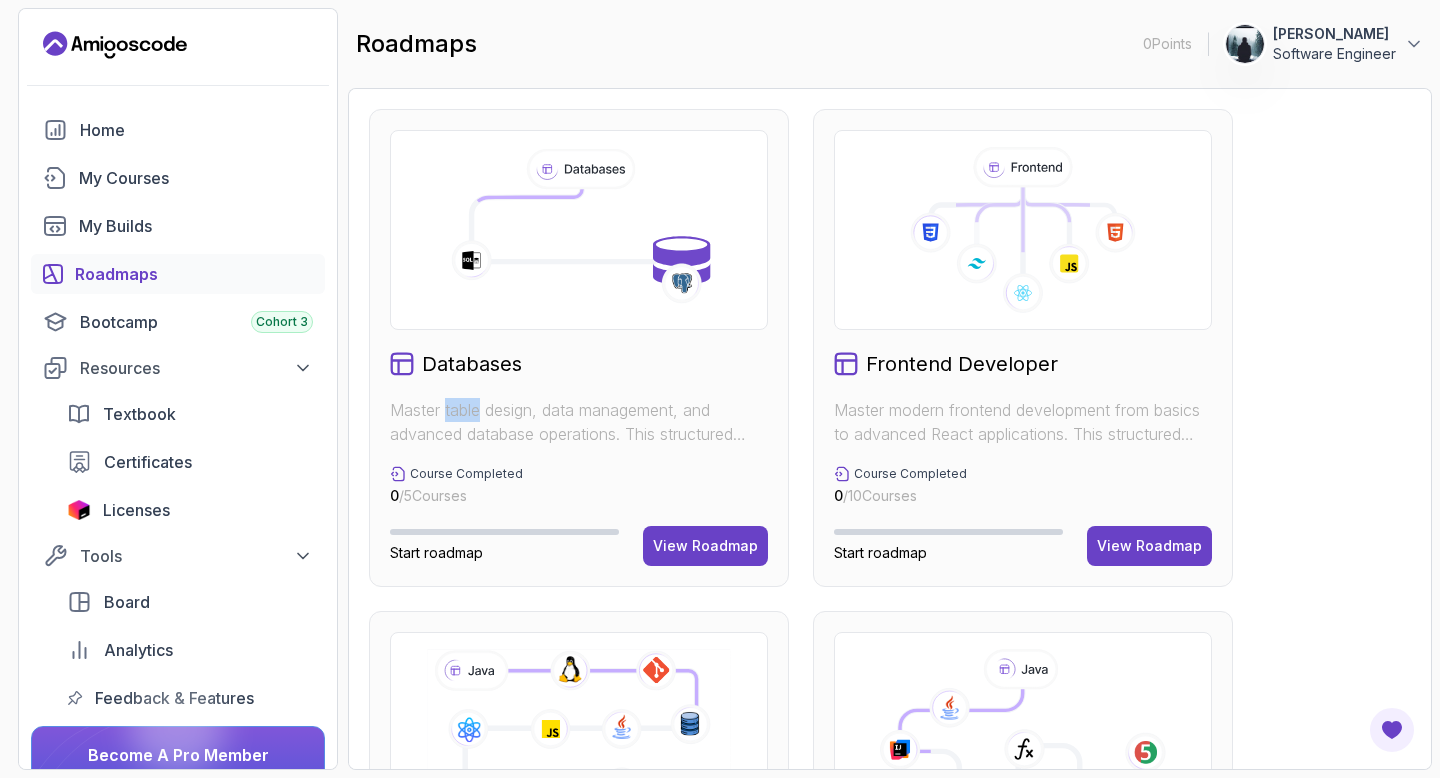 click on "Master table design, data management, and advanced database operations. This structured learning path will take you from database fundamentals to advanced SQL queries." at bounding box center (579, 422) 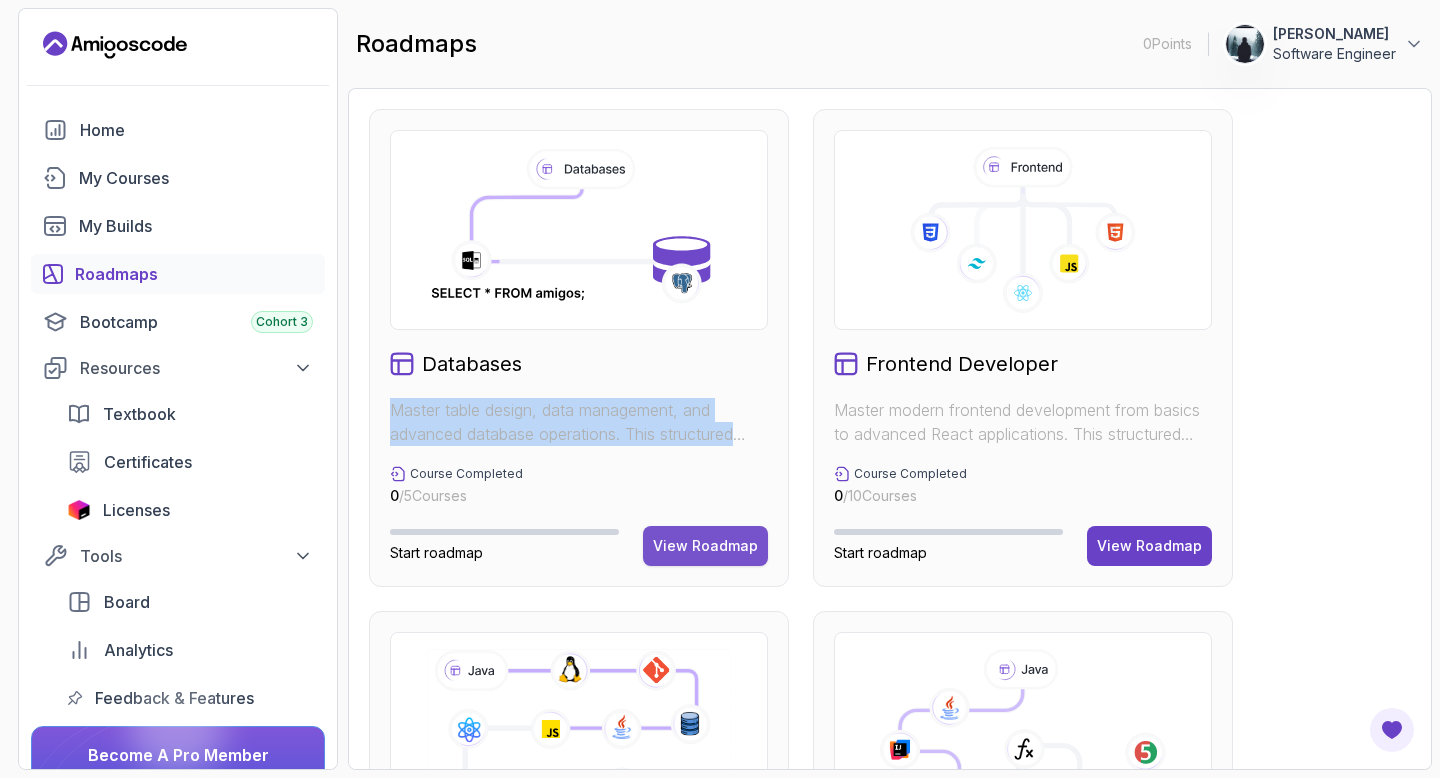 click on "View Roadmap" at bounding box center (705, 546) 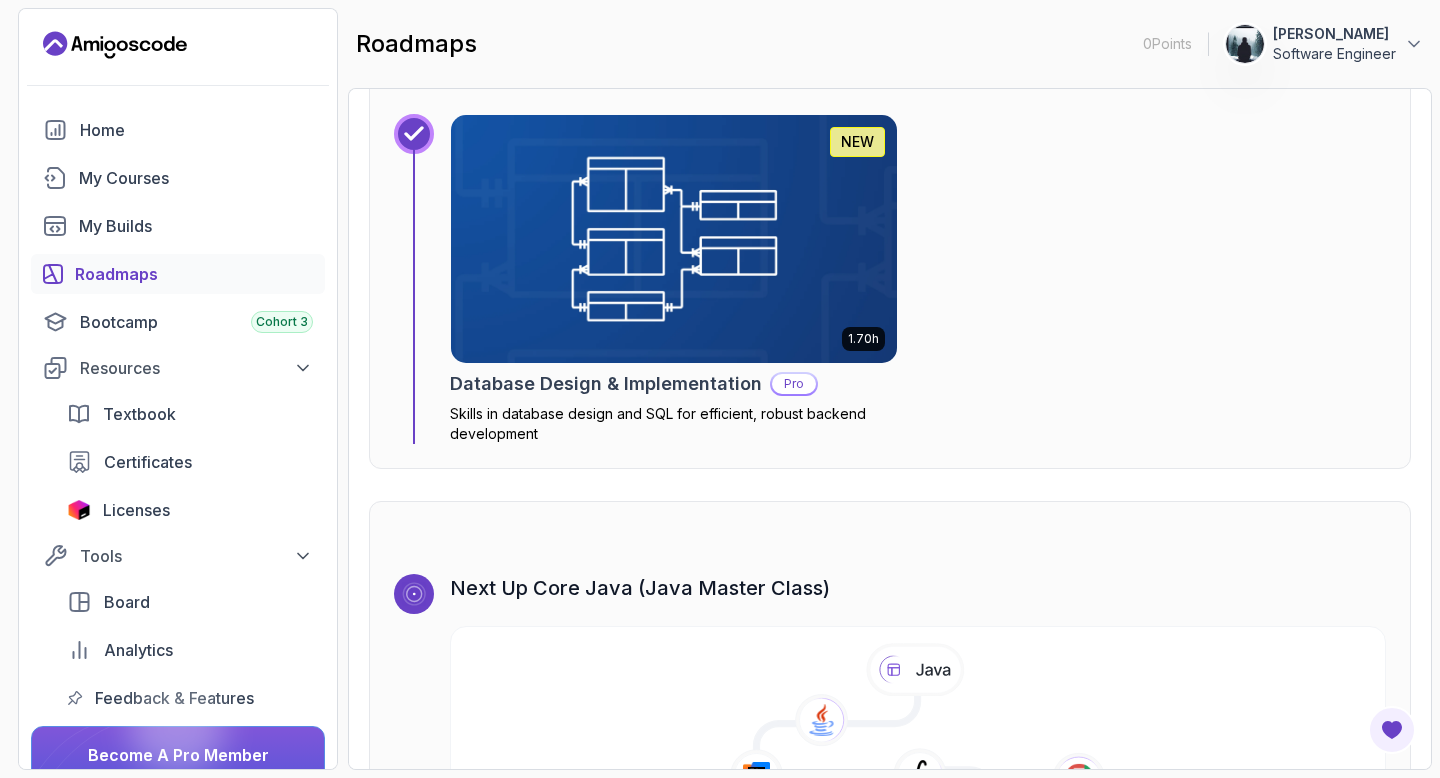 scroll, scrollTop: 4332, scrollLeft: 0, axis: vertical 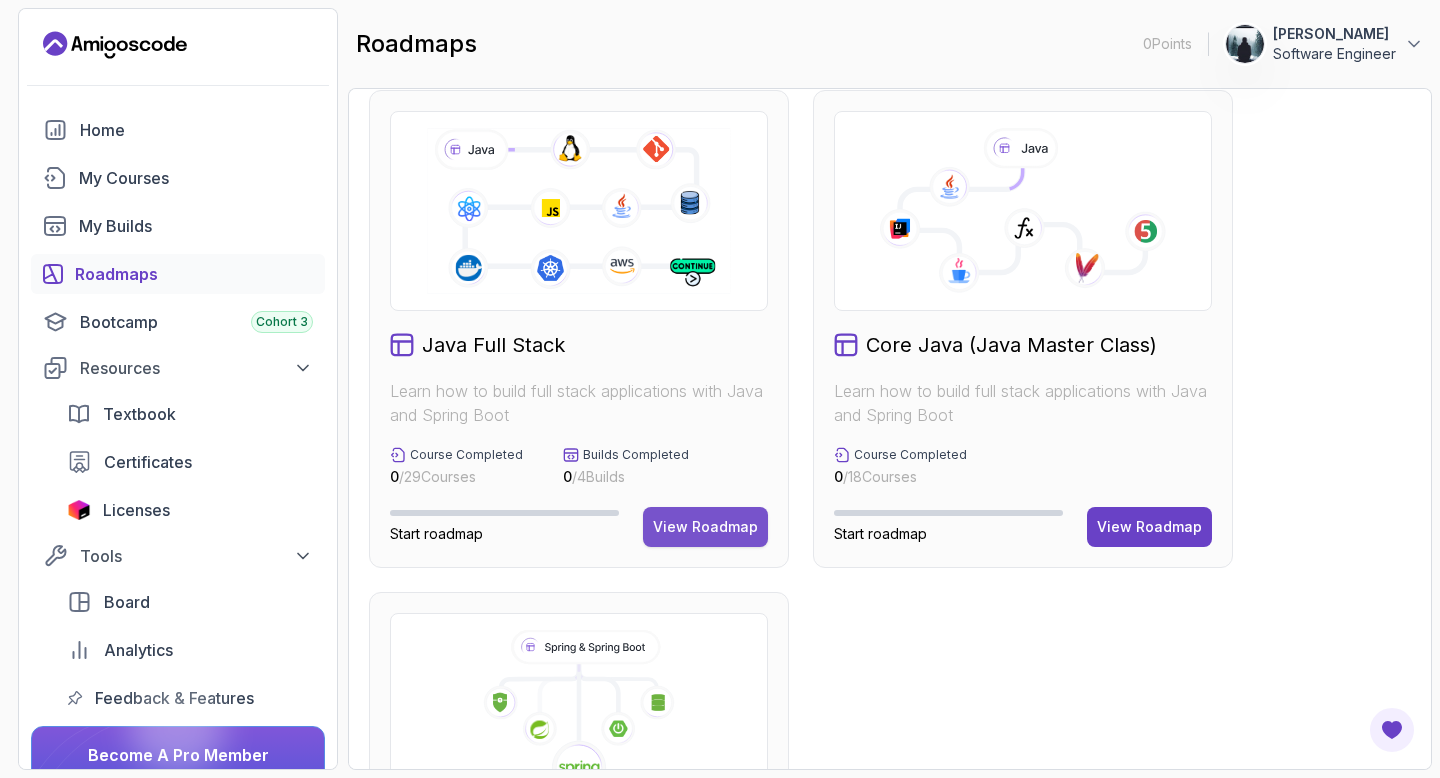 click on "View Roadmap" at bounding box center (705, 527) 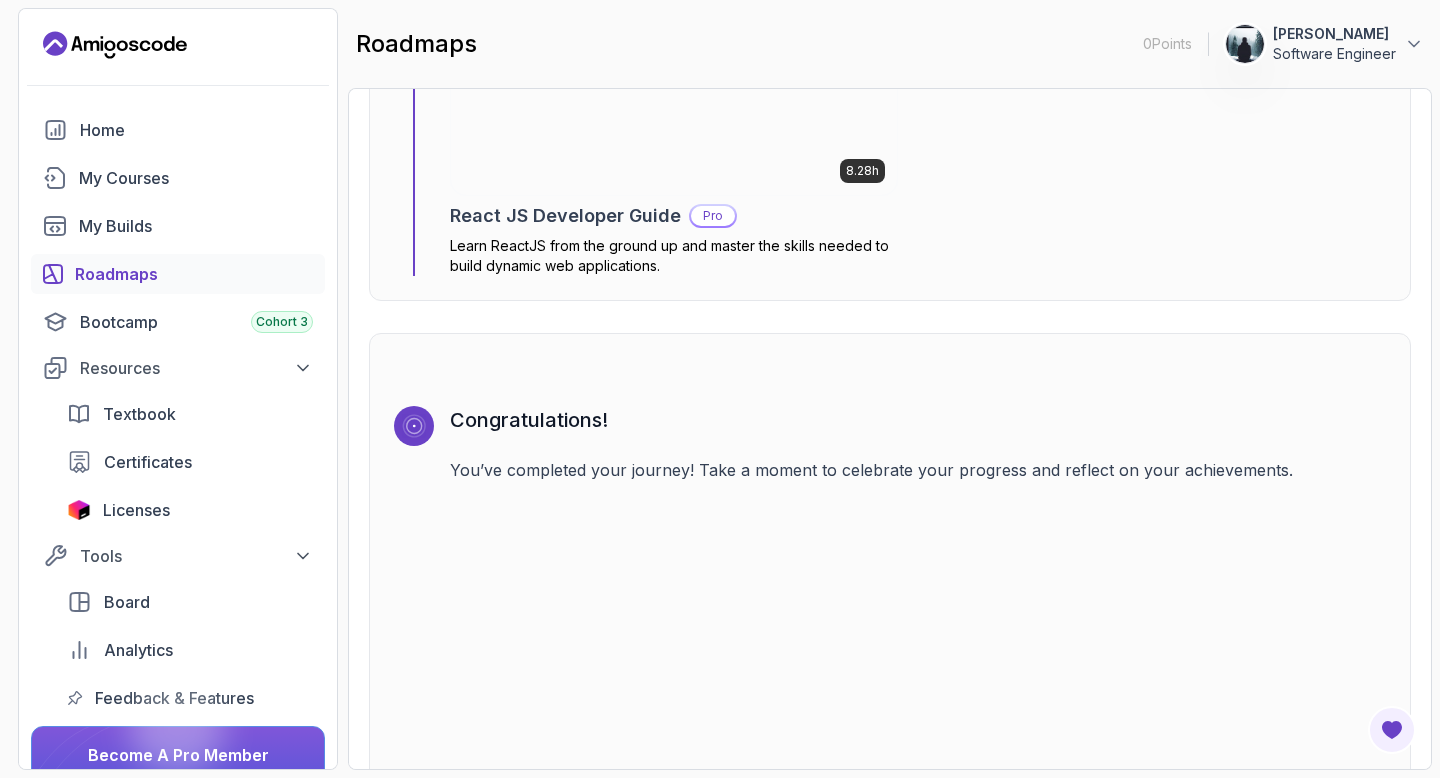 scroll, scrollTop: 14632, scrollLeft: 0, axis: vertical 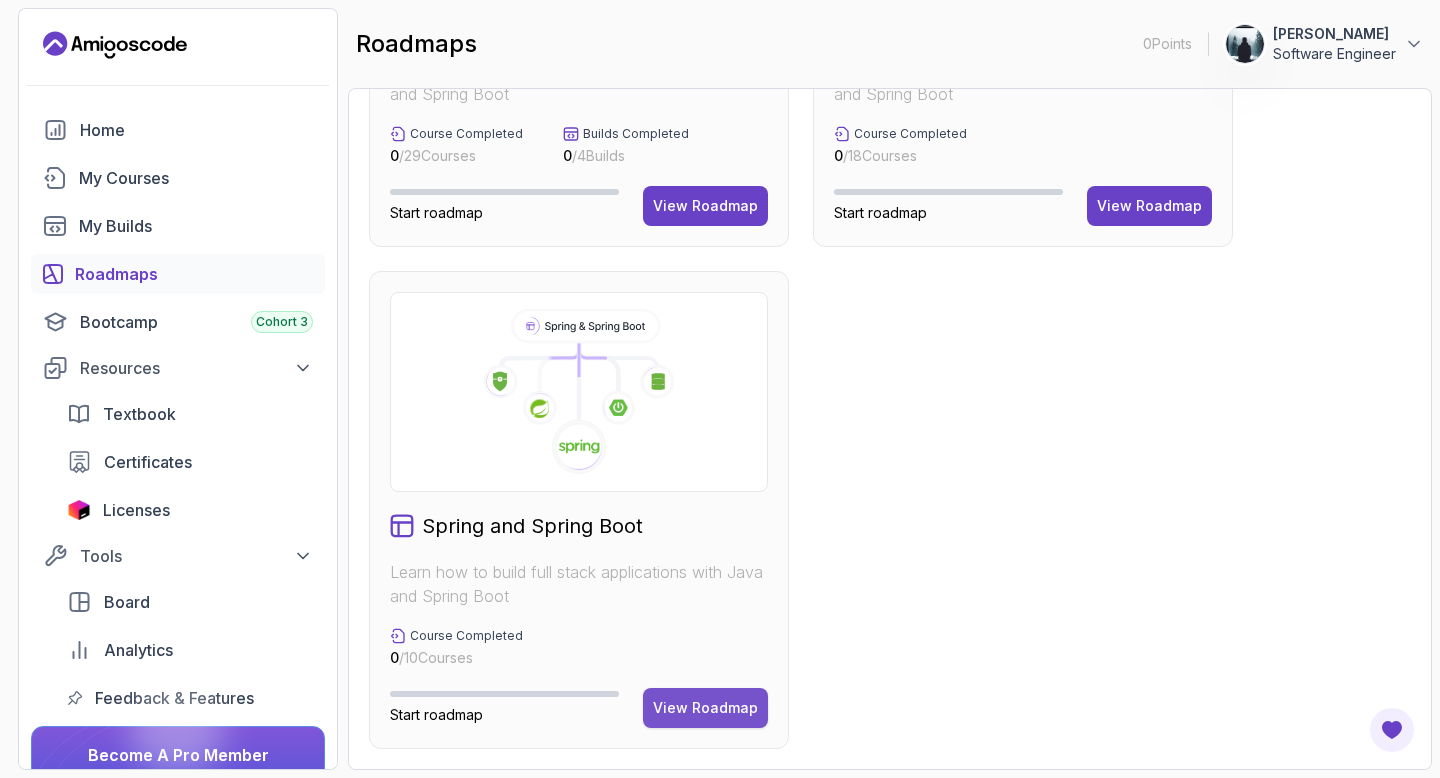 click on "View Roadmap" at bounding box center (705, 708) 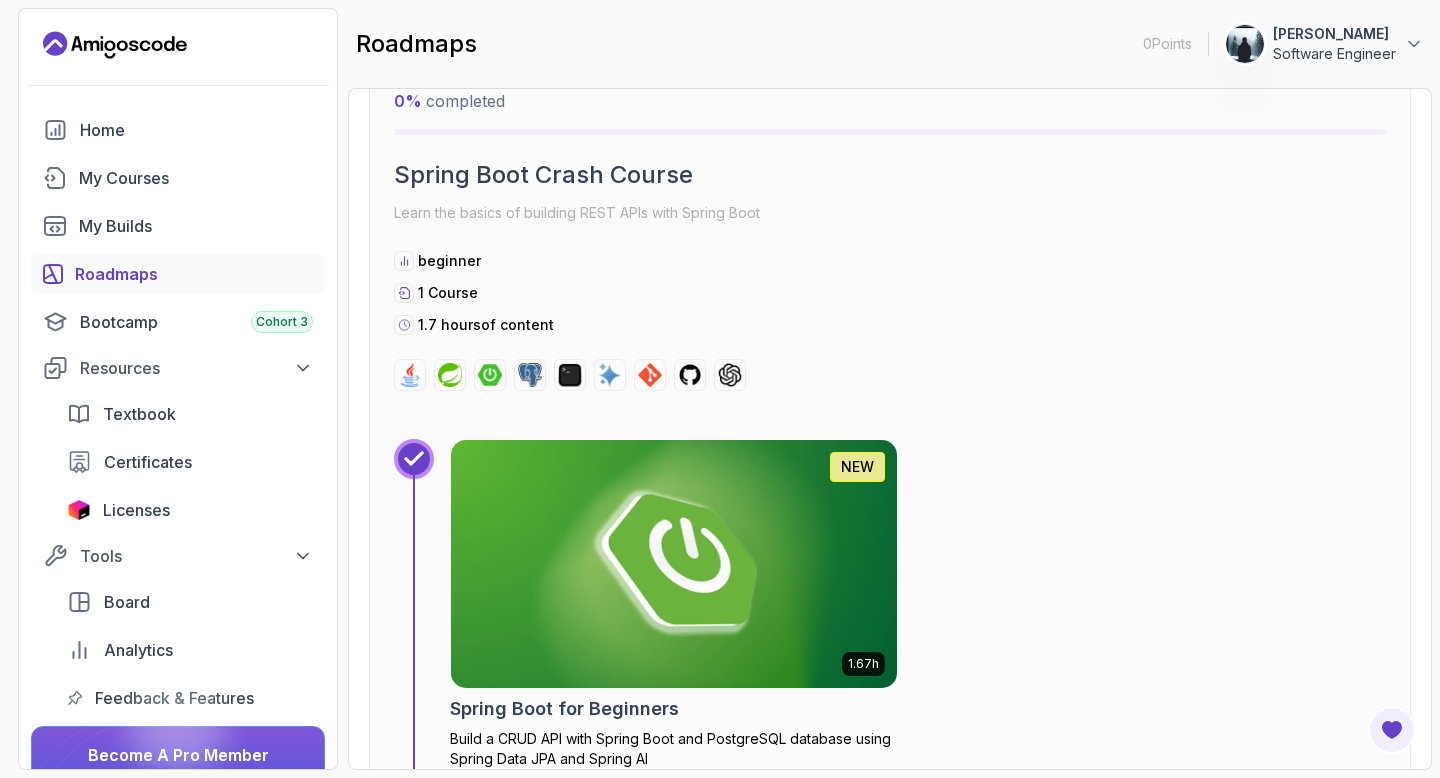 scroll, scrollTop: 0, scrollLeft: 0, axis: both 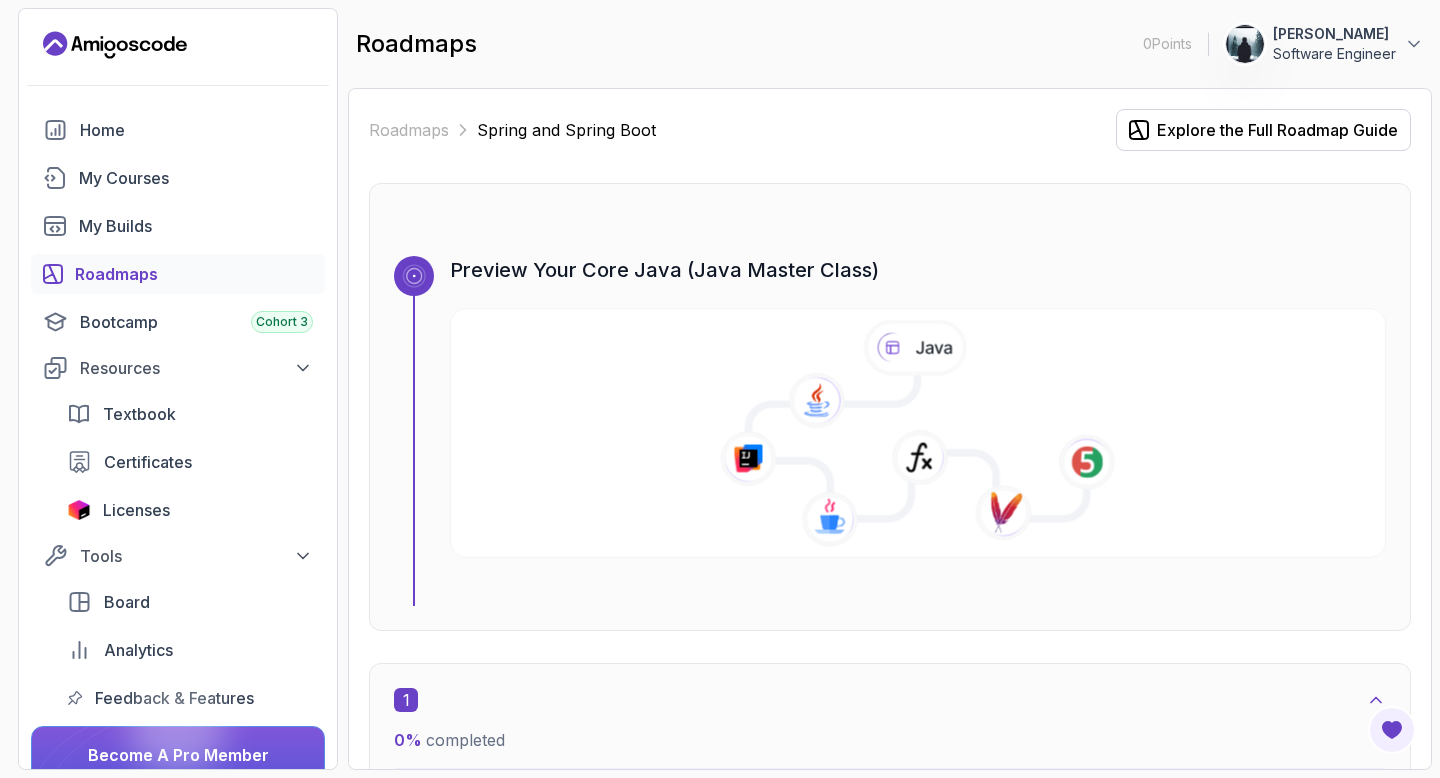 click 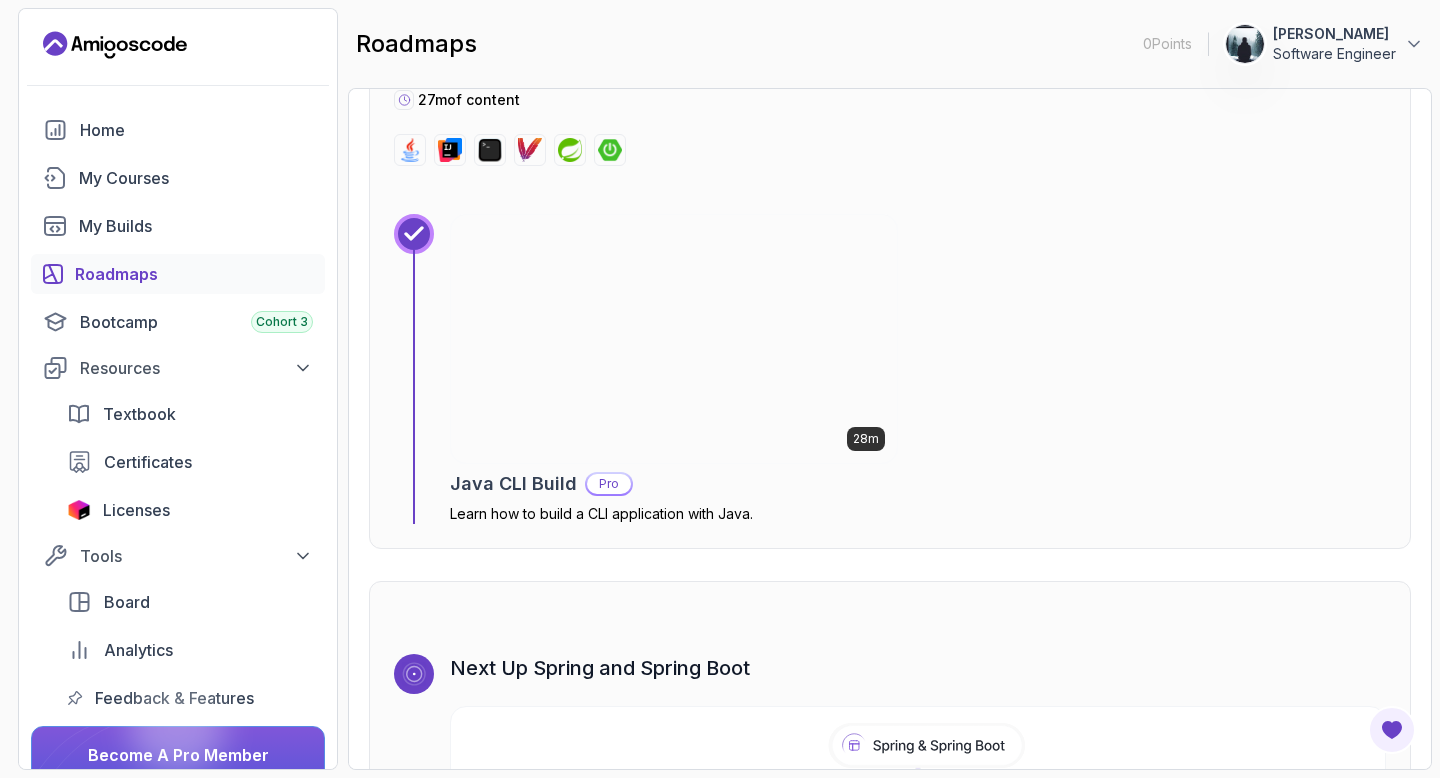 scroll, scrollTop: 12602, scrollLeft: 0, axis: vertical 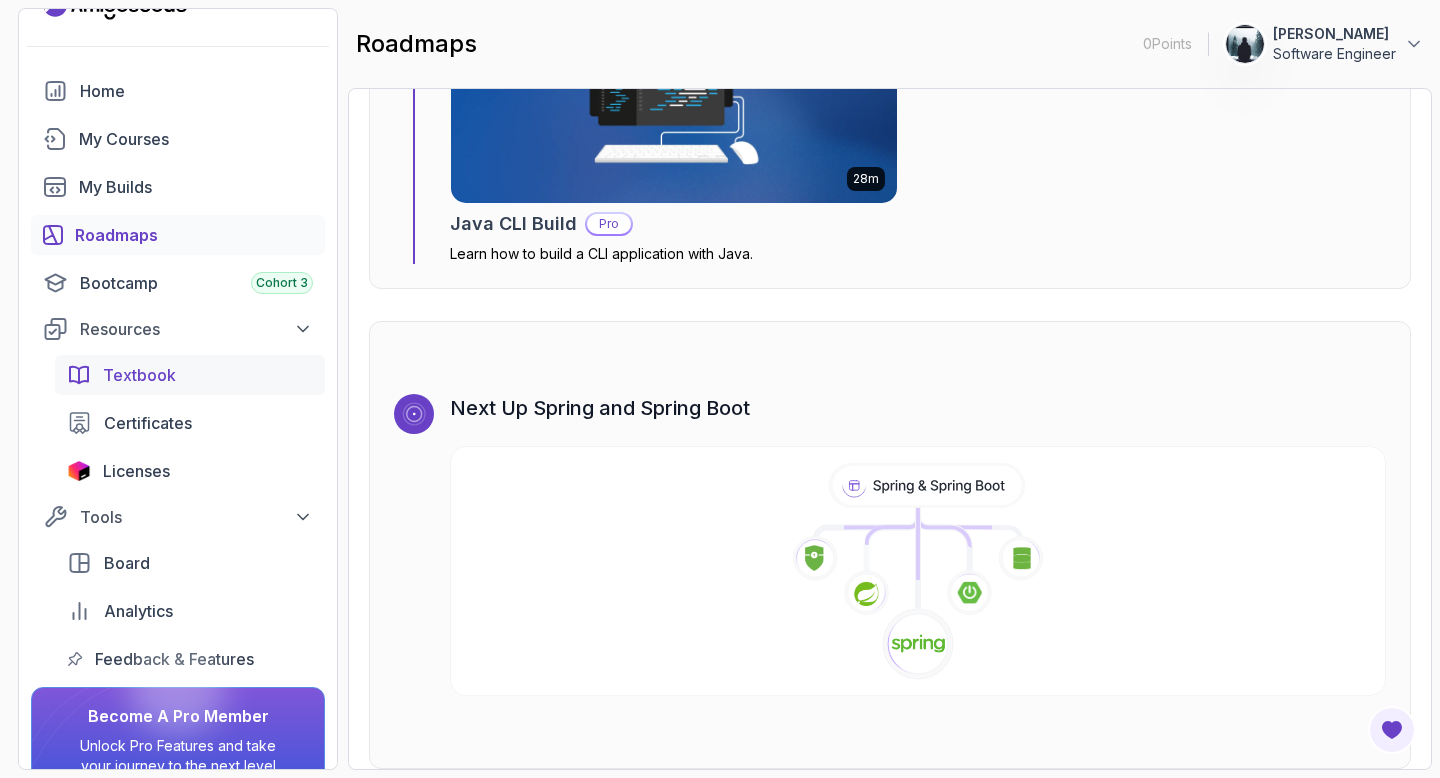 click on "Textbook" at bounding box center [208, 375] 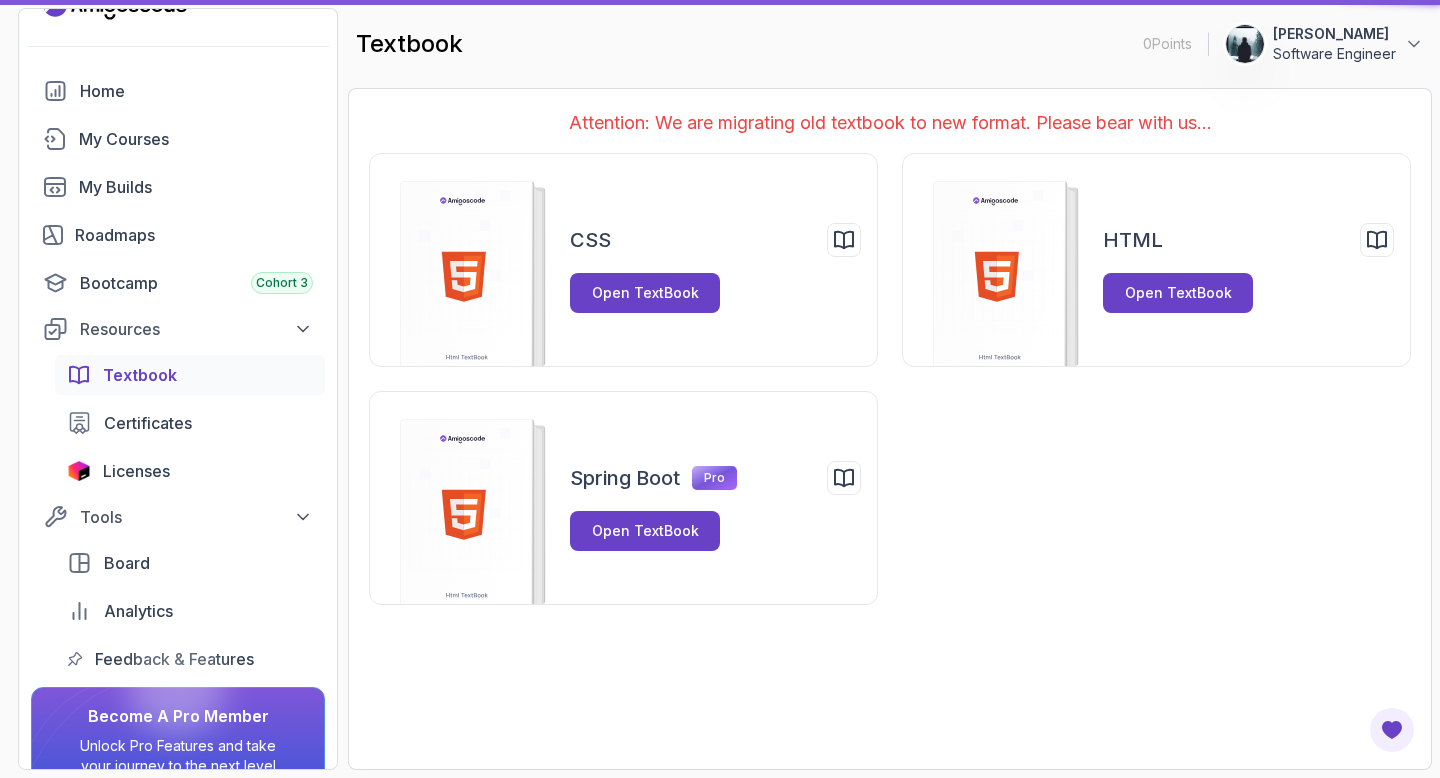 scroll, scrollTop: 0, scrollLeft: 0, axis: both 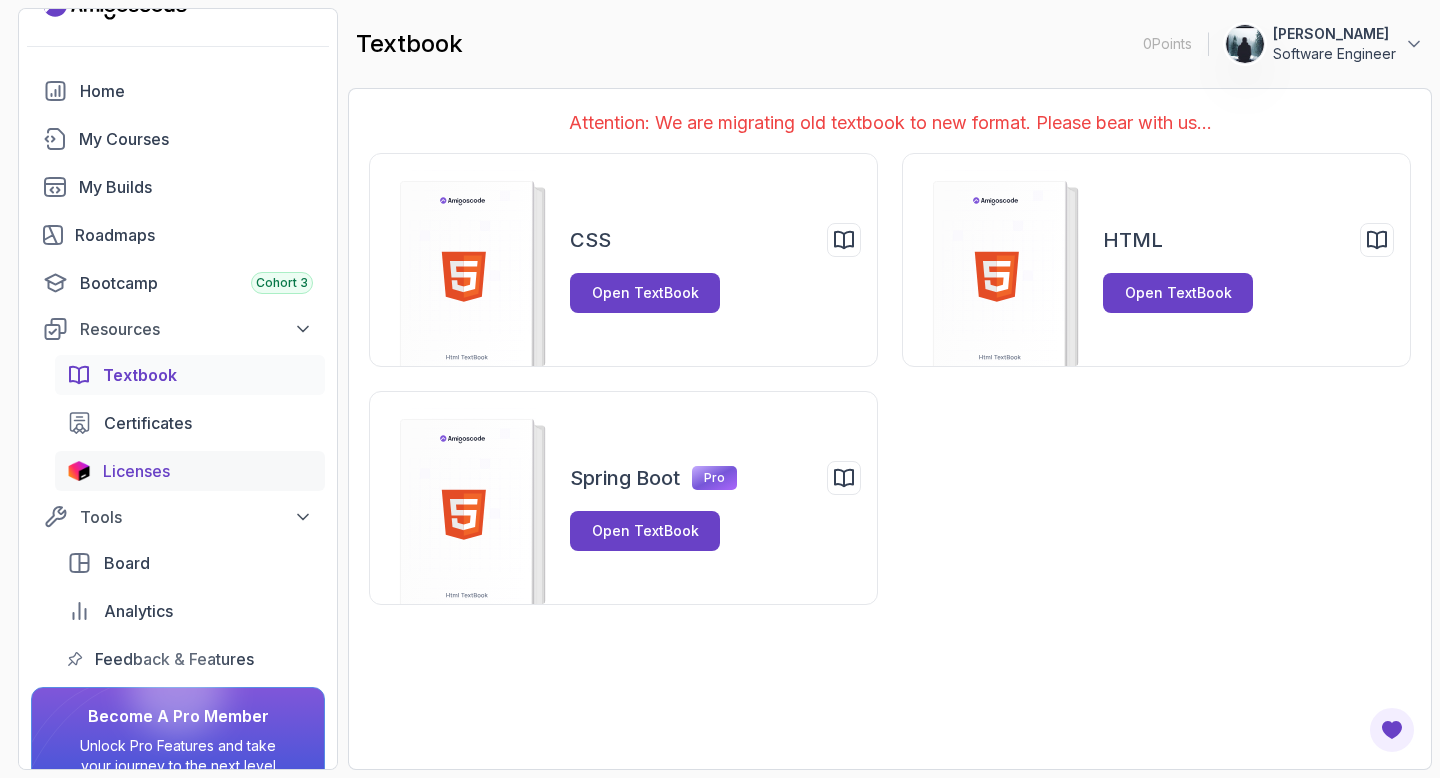 click on "Licenses" at bounding box center (208, 471) 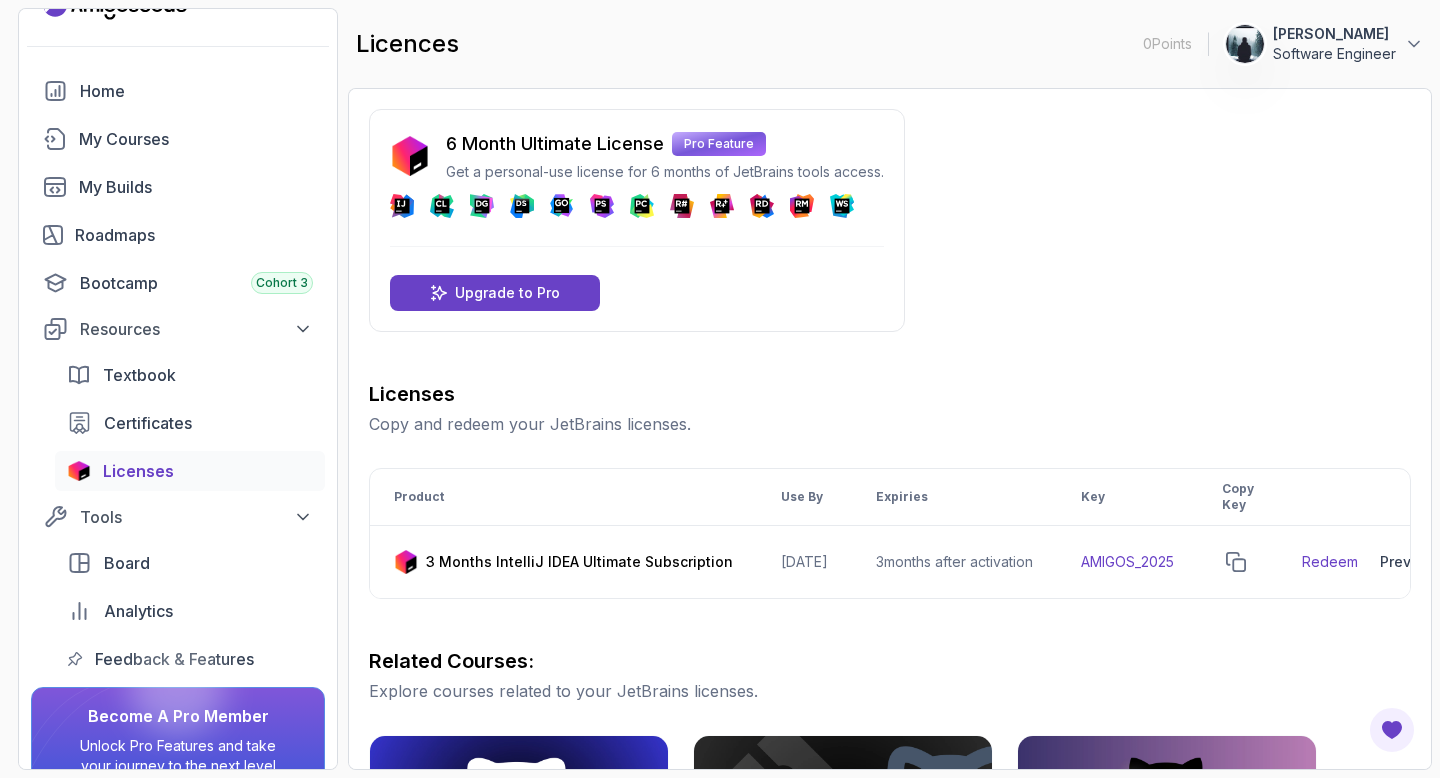 click on "6 Month Ultimate License" at bounding box center (555, 144) 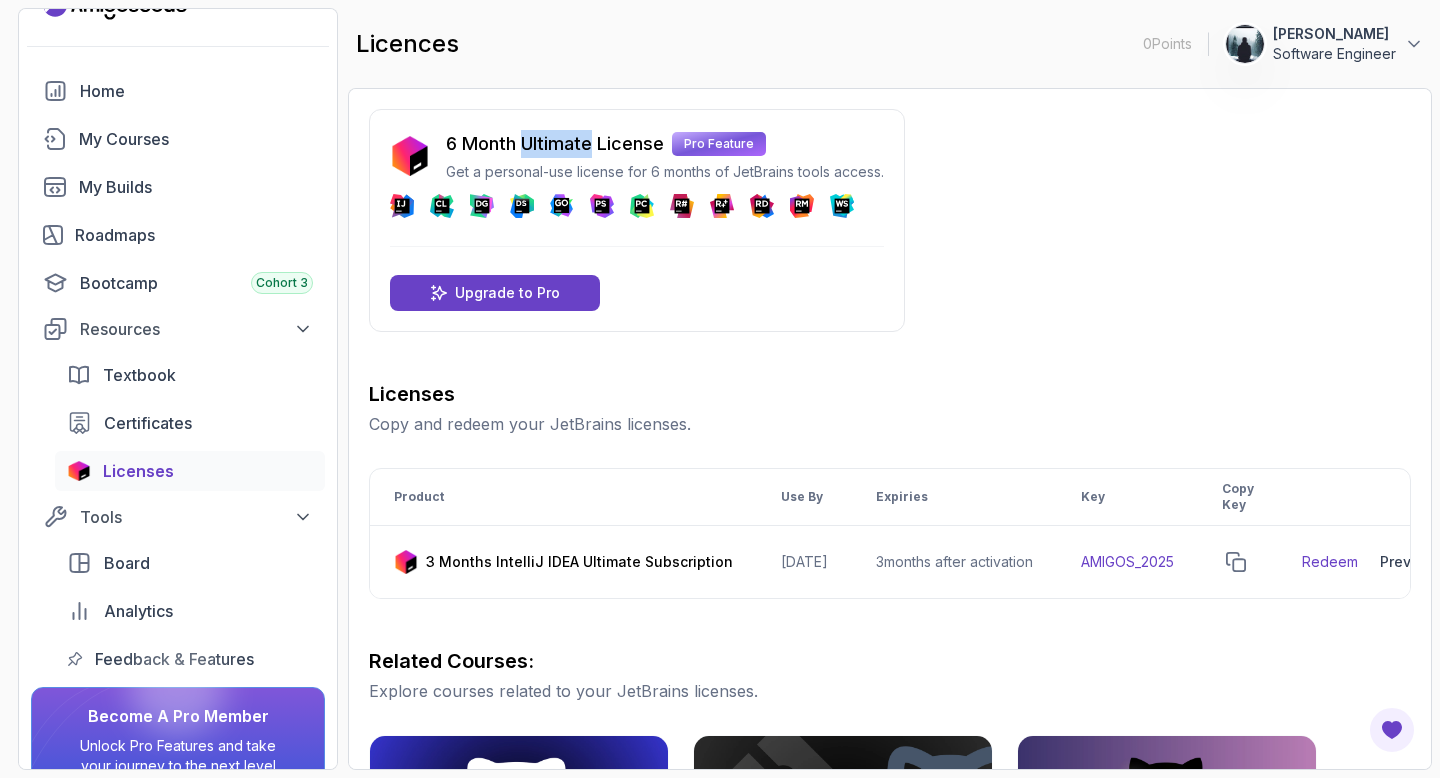 click on "6 Month Ultimate License" at bounding box center (555, 144) 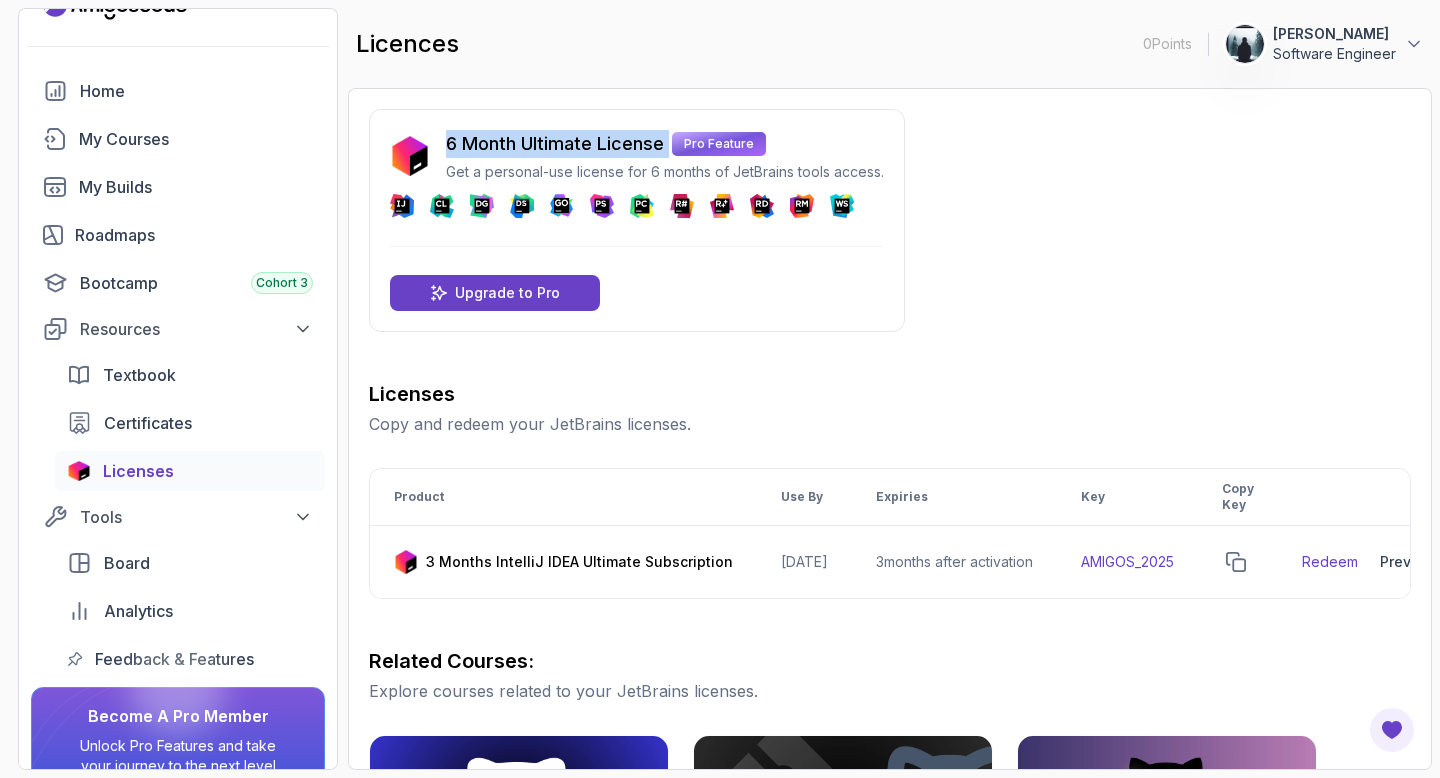 click on "Get a personal-use license for 6 months of JetBrains tools access." at bounding box center (665, 172) 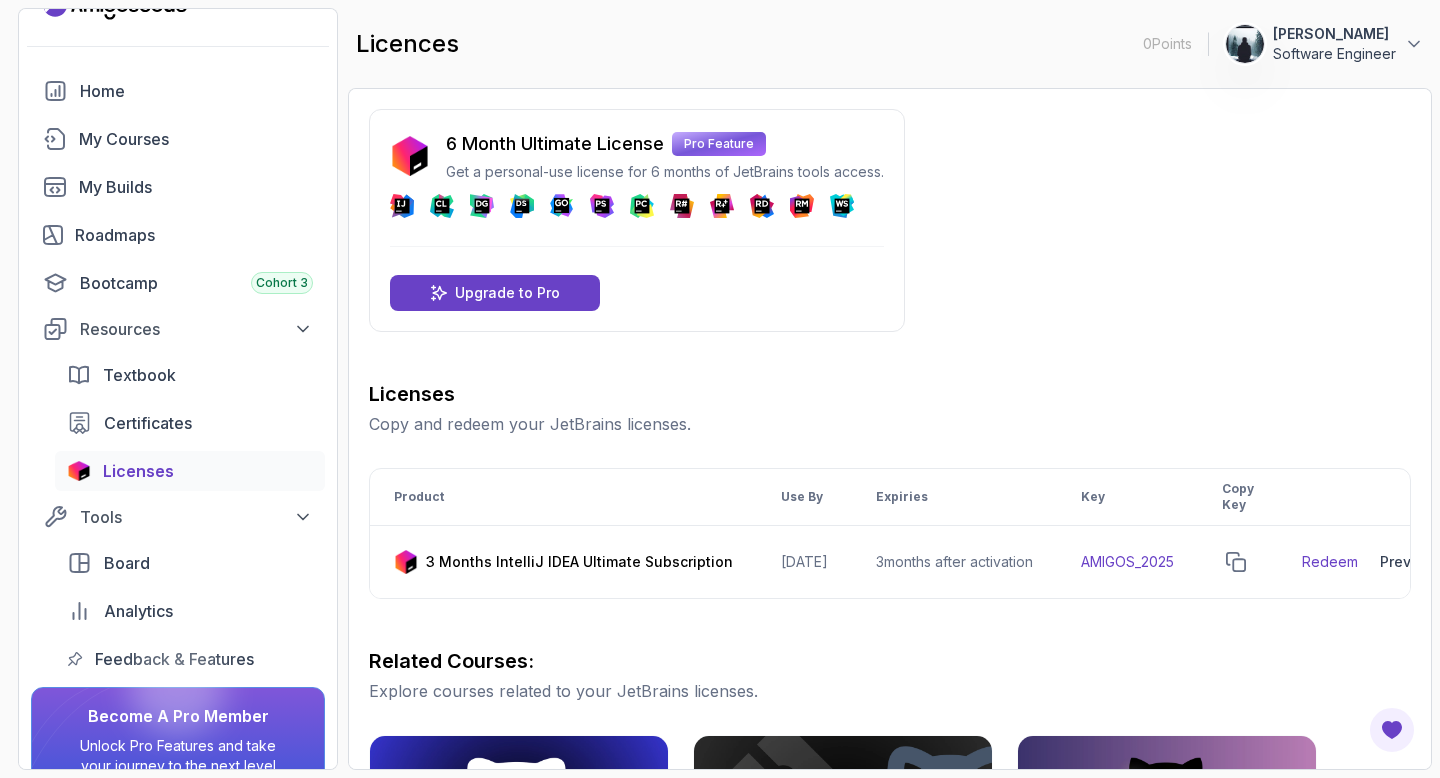 click on "Get a personal-use license for 6 months of JetBrains tools access." at bounding box center [665, 172] 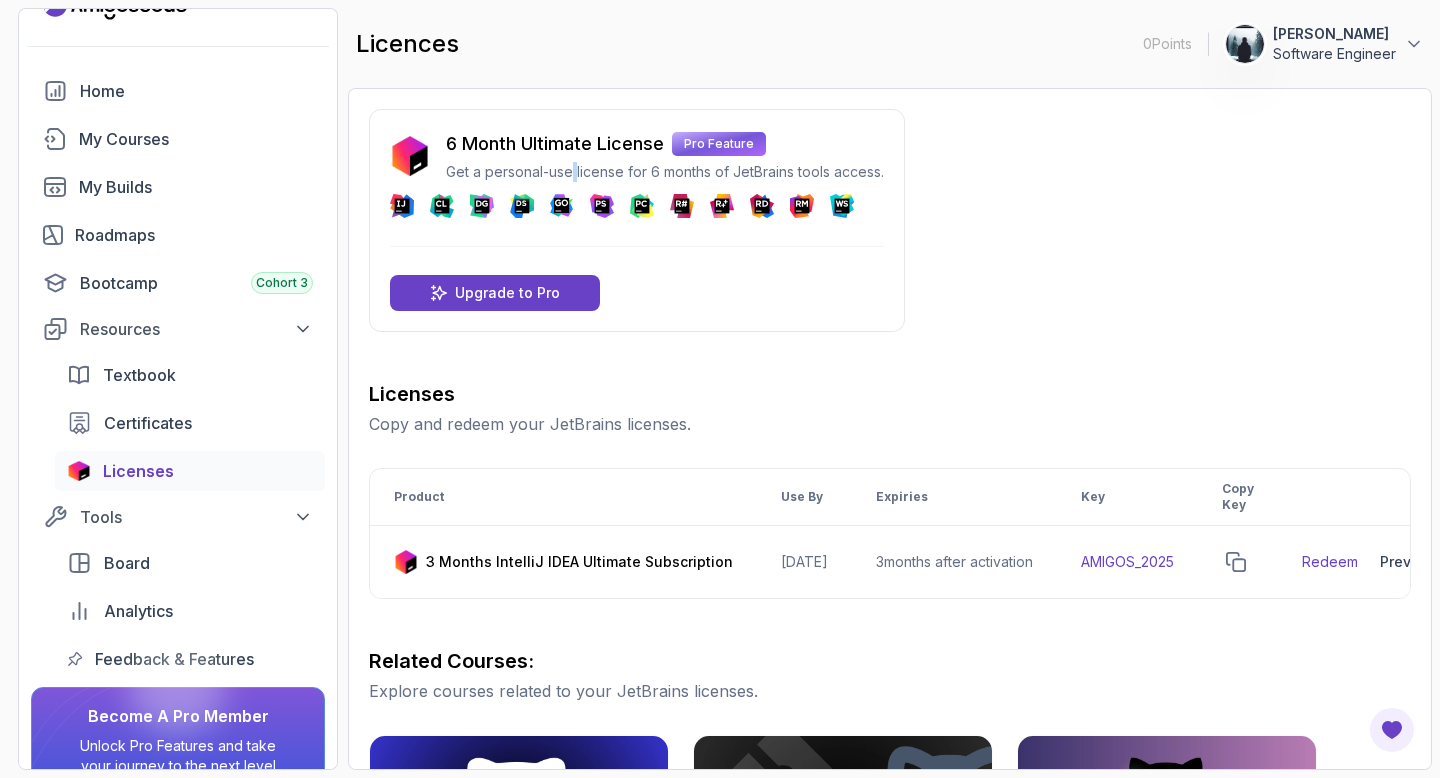 click on "Get a personal-use license for 6 months of JetBrains tools access." at bounding box center (665, 172) 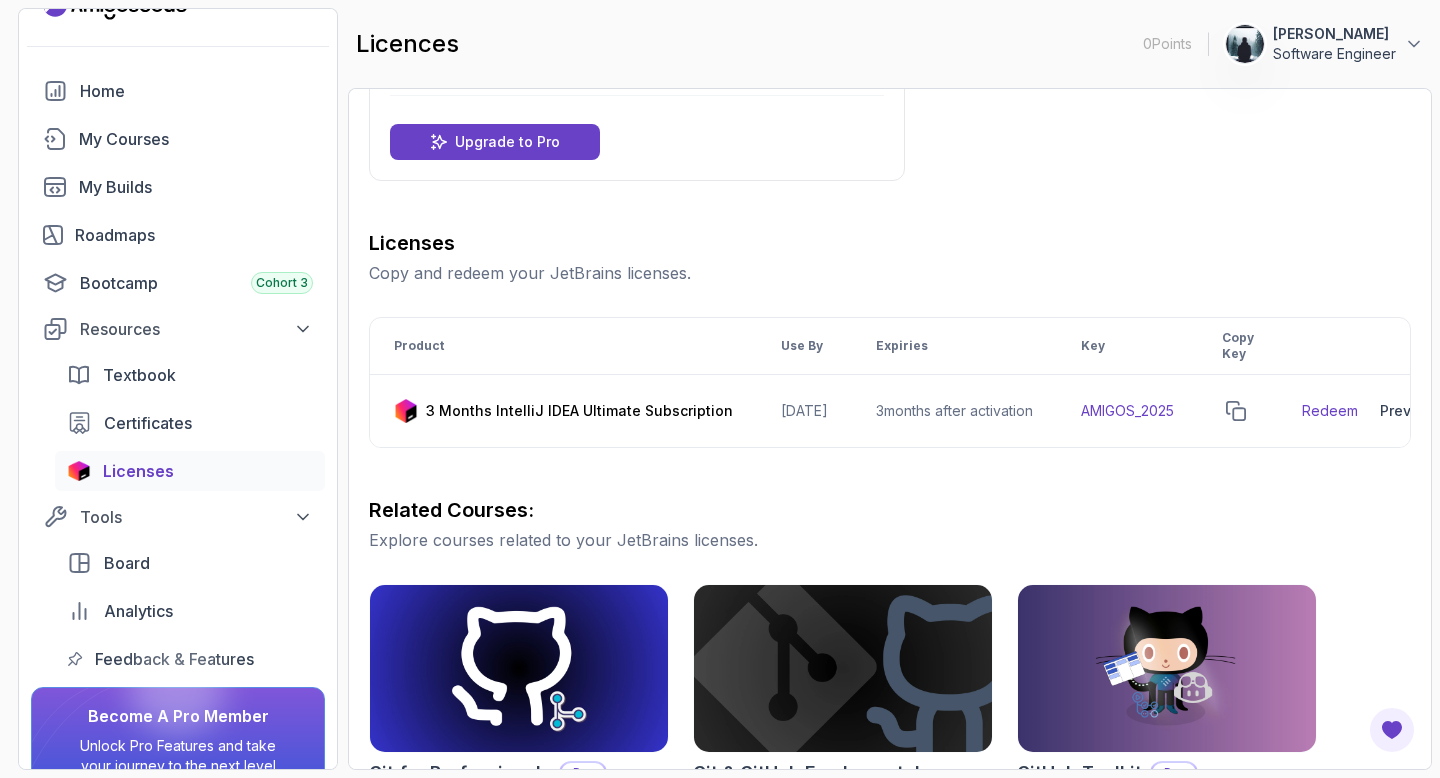 scroll, scrollTop: 236, scrollLeft: 0, axis: vertical 